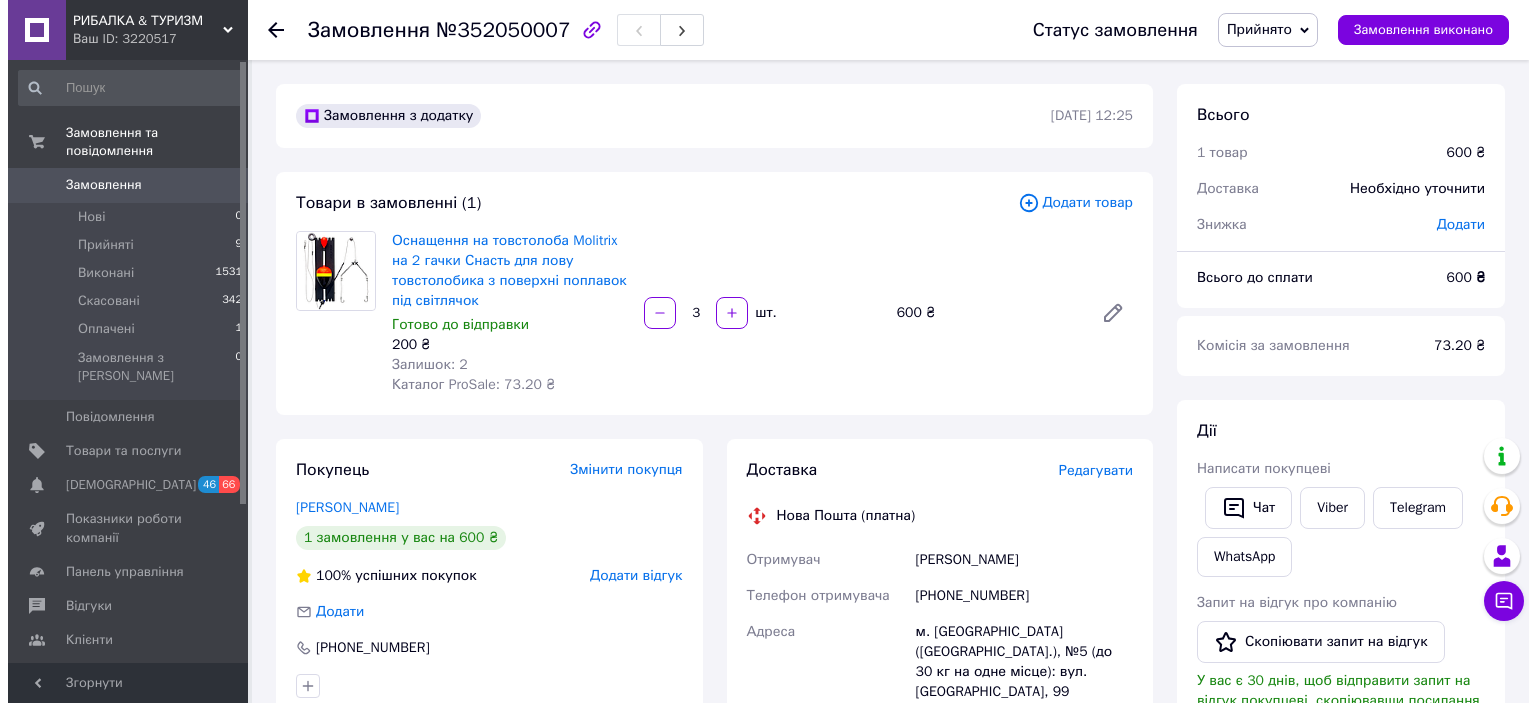scroll, scrollTop: 0, scrollLeft: 0, axis: both 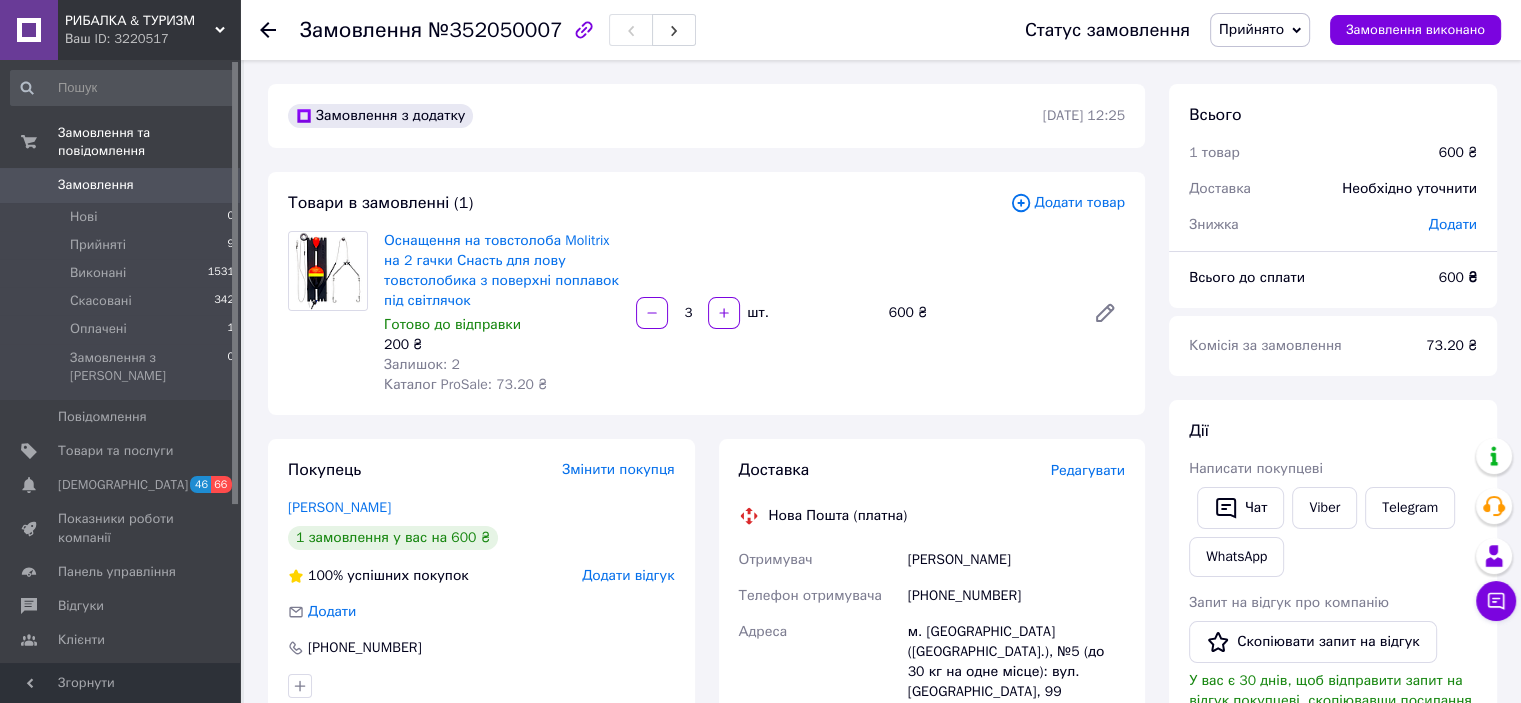 click on "Редагувати" at bounding box center [1088, 470] 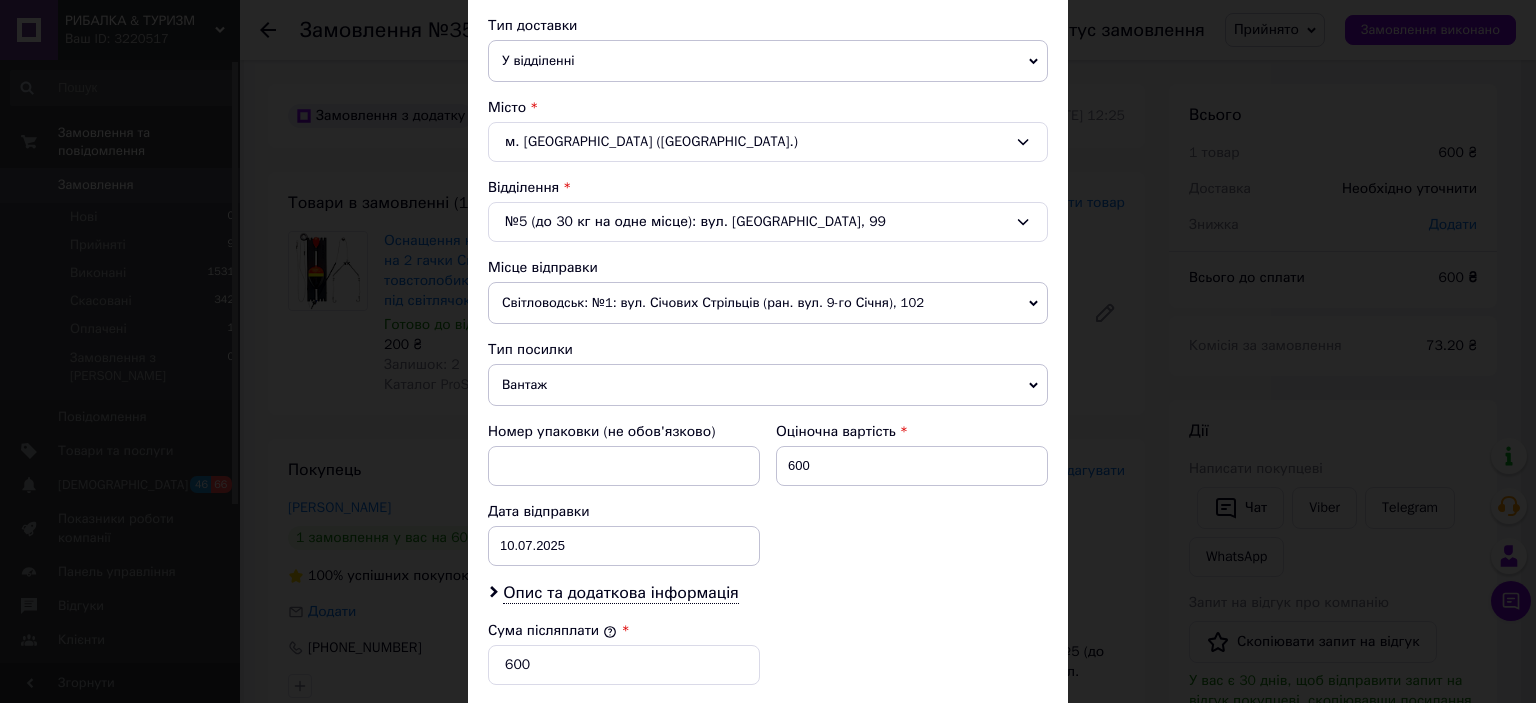 scroll, scrollTop: 500, scrollLeft: 0, axis: vertical 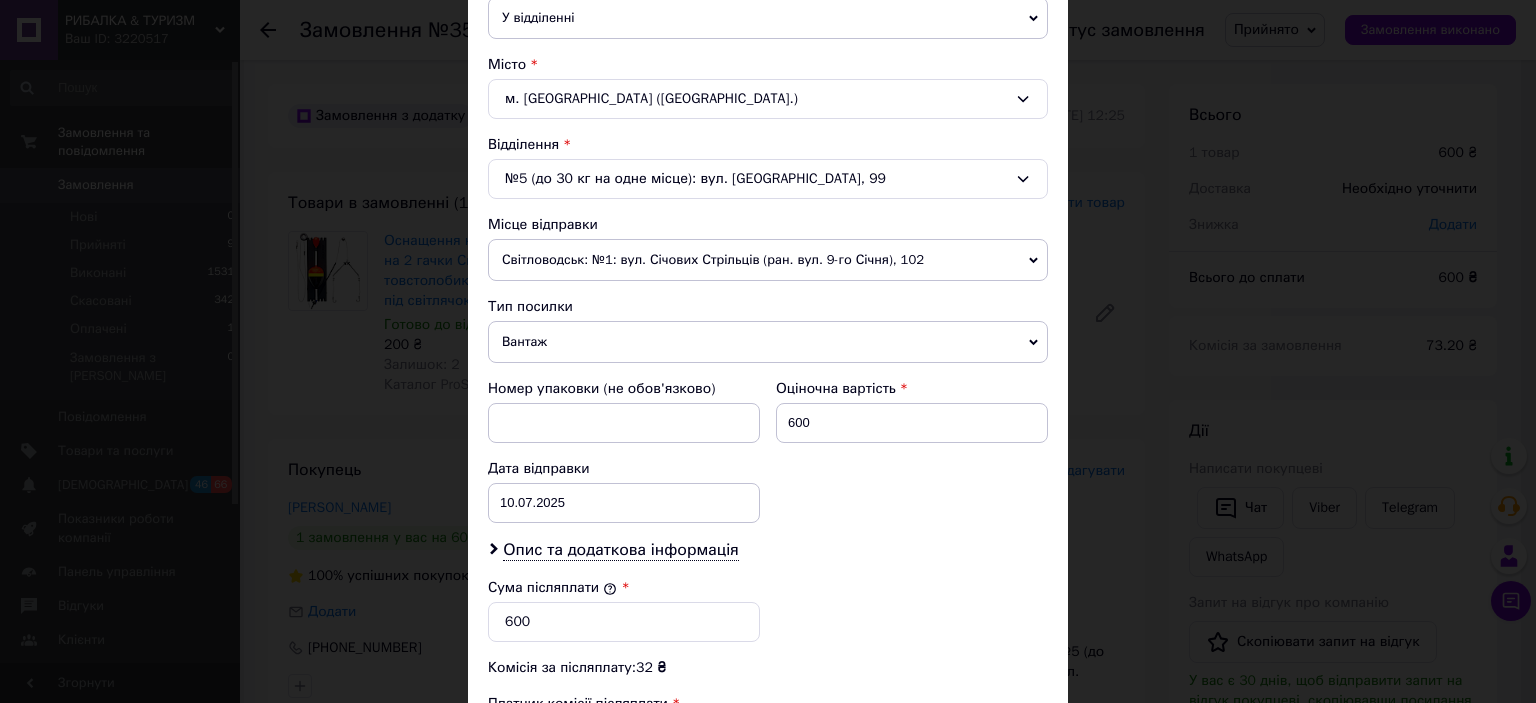 click on "Світловодськ: №1: вул. Січових Стрільців (ран. вул. 9-го Січня), 102" at bounding box center [768, 260] 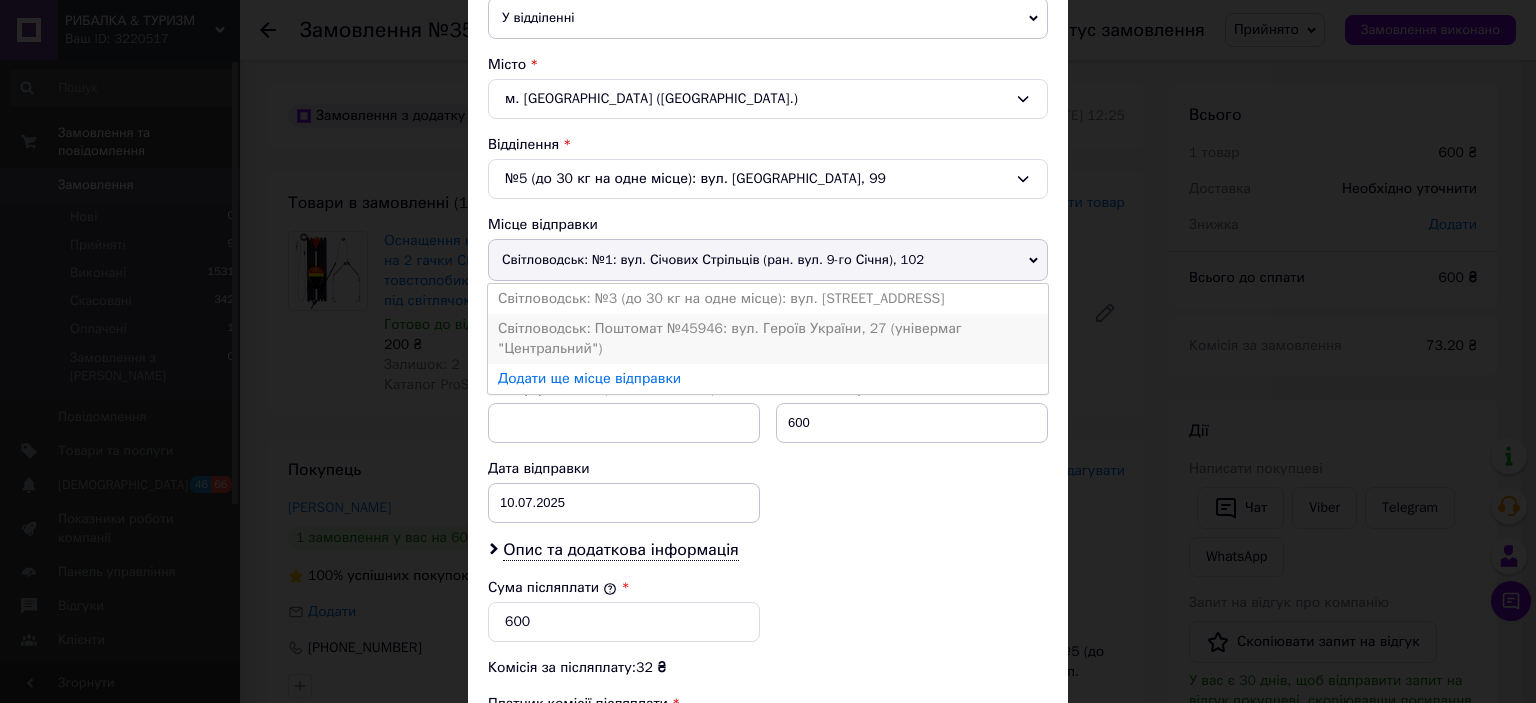 click on "Світловодськ: Поштомат №45946: вул. Героїв України, 27 (універмаг "Центральний")" at bounding box center (768, 339) 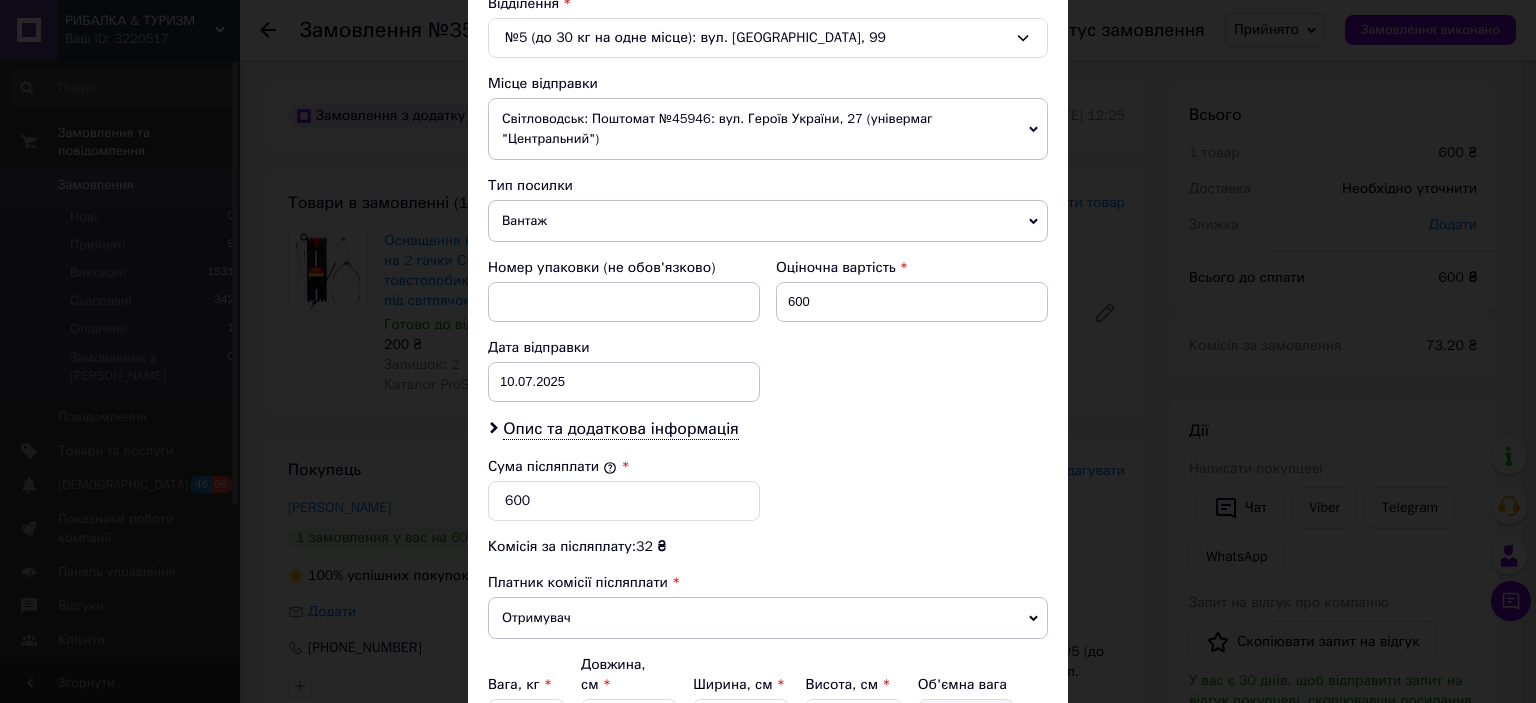 scroll, scrollTop: 816, scrollLeft: 0, axis: vertical 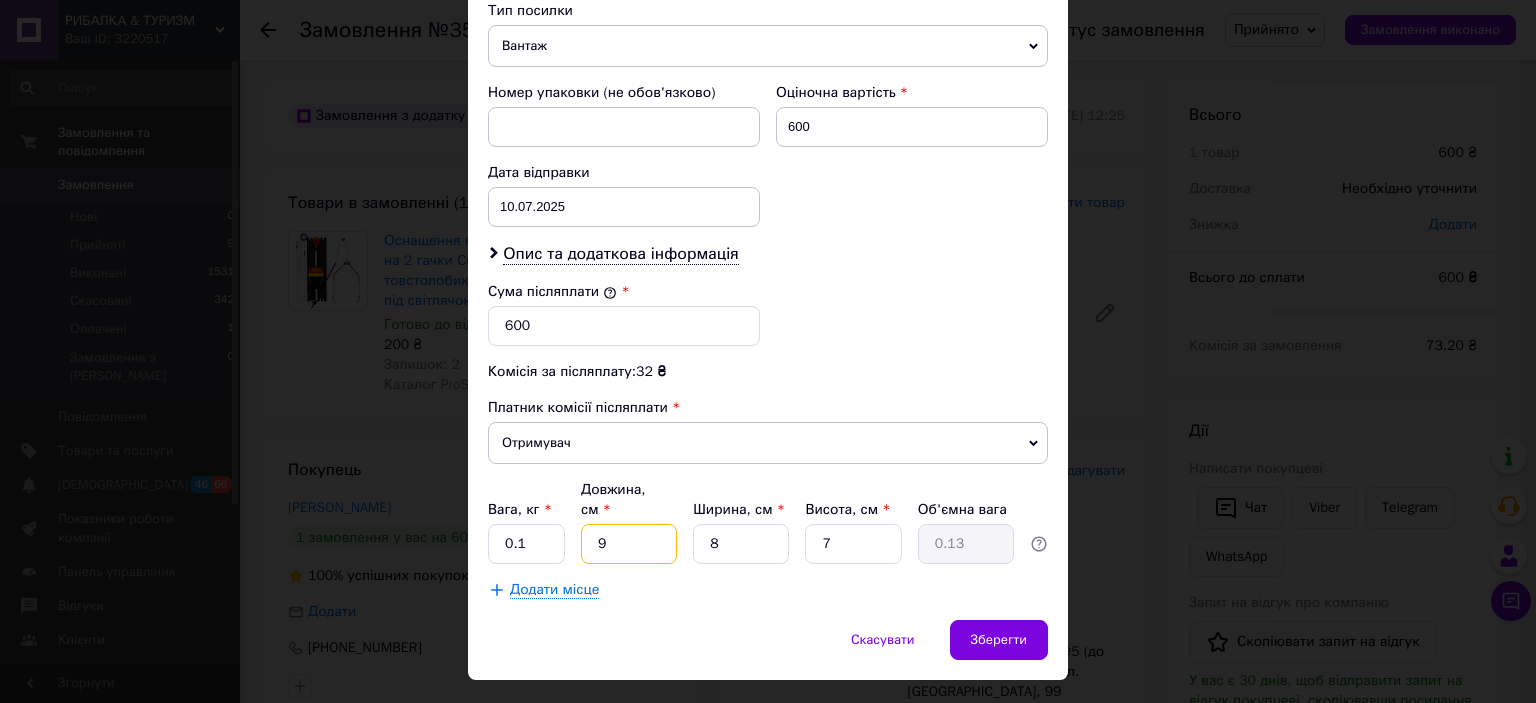 click on "9" at bounding box center (629, 544) 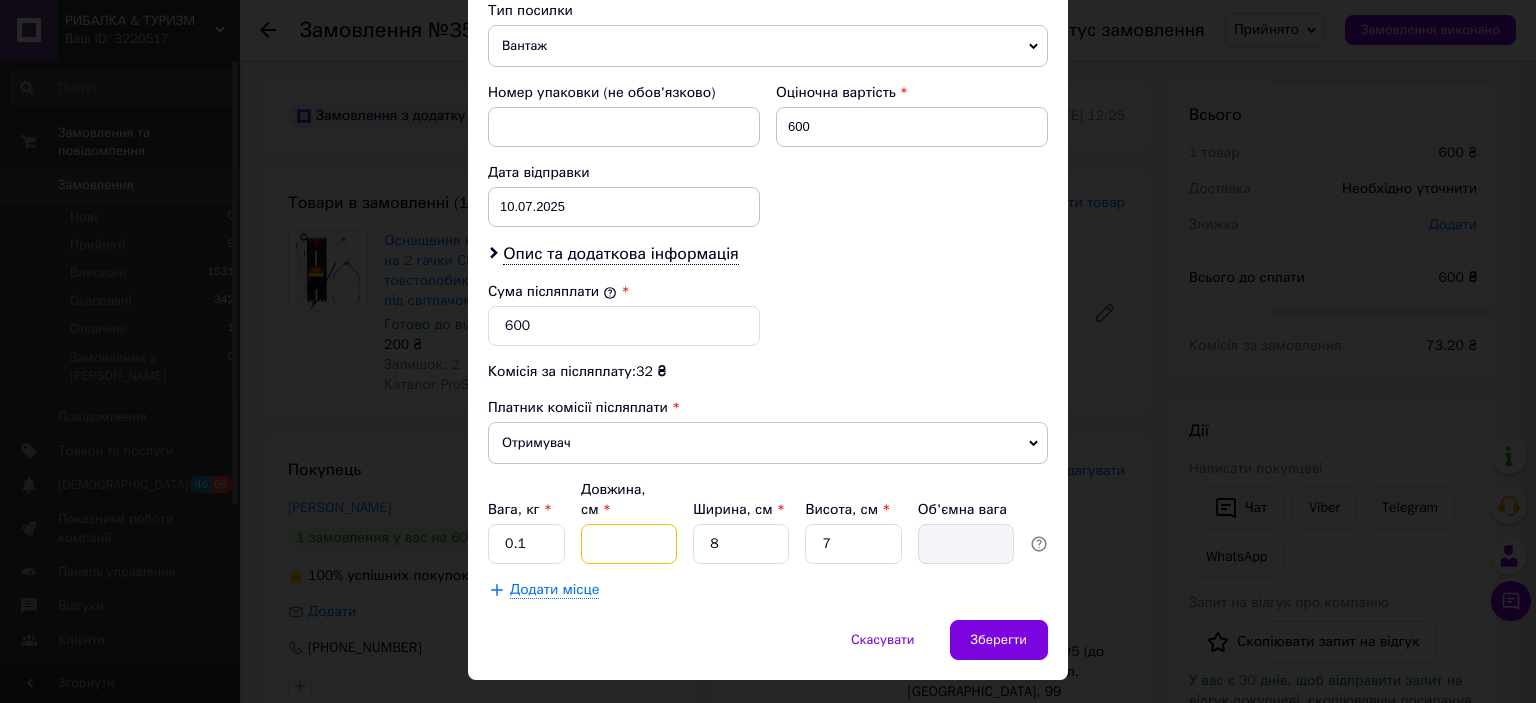 type on "3" 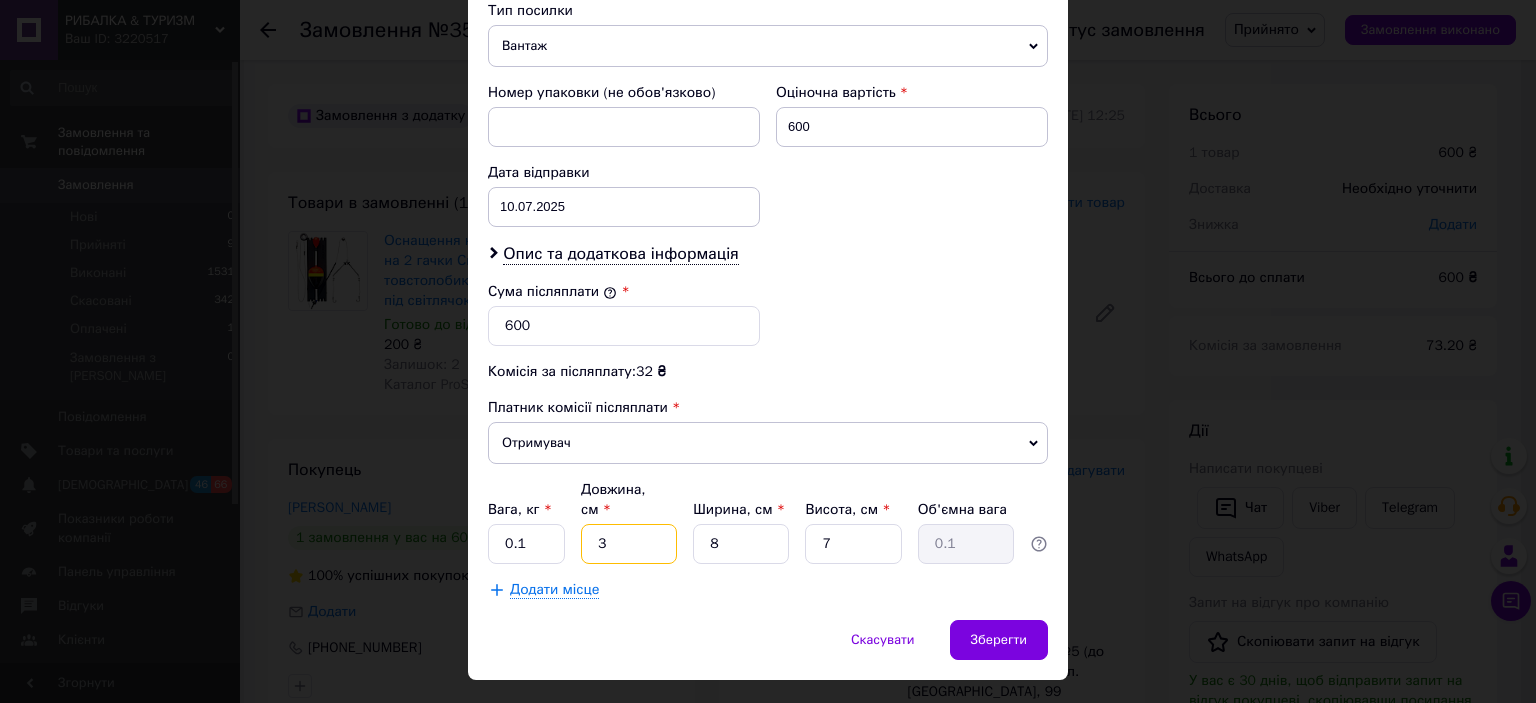 type on "39" 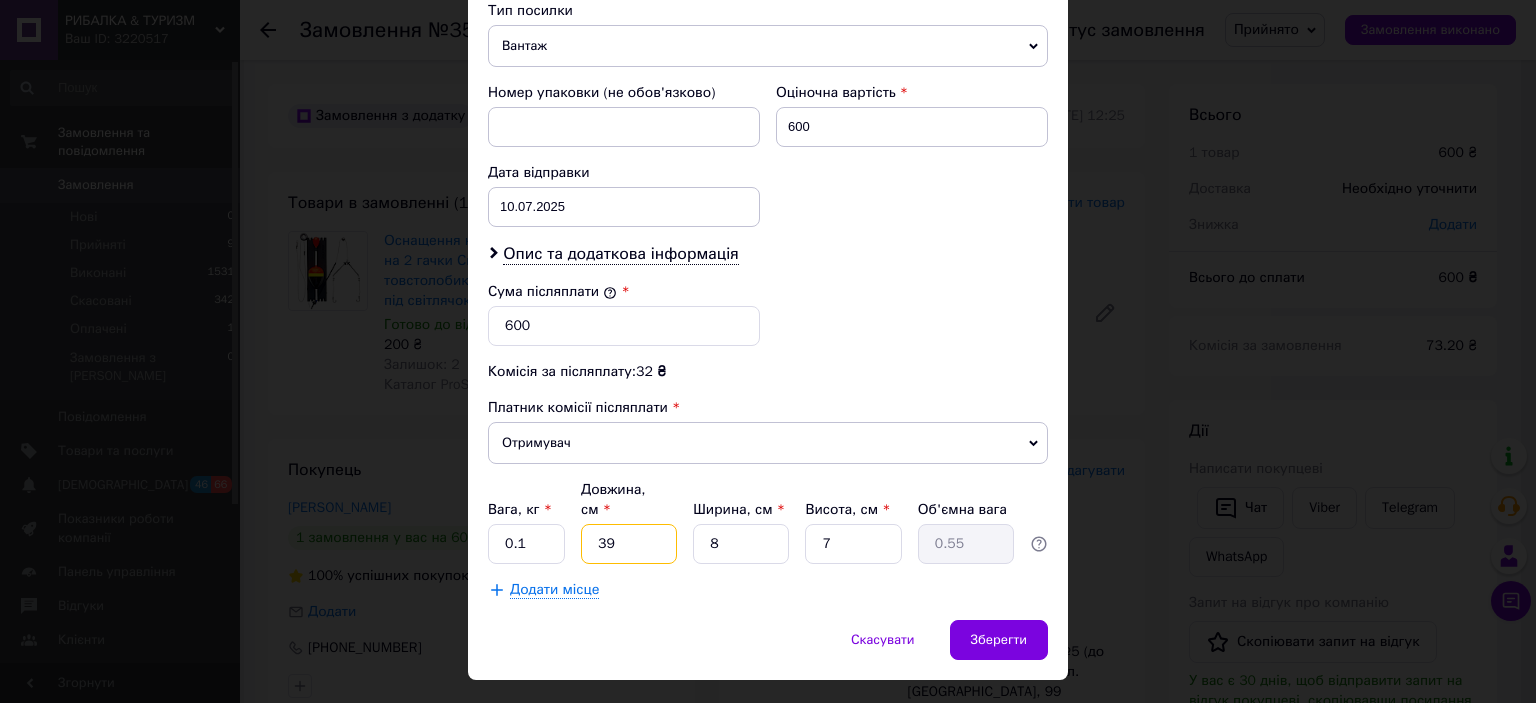 type on "39" 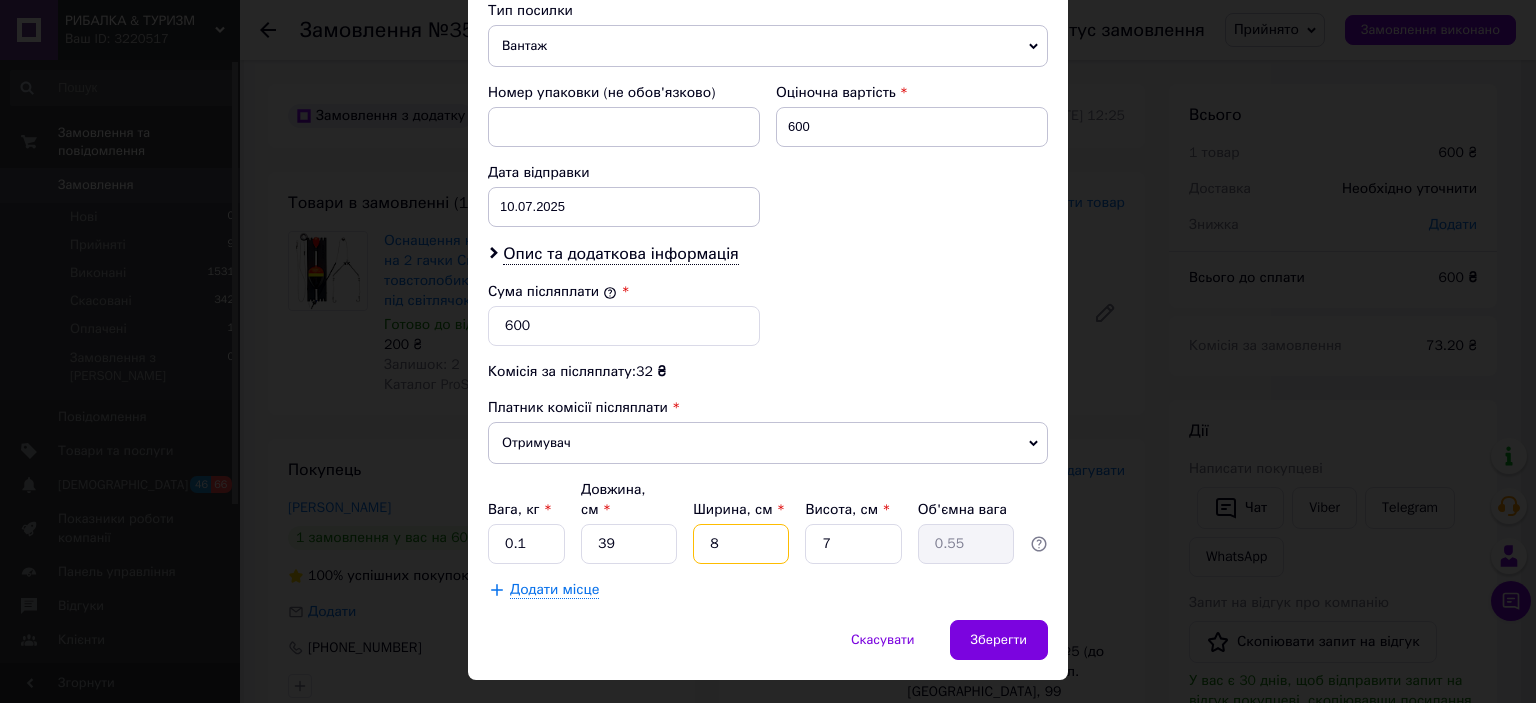 drag, startPoint x: 732, startPoint y: 491, endPoint x: 701, endPoint y: 494, distance: 31.144823 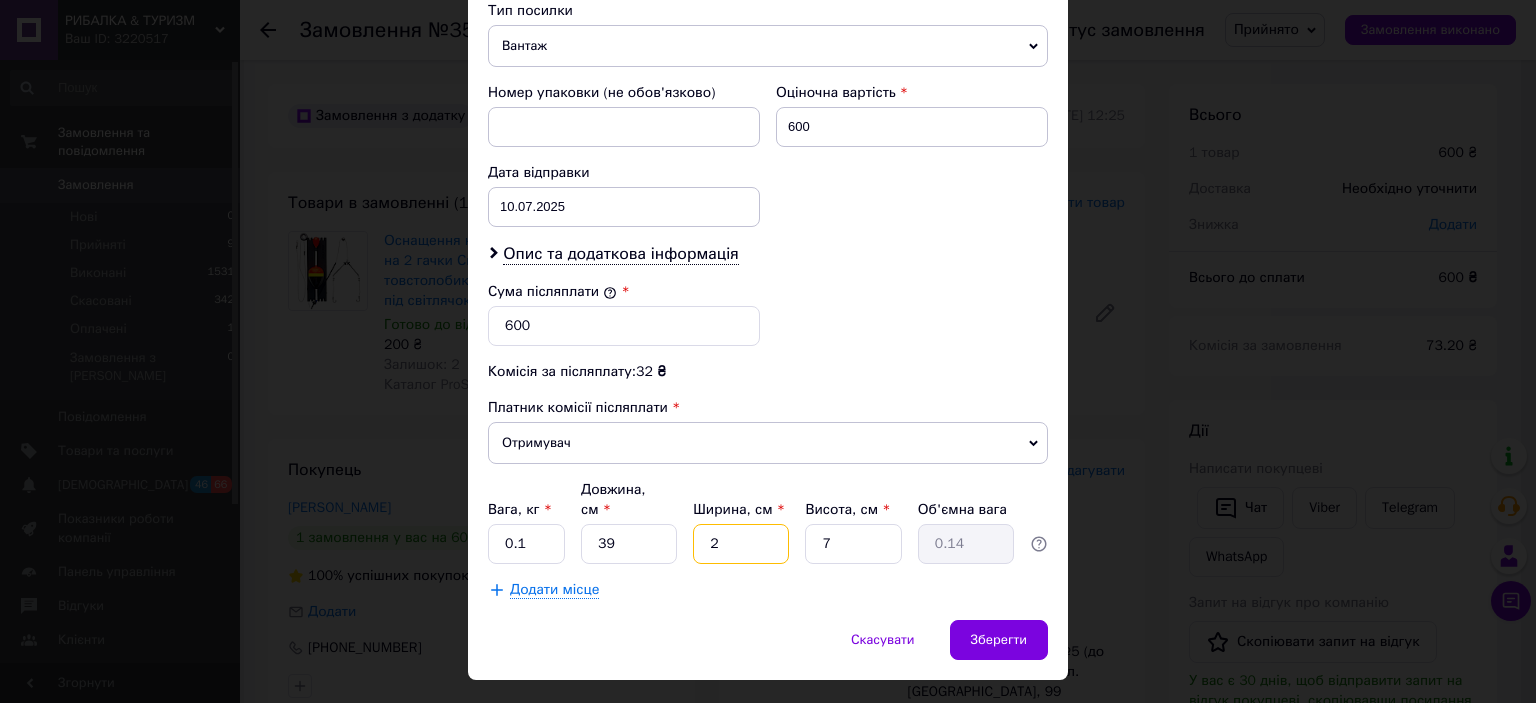 type on "20" 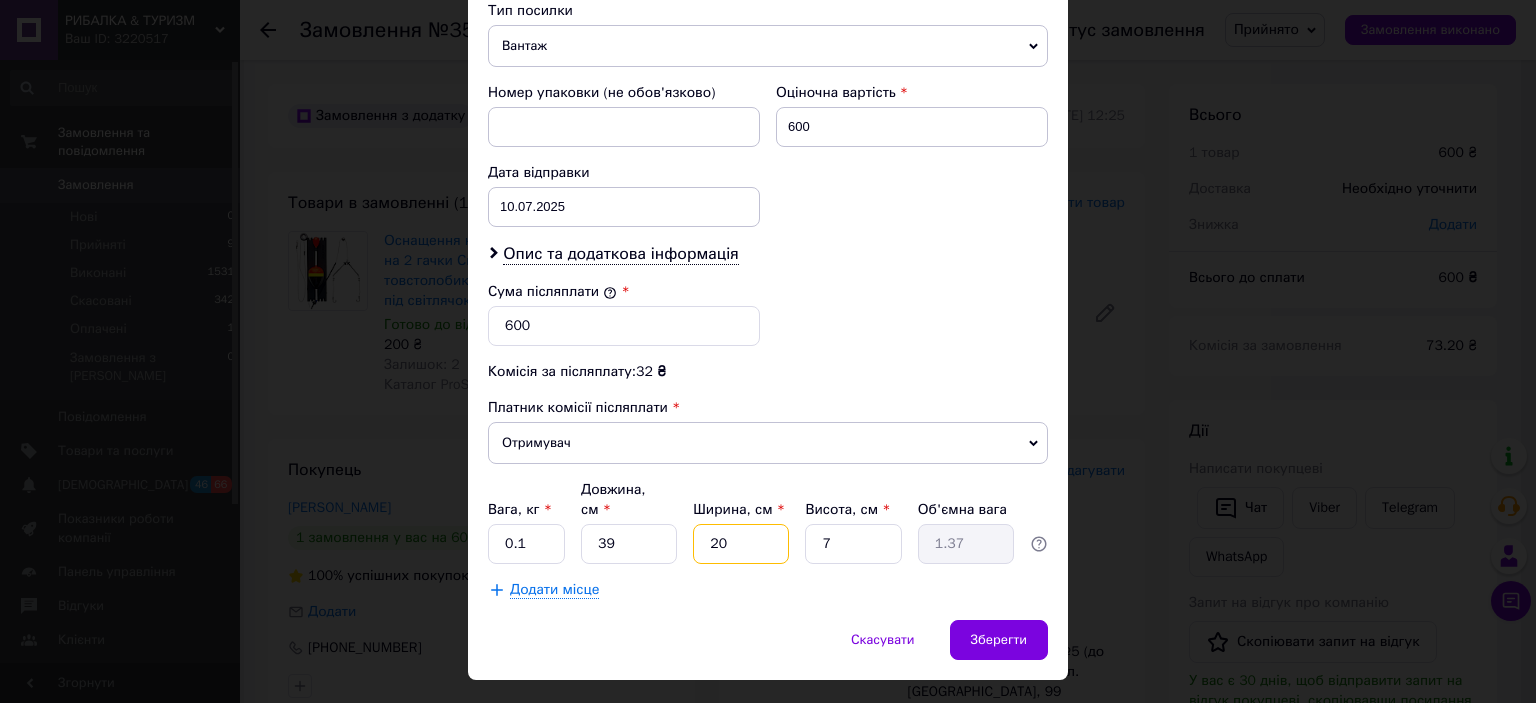 type on "20" 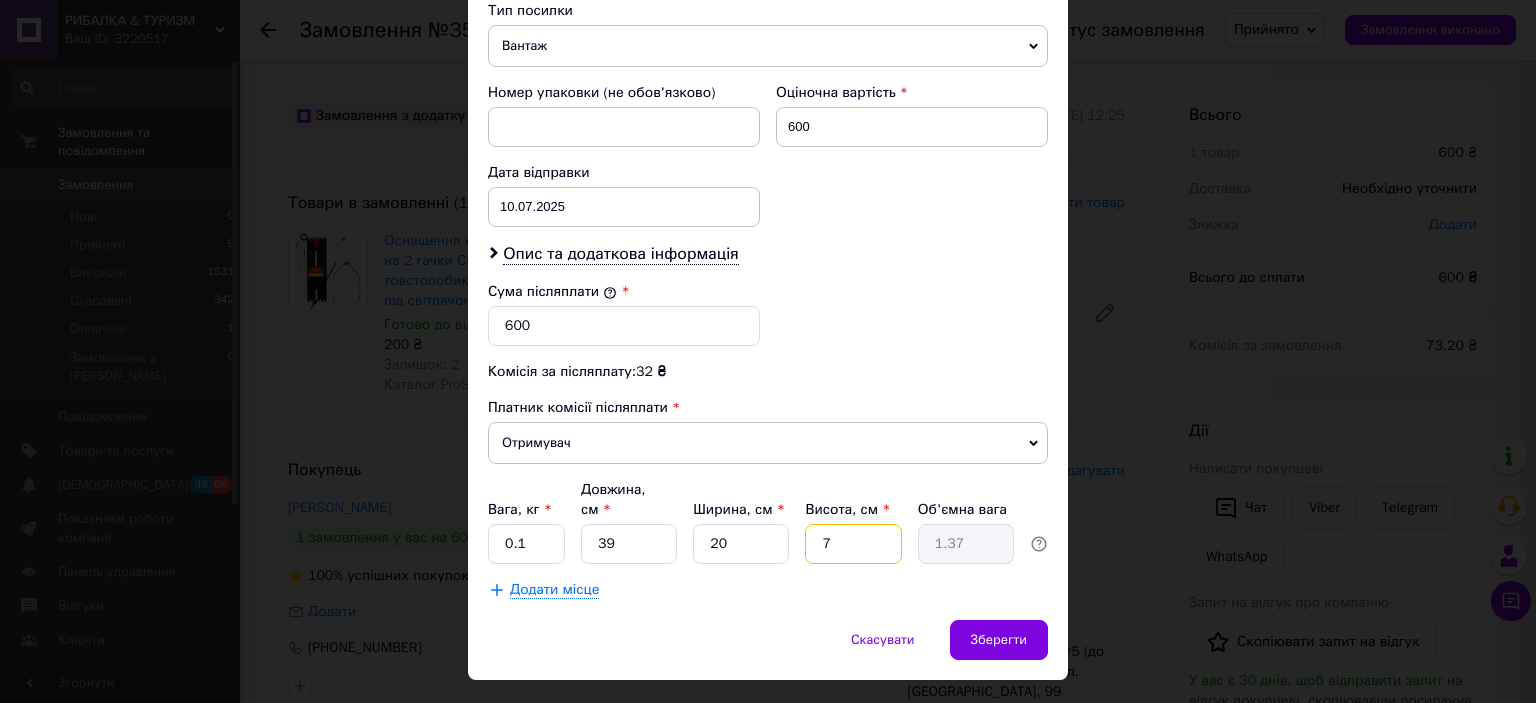 drag, startPoint x: 834, startPoint y: 499, endPoint x: 816, endPoint y: 499, distance: 18 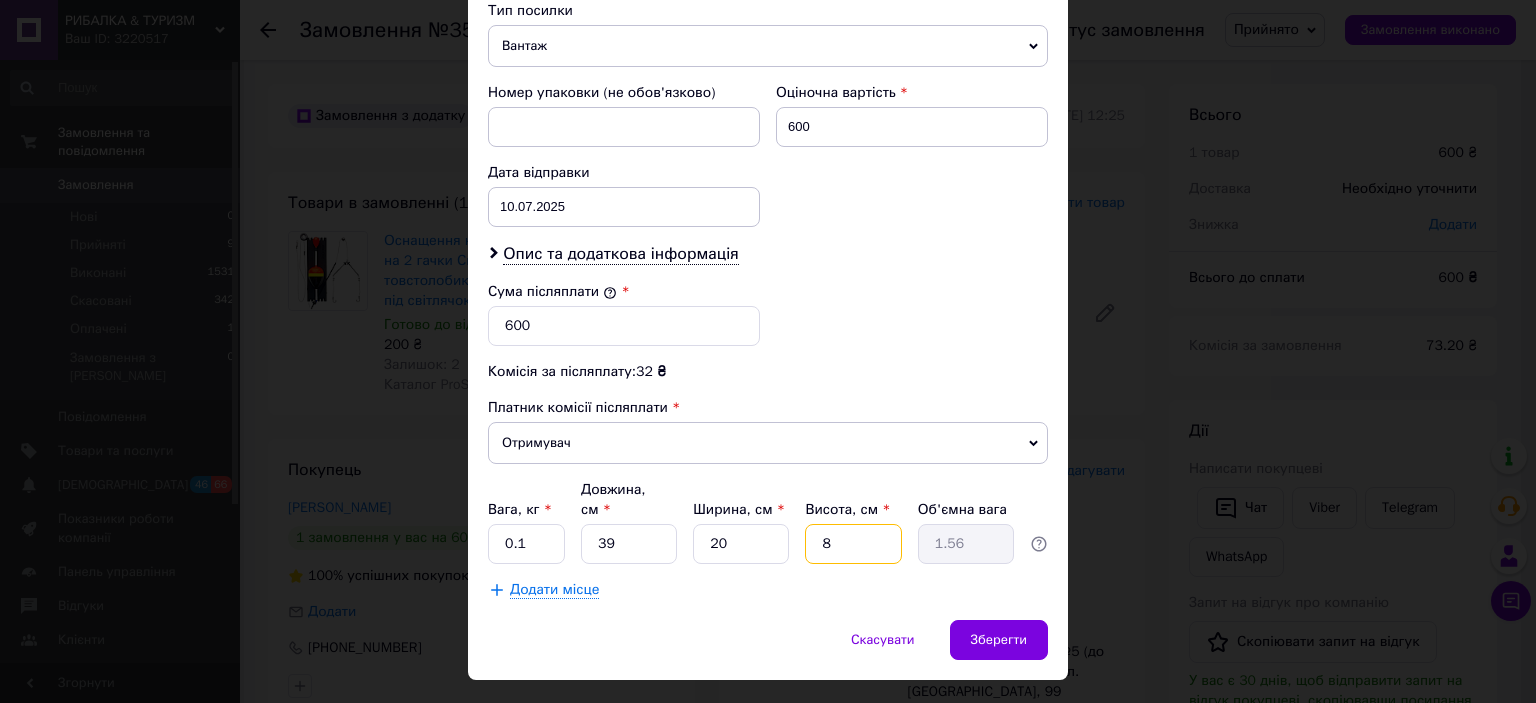 type on "8" 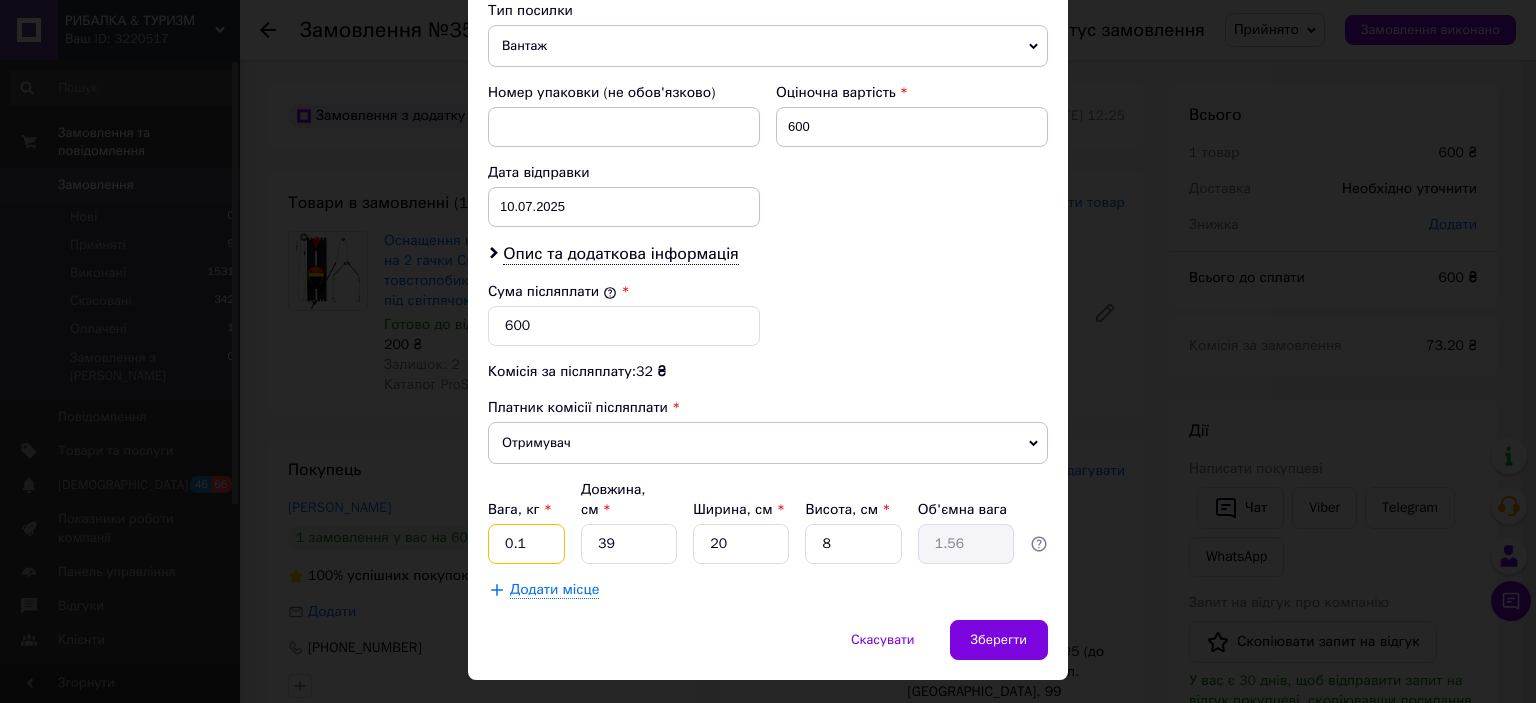 drag, startPoint x: 530, startPoint y: 497, endPoint x: 483, endPoint y: 489, distance: 47.67599 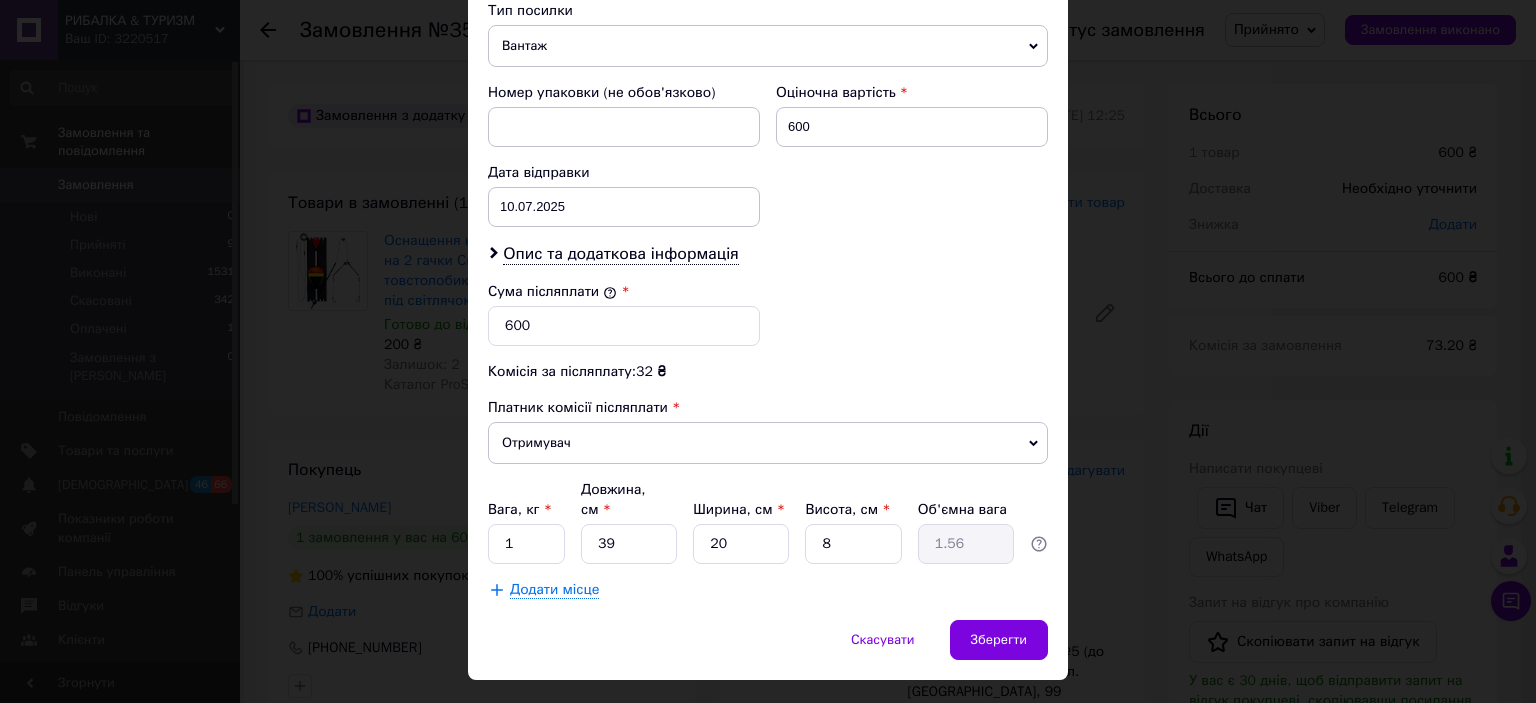 click on "Сума післяплати     * 600" at bounding box center [768, 314] 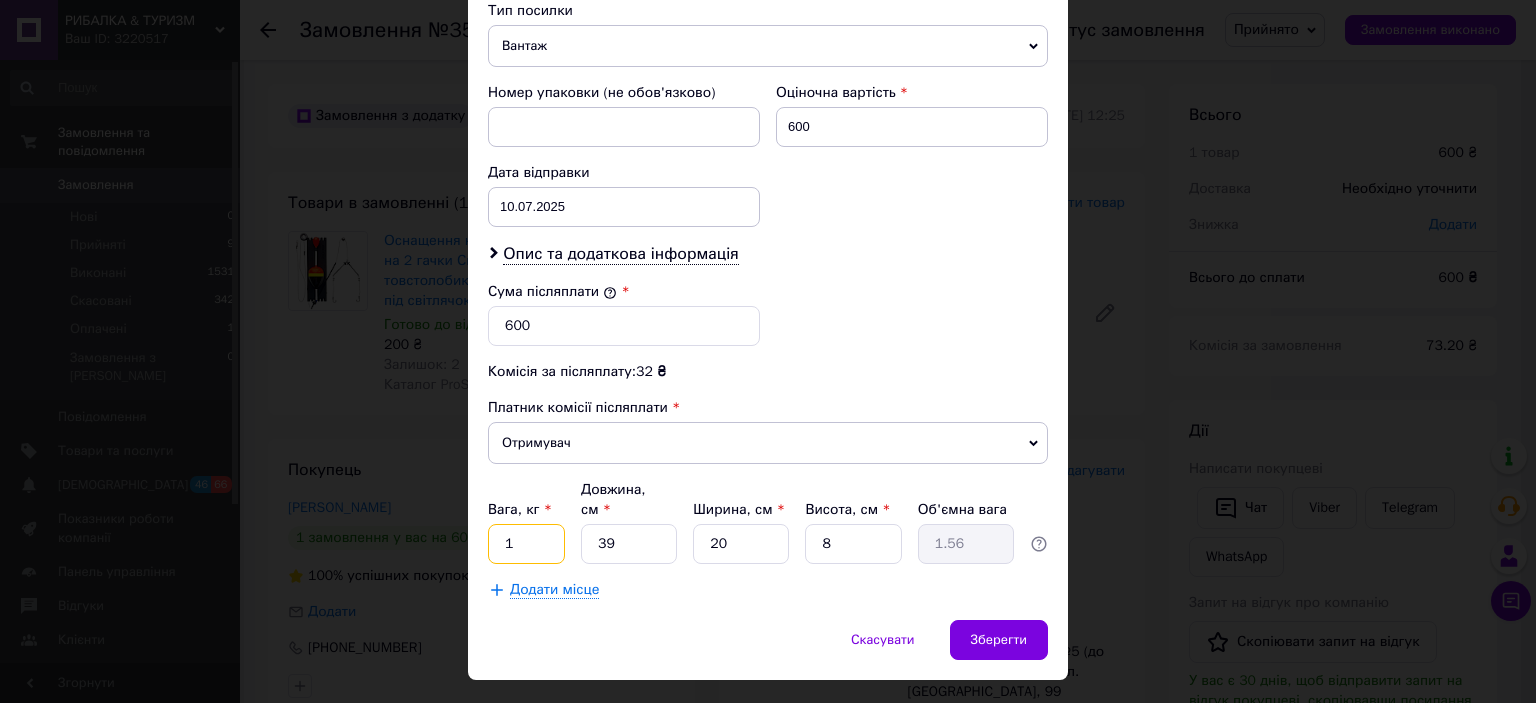 drag, startPoint x: 539, startPoint y: 506, endPoint x: 488, endPoint y: 496, distance: 51.971146 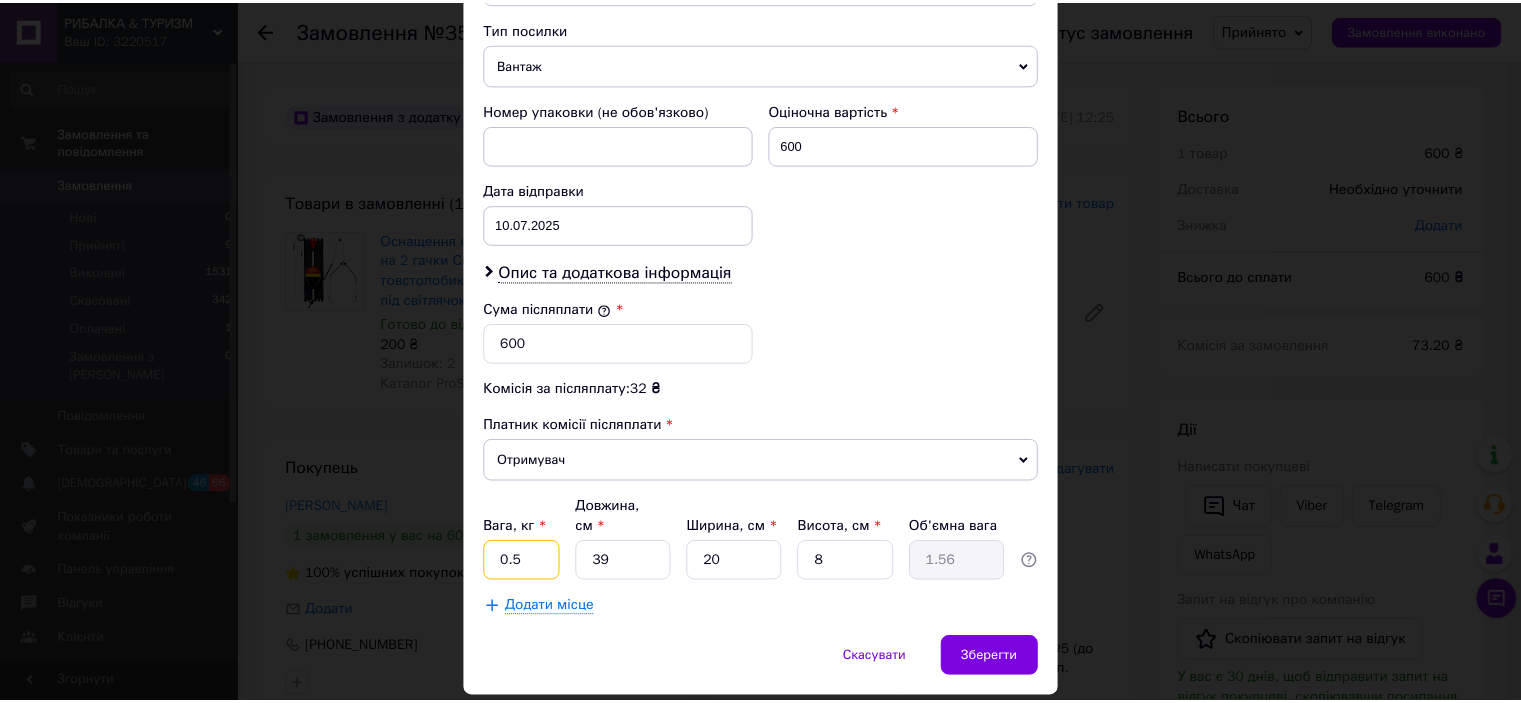 scroll, scrollTop: 816, scrollLeft: 0, axis: vertical 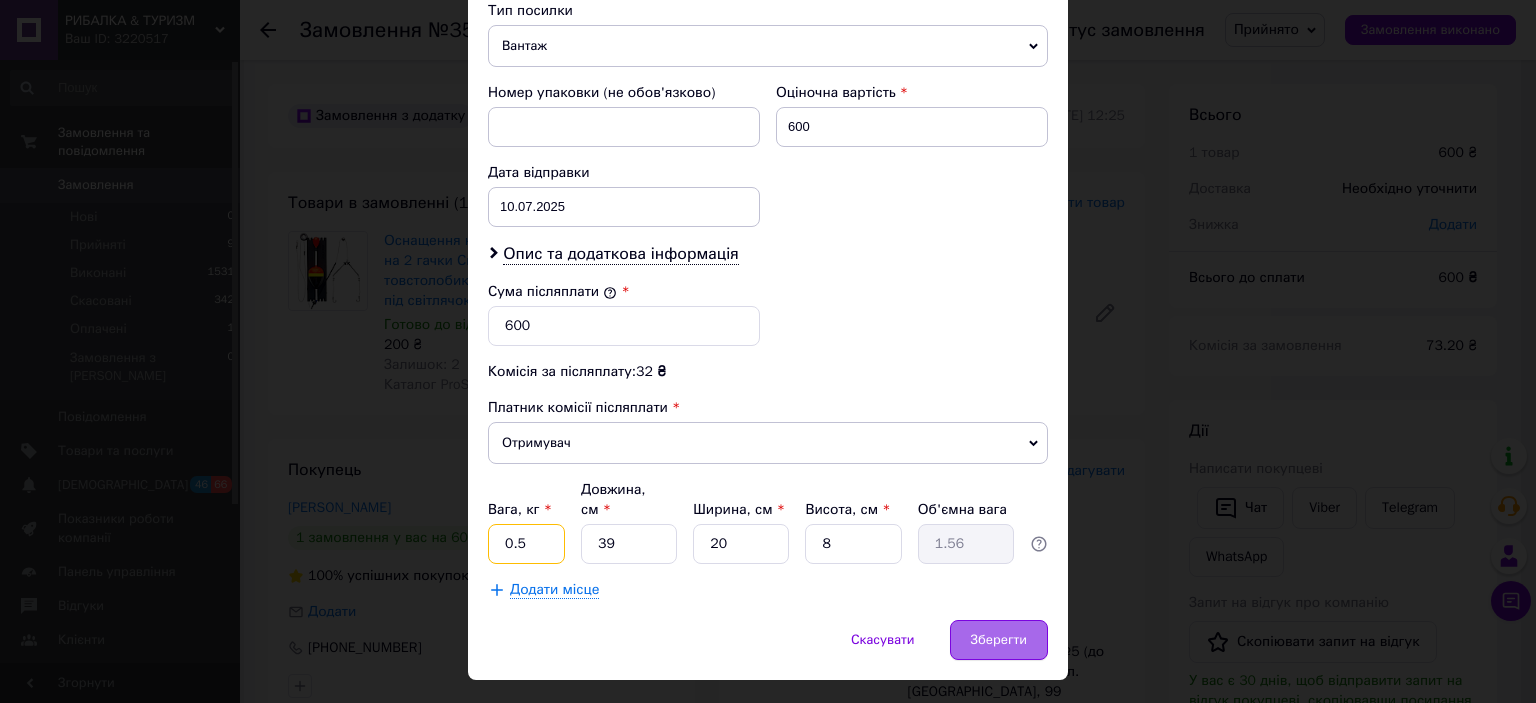 type on "0.5" 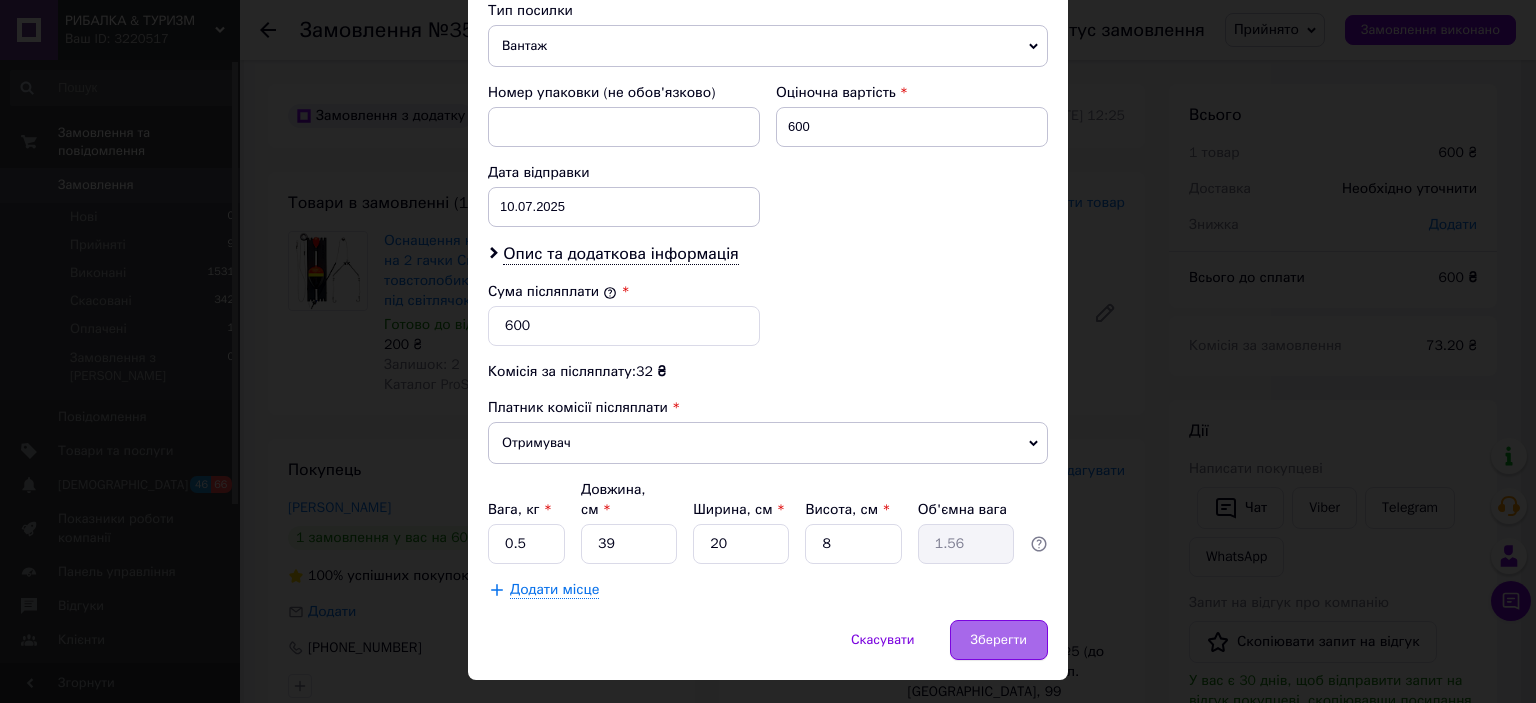 click on "Зберегти" at bounding box center [999, 640] 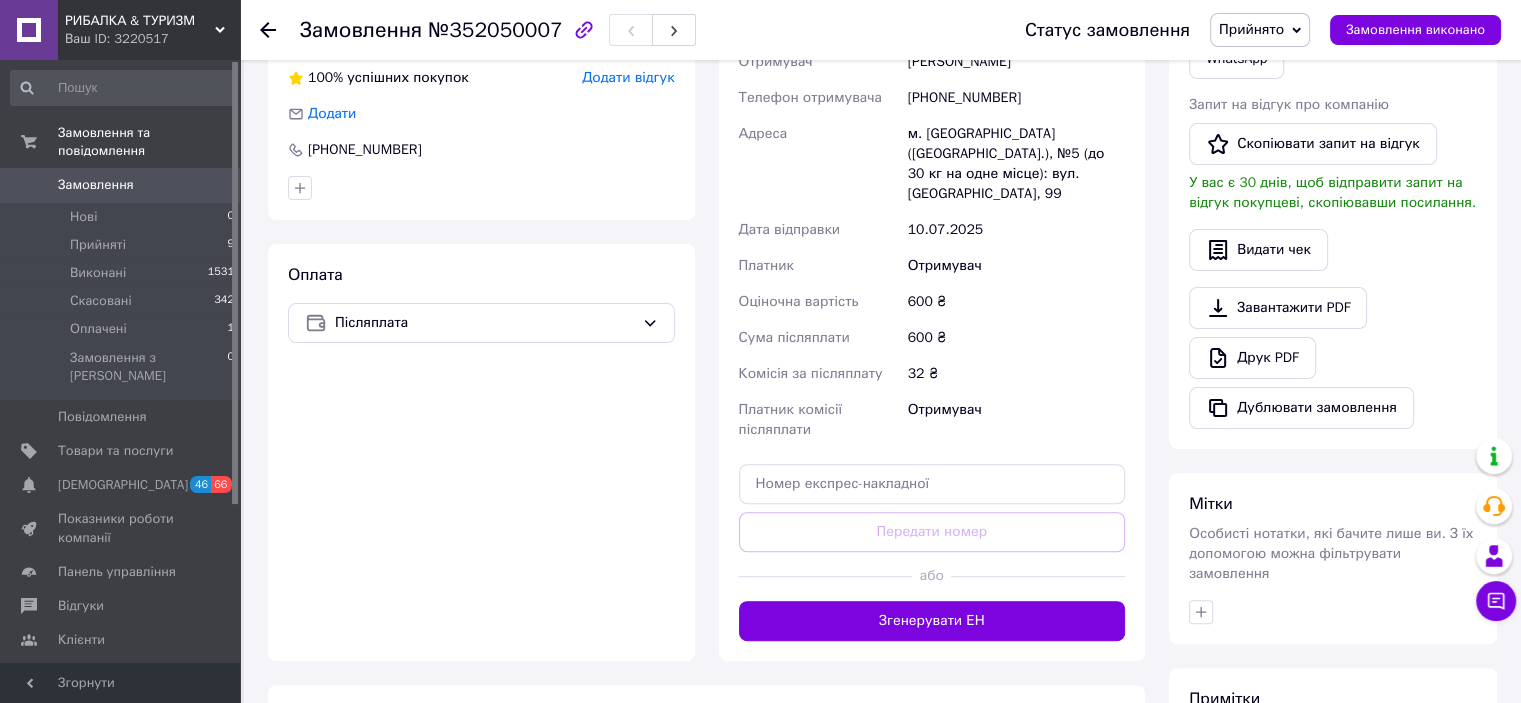 scroll, scrollTop: 500, scrollLeft: 0, axis: vertical 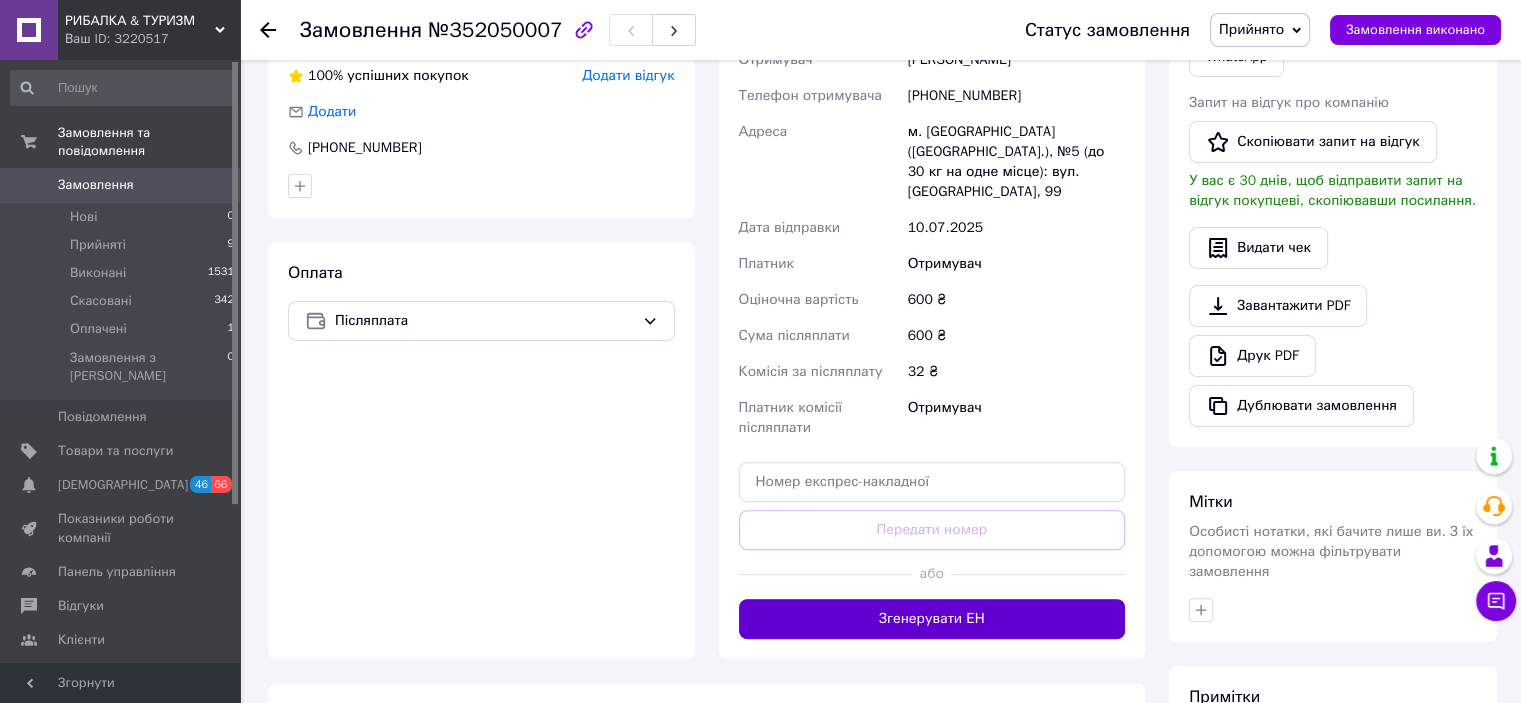 click on "Згенерувати ЕН" at bounding box center [932, 619] 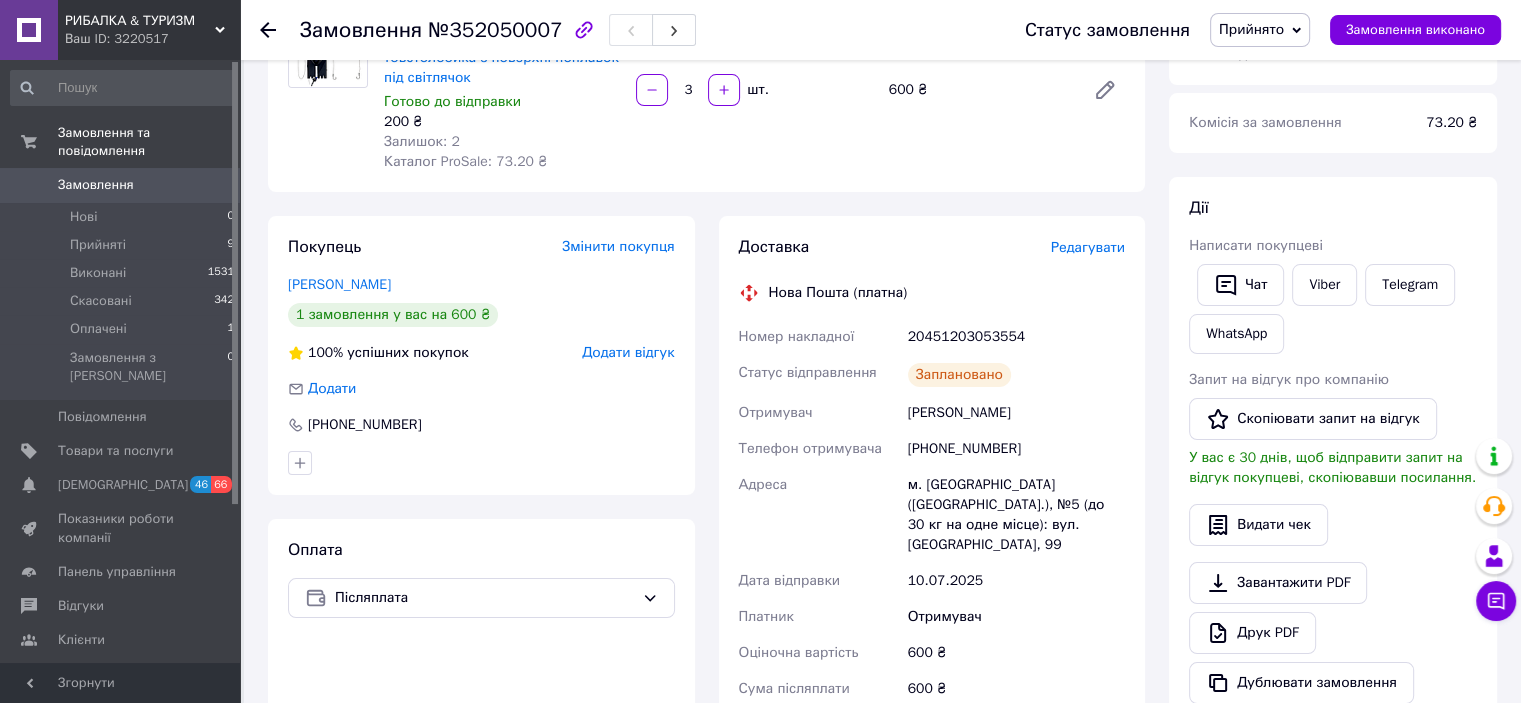 scroll, scrollTop: 300, scrollLeft: 0, axis: vertical 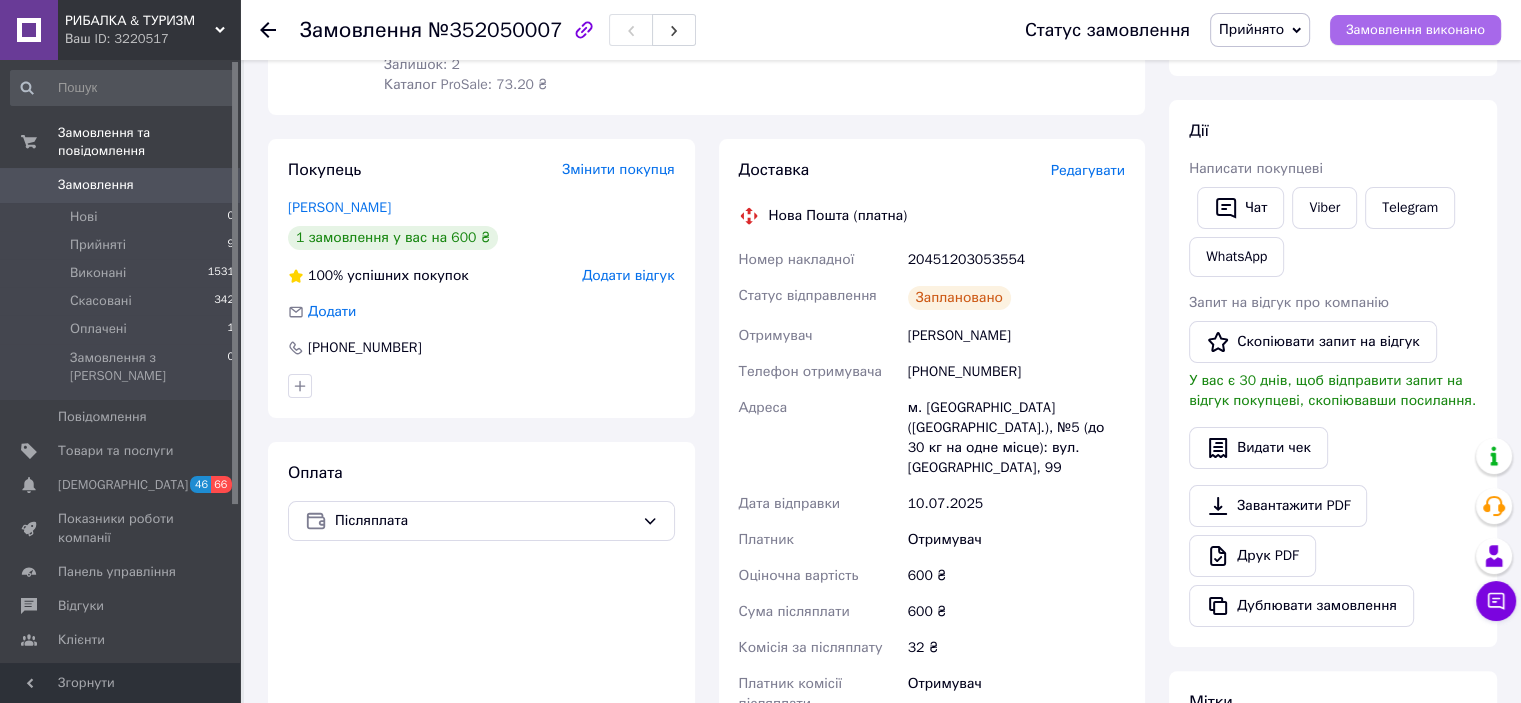 click on "Замовлення виконано" at bounding box center [1415, 30] 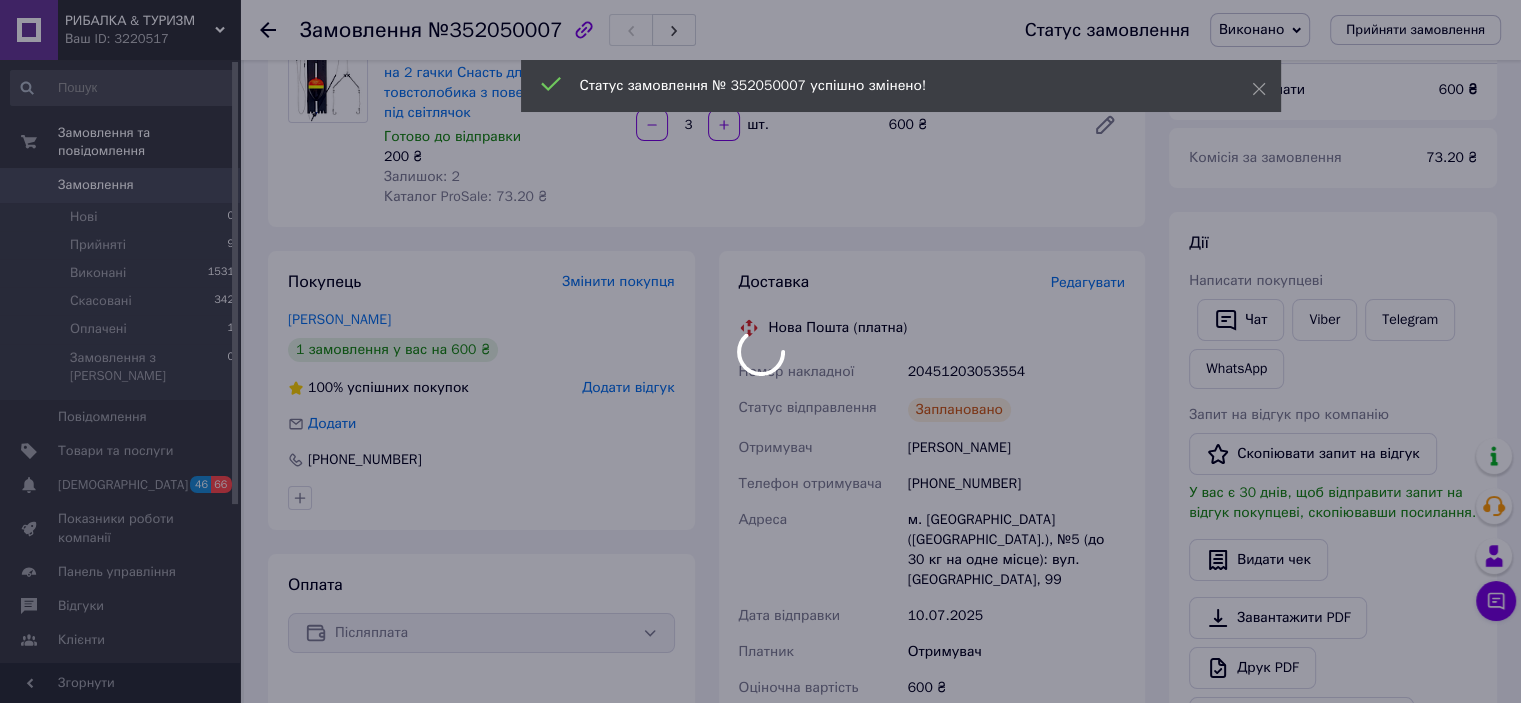 scroll, scrollTop: 200, scrollLeft: 0, axis: vertical 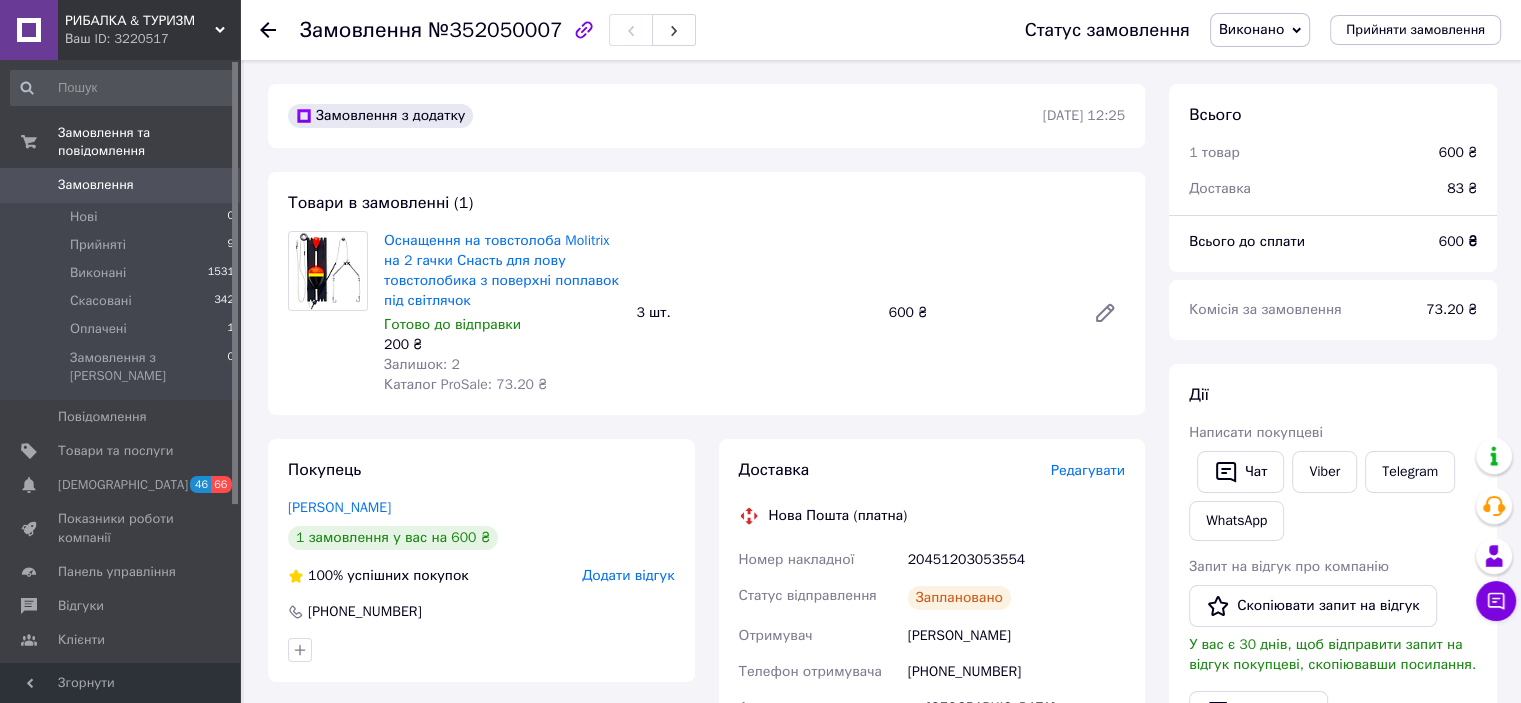 click on "0" at bounding box center (212, 185) 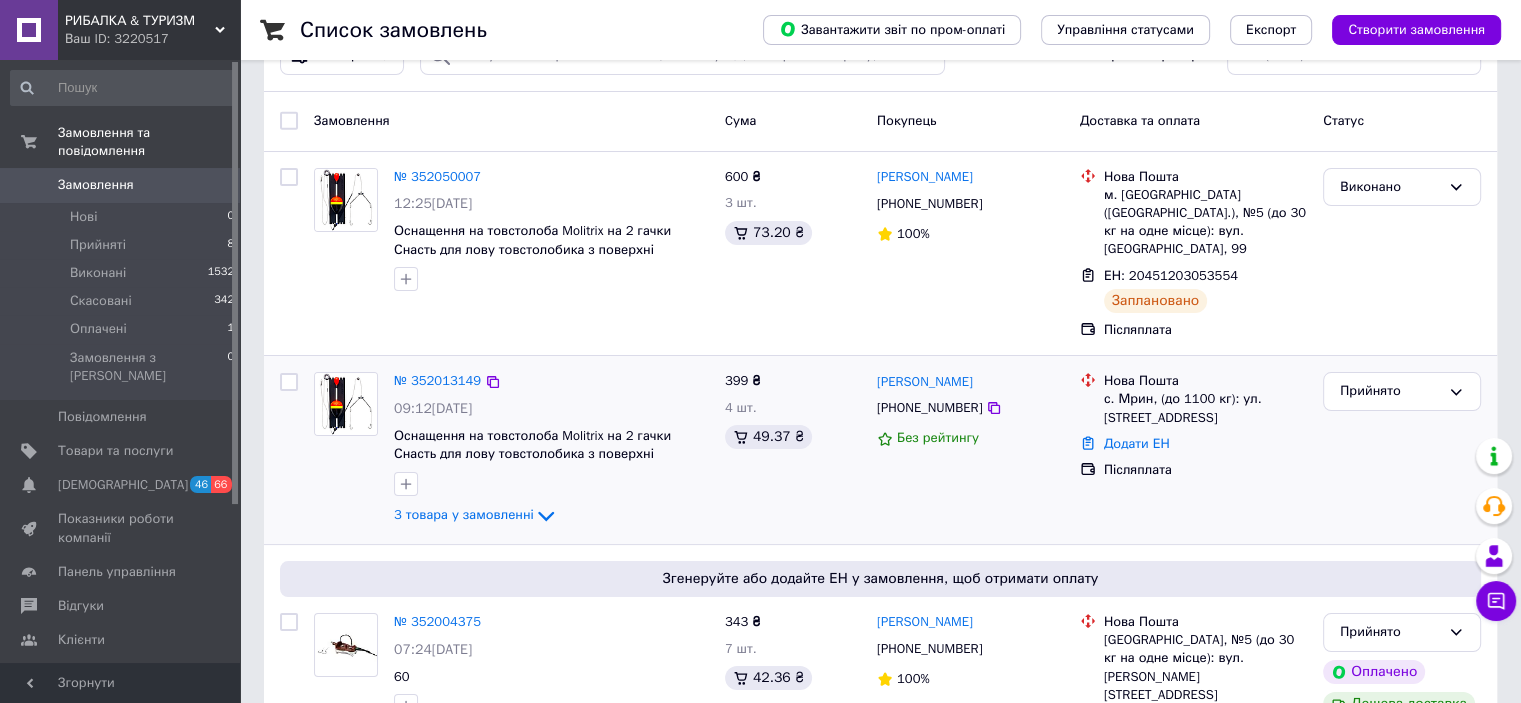 scroll, scrollTop: 100, scrollLeft: 0, axis: vertical 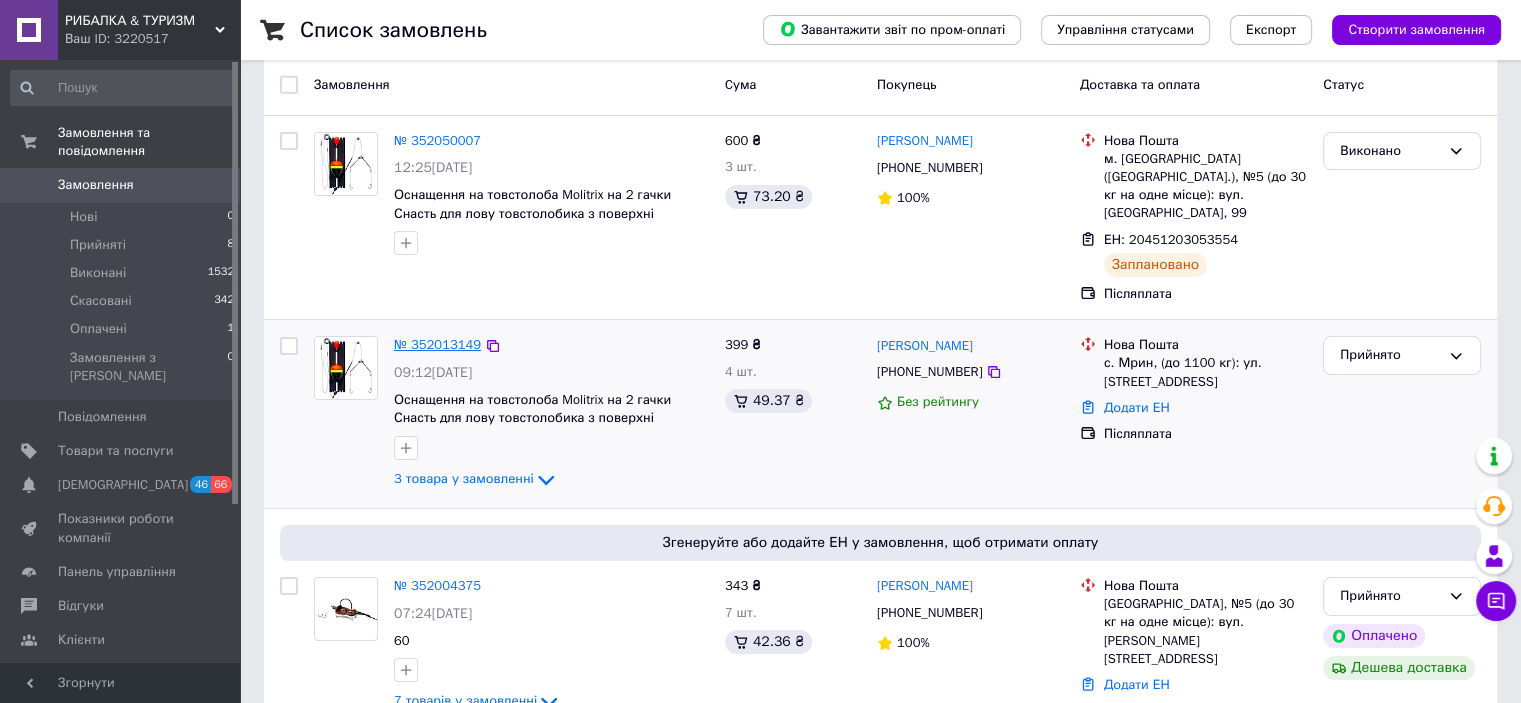 click on "№ 352013149" at bounding box center [437, 344] 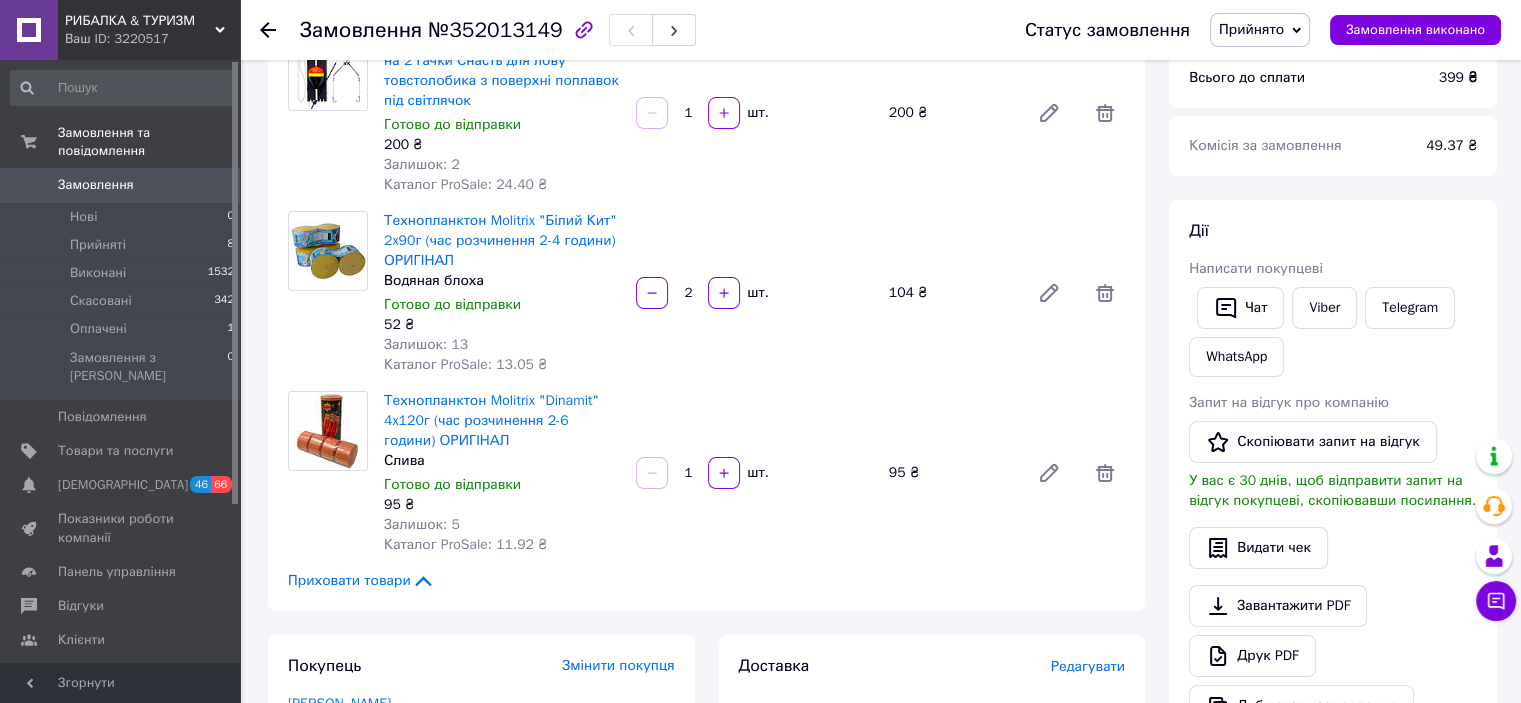 scroll, scrollTop: 100, scrollLeft: 0, axis: vertical 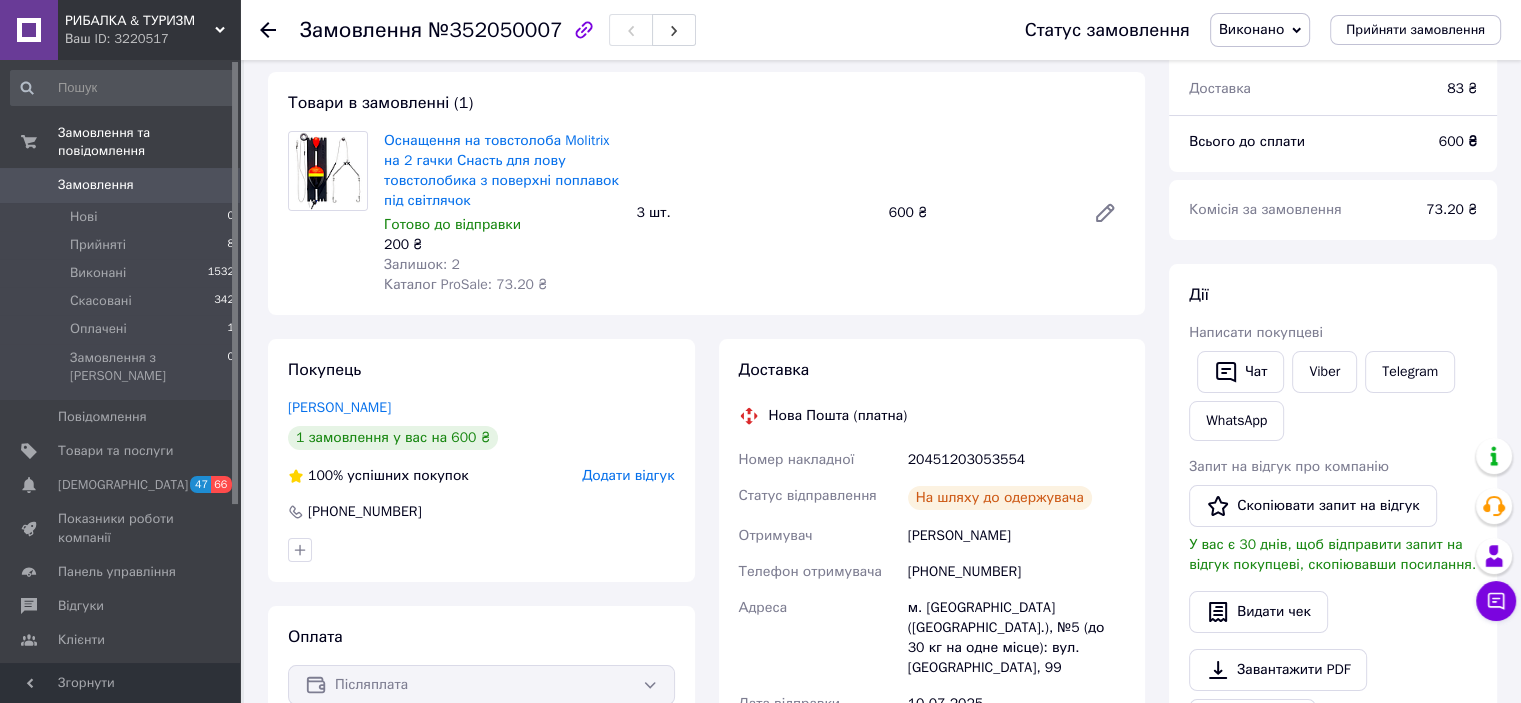 click on "Замовлення" at bounding box center [121, 185] 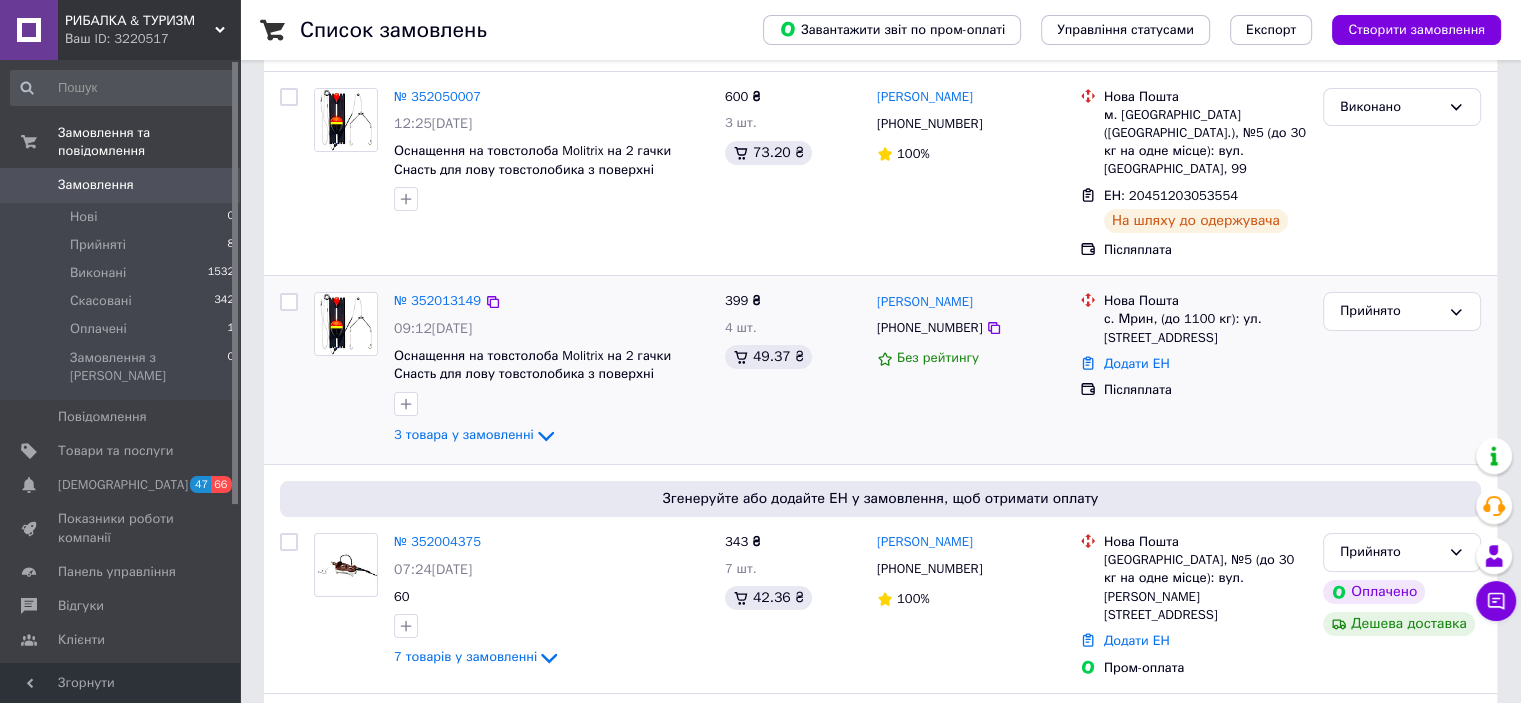 scroll, scrollTop: 100, scrollLeft: 0, axis: vertical 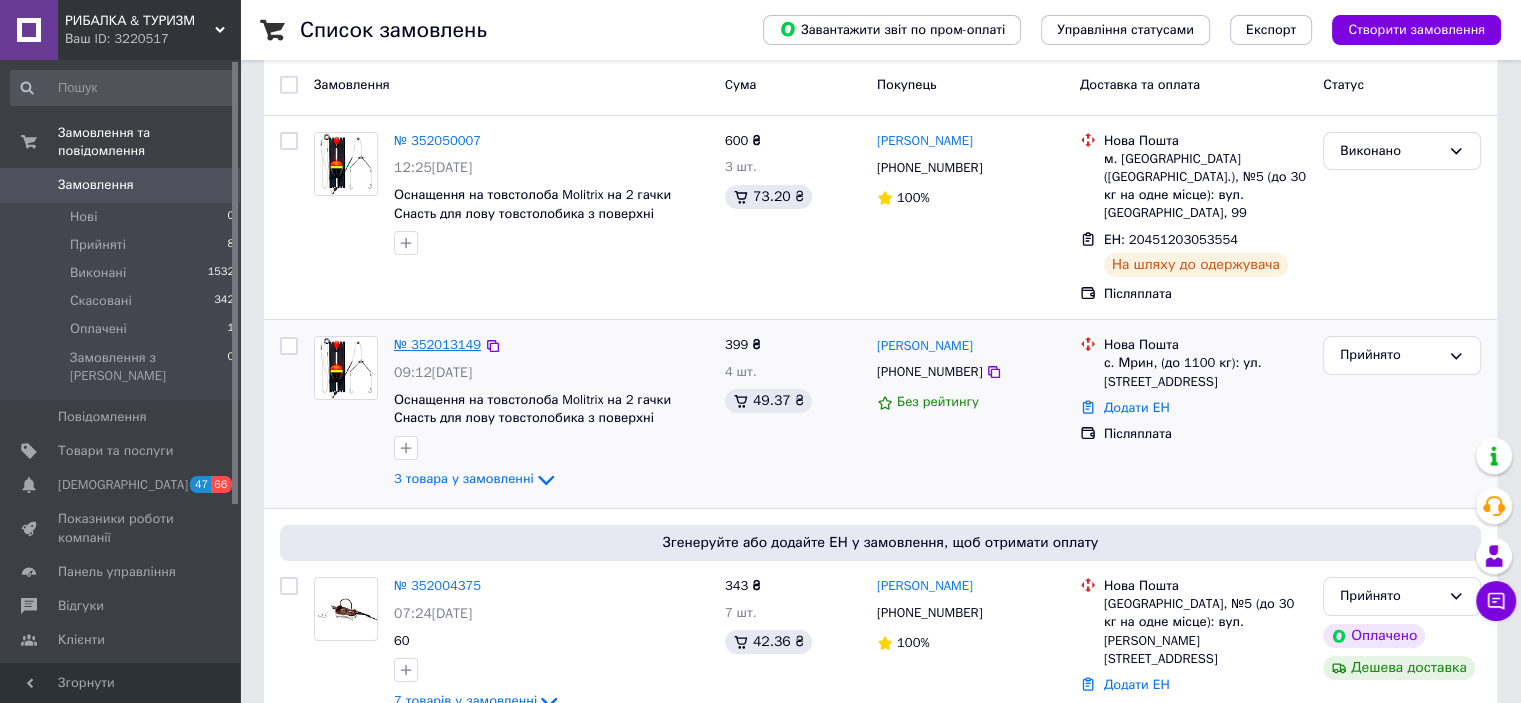 click on "№ 352013149" at bounding box center [437, 344] 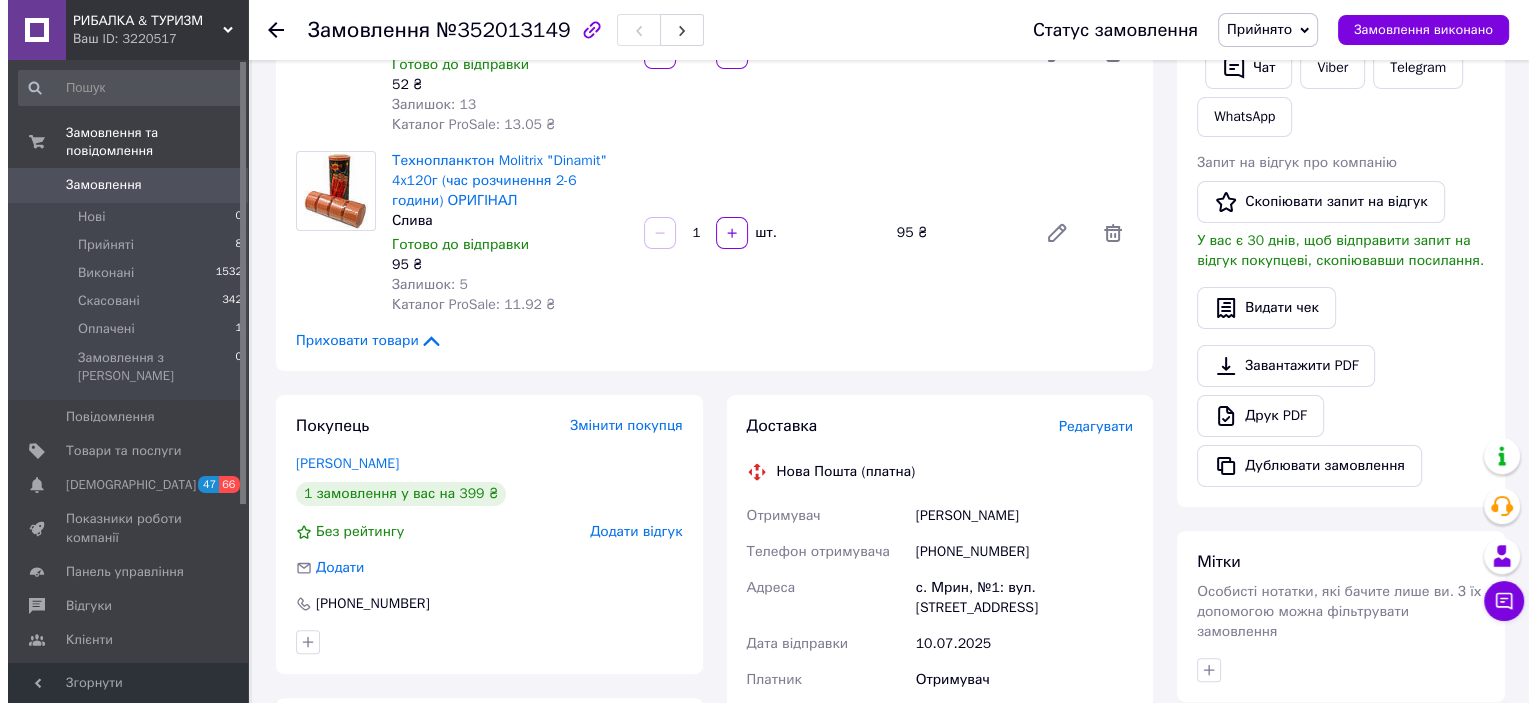 scroll, scrollTop: 500, scrollLeft: 0, axis: vertical 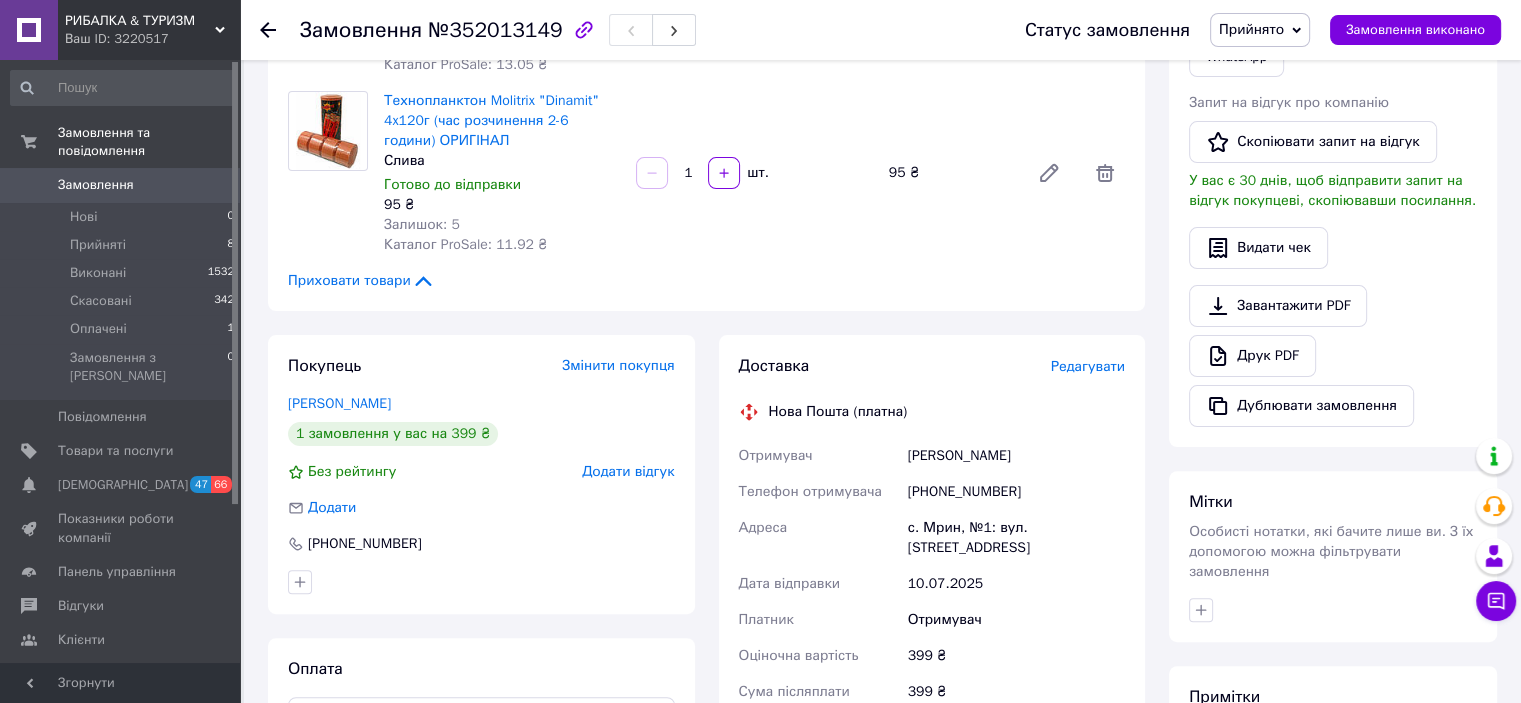 click on "Редагувати" at bounding box center (1088, 366) 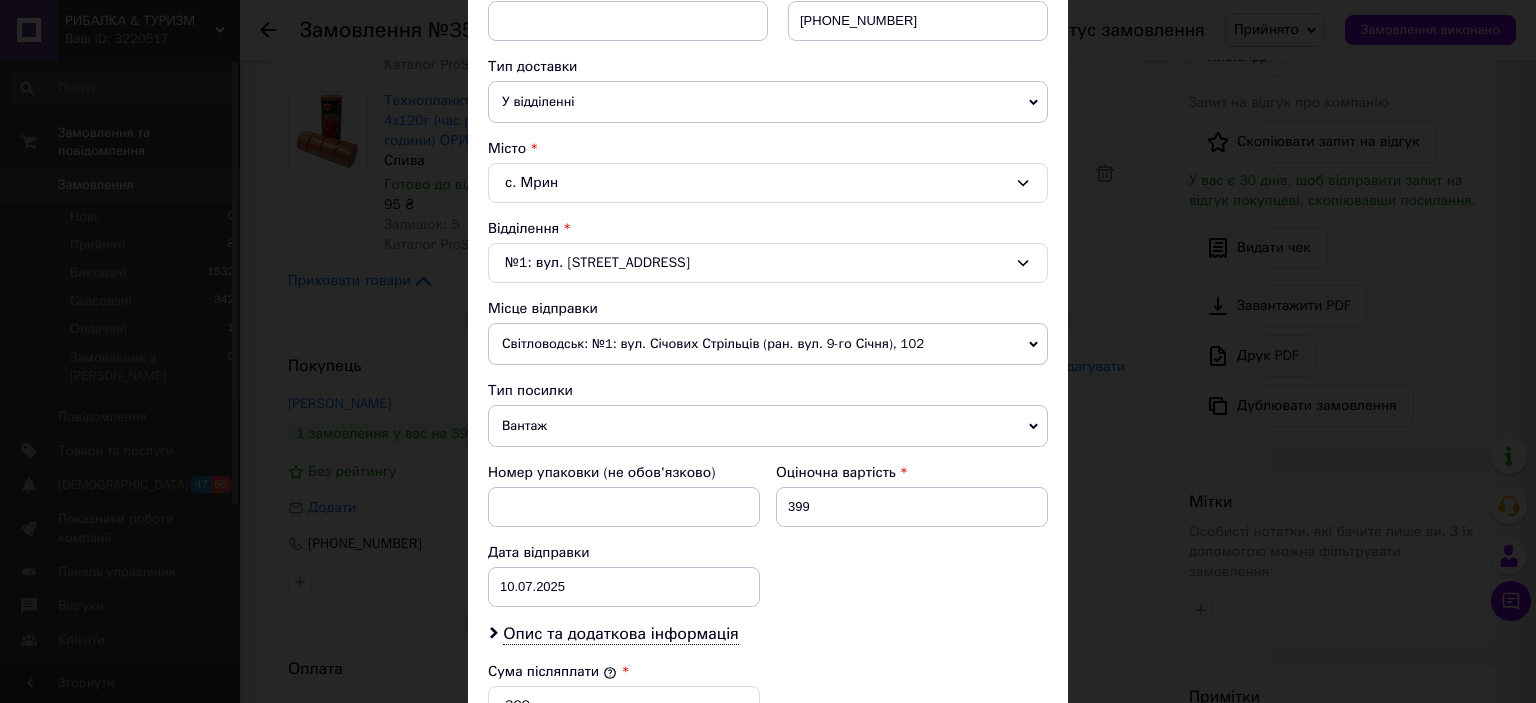 scroll, scrollTop: 600, scrollLeft: 0, axis: vertical 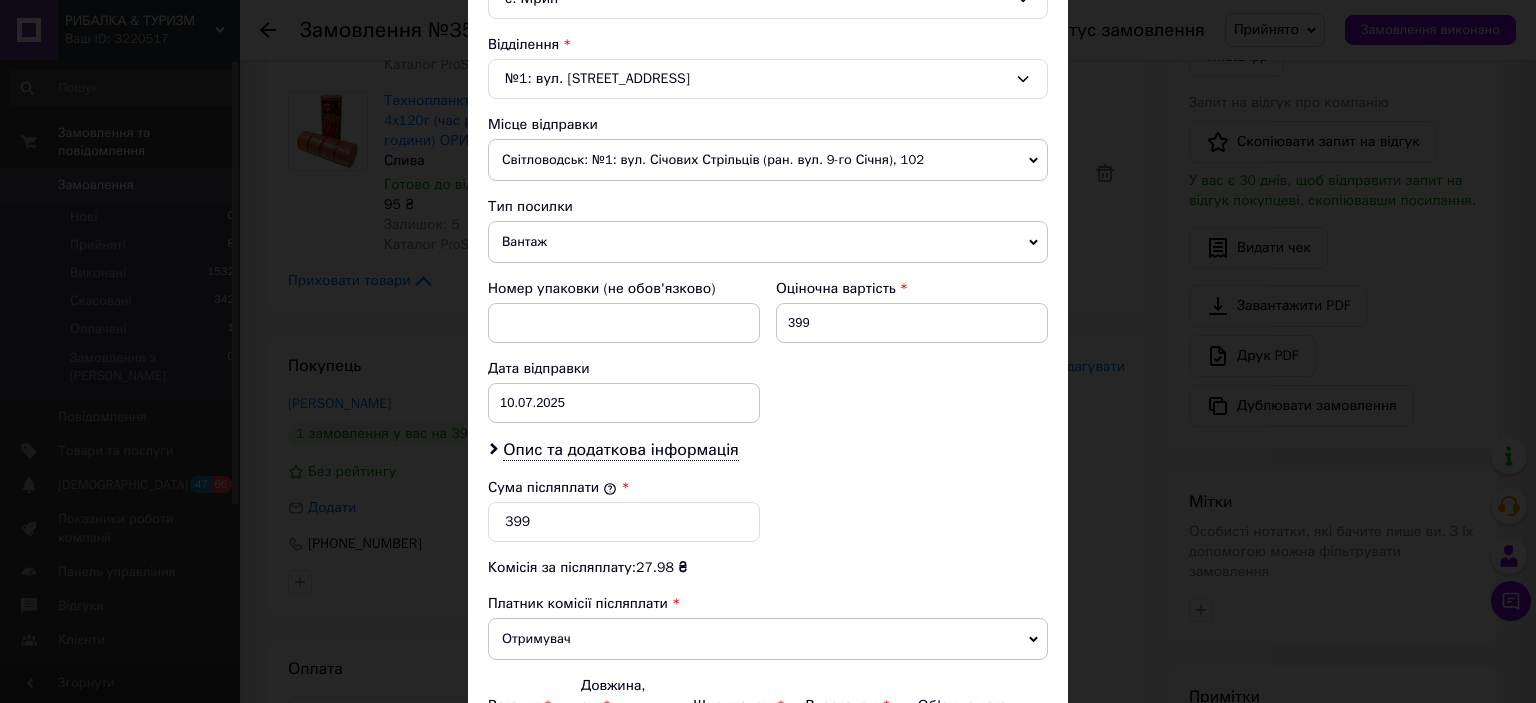 click on "Світловодськ: №1: вул. Січових Стрільців (ран. вул. 9-го Січня), 102" at bounding box center [768, 160] 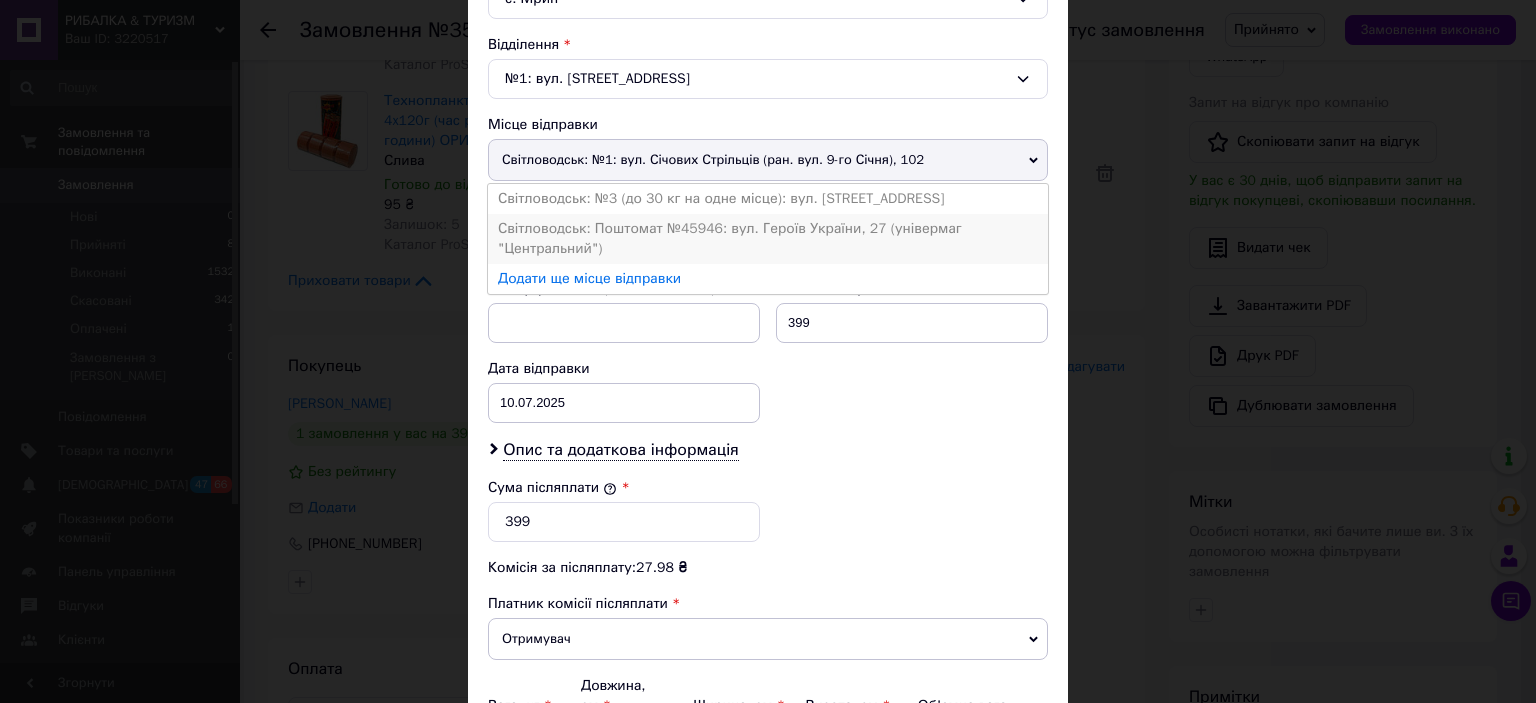 click on "Світловодськ: Поштомат №45946: вул. Героїв України, 27 (універмаг "Центральний")" at bounding box center (768, 239) 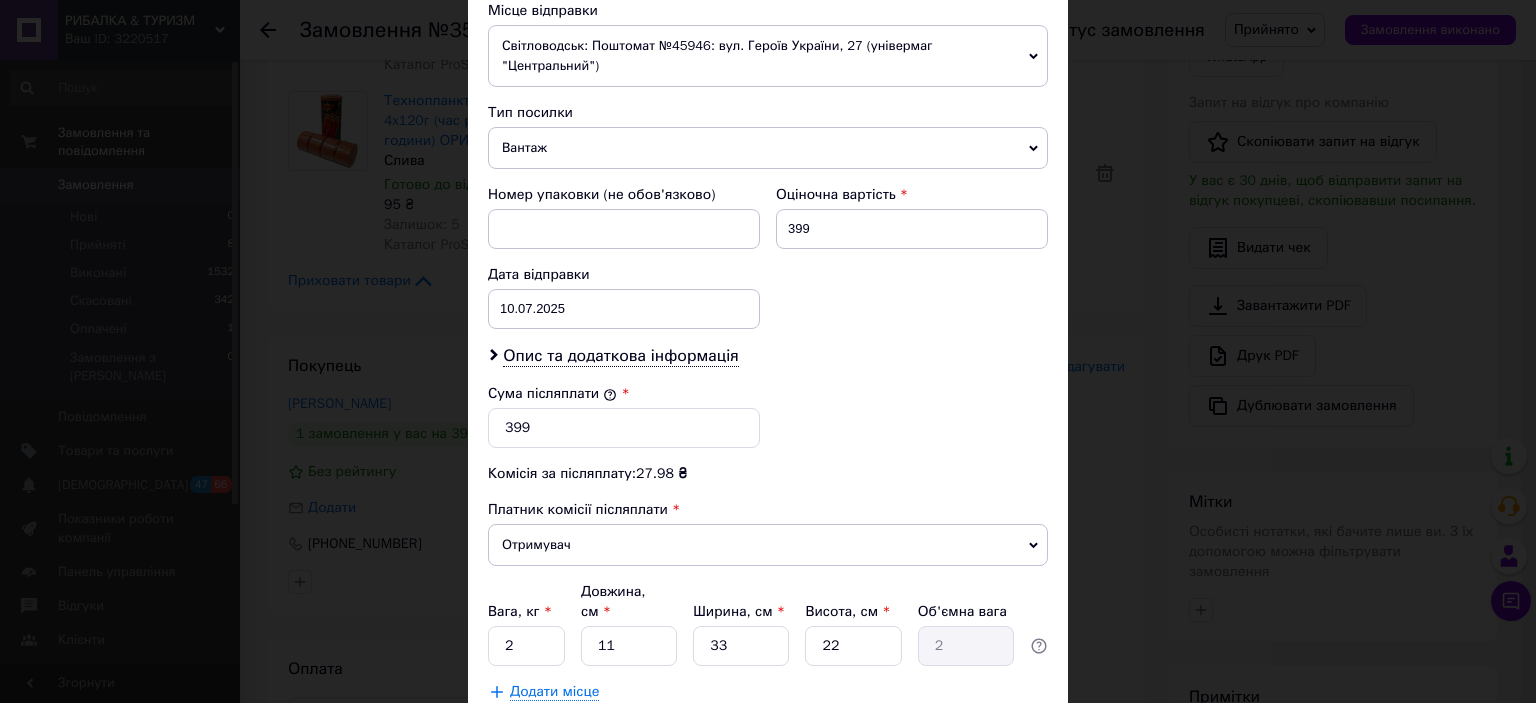 scroll, scrollTop: 816, scrollLeft: 0, axis: vertical 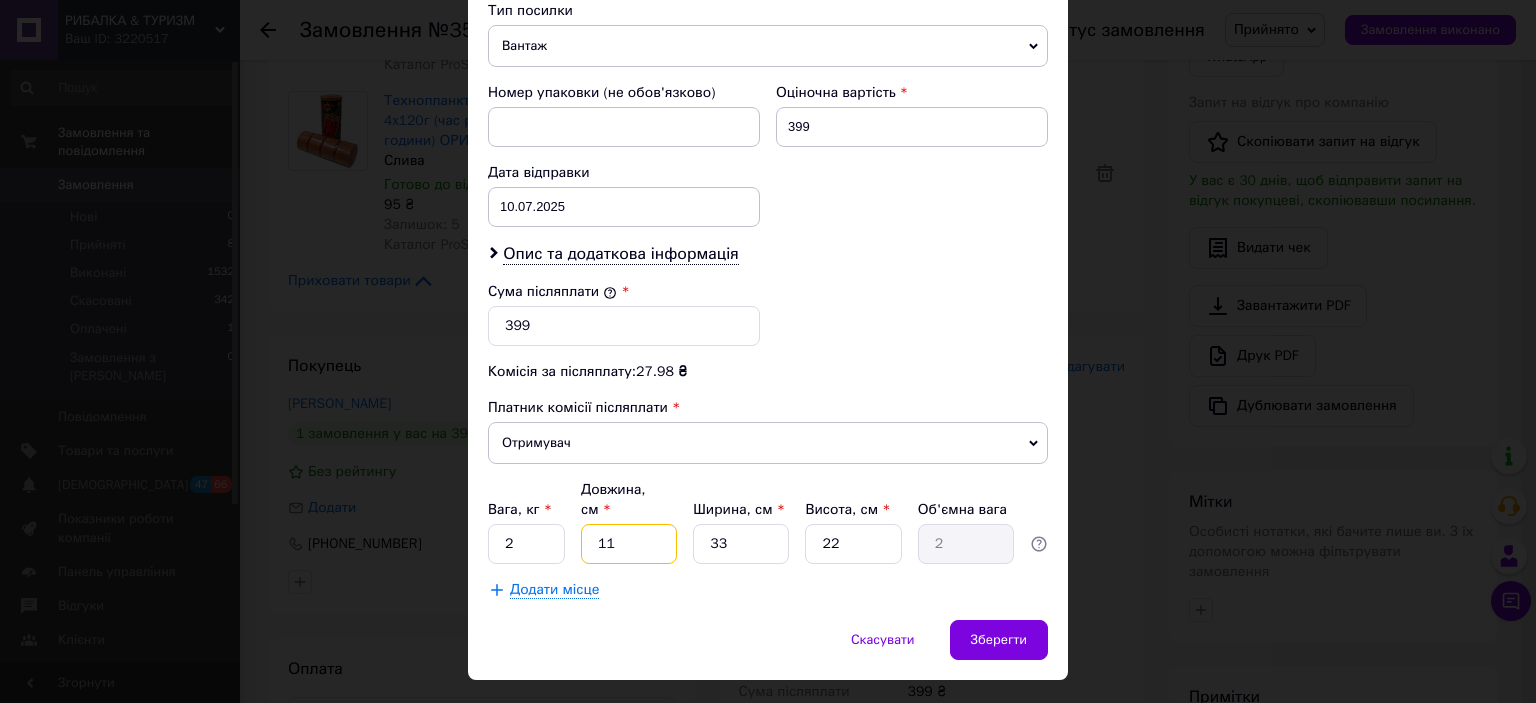 drag, startPoint x: 657, startPoint y: 505, endPoint x: 487, endPoint y: 466, distance: 174.41617 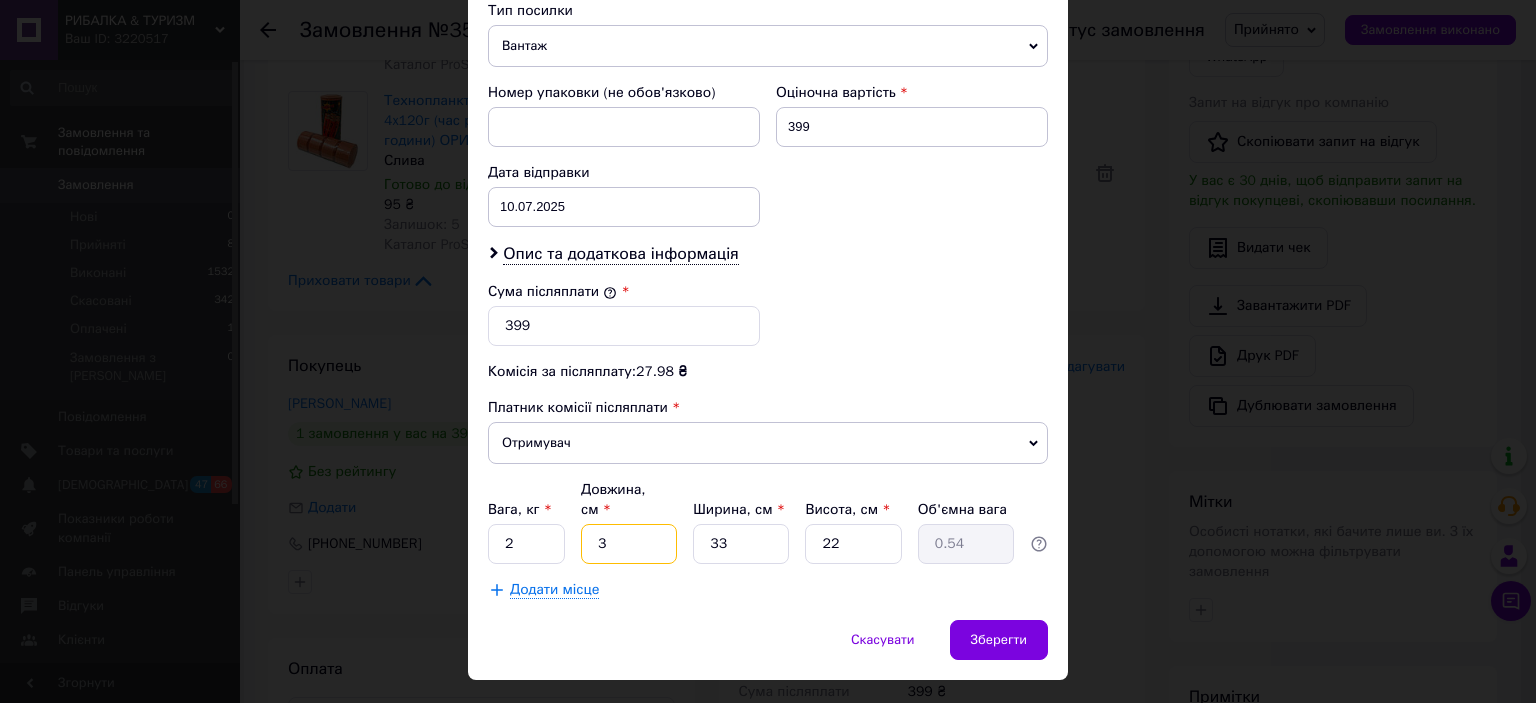 type on "35" 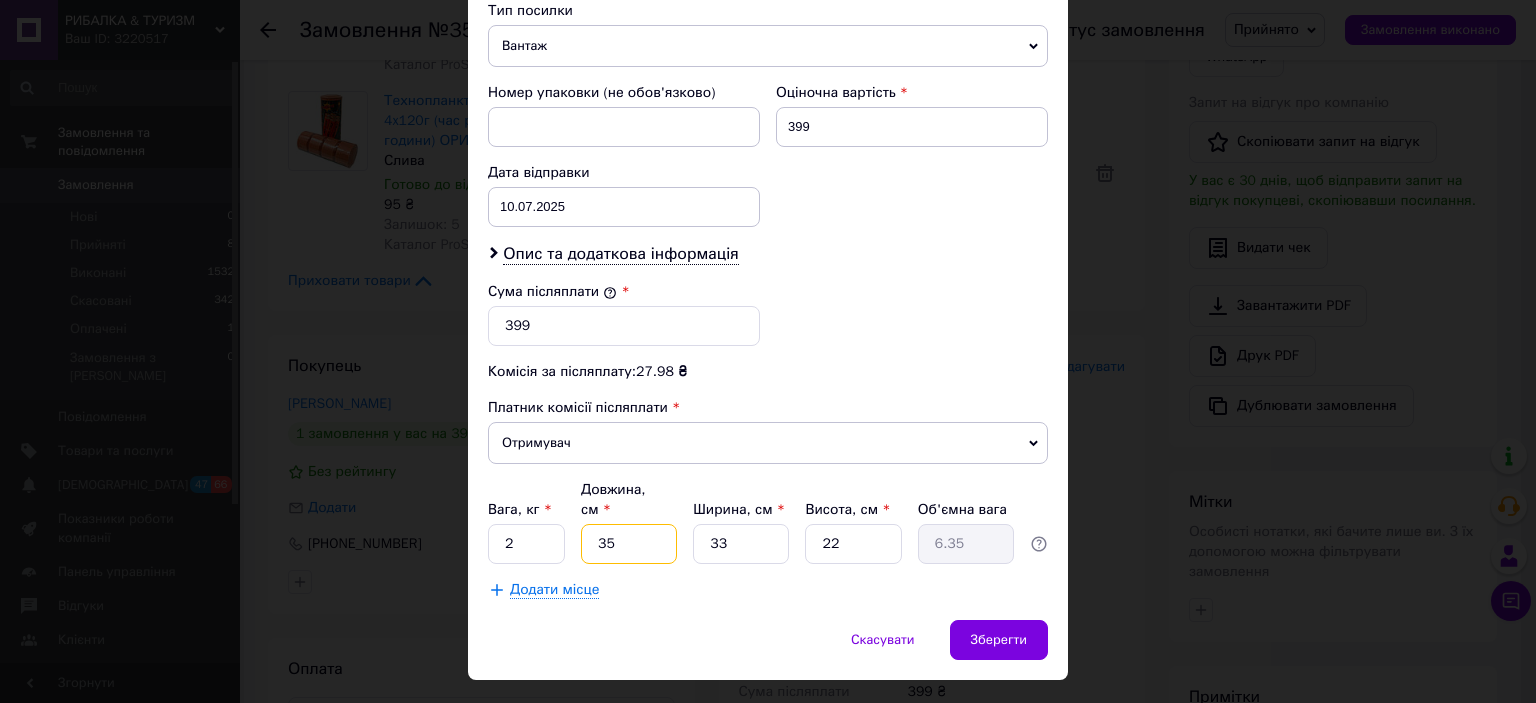 type on "35" 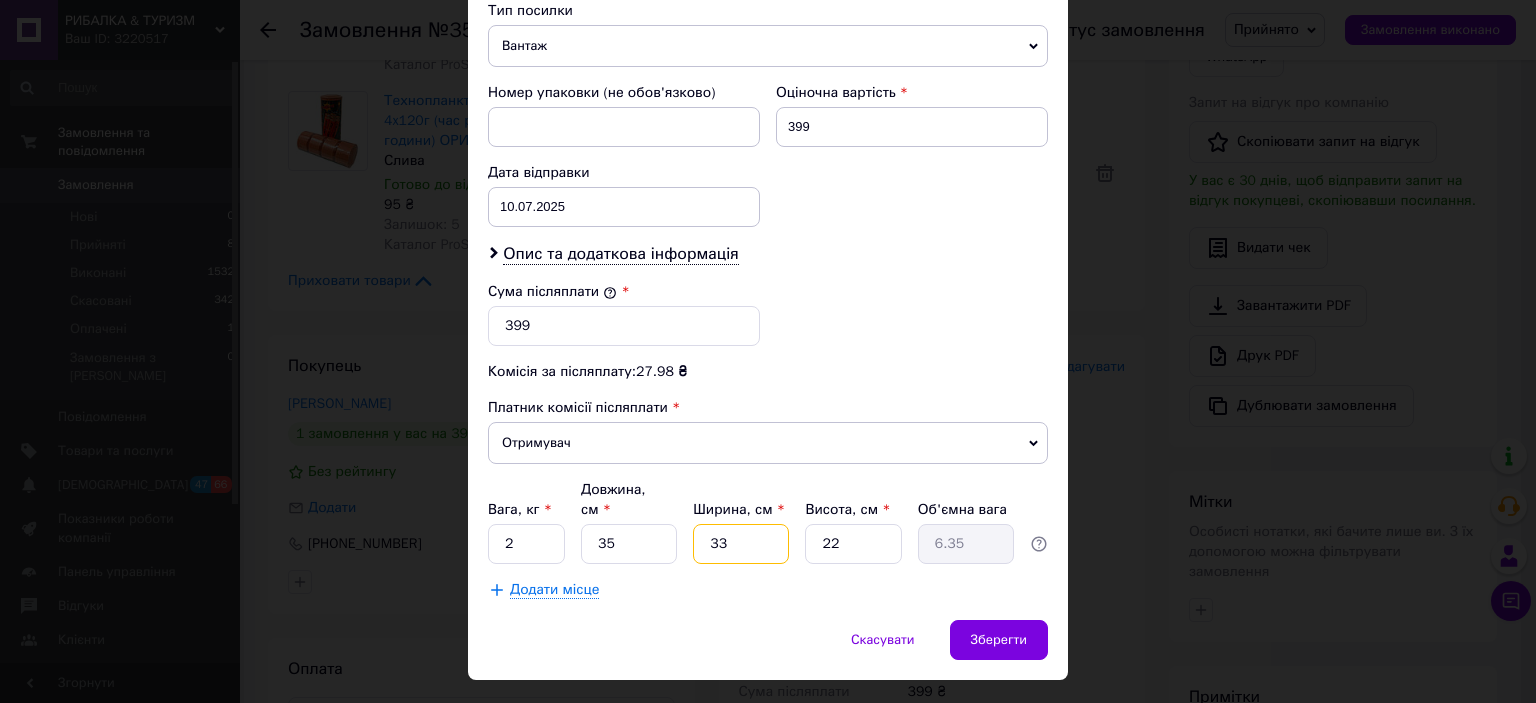 drag, startPoint x: 738, startPoint y: 503, endPoint x: 678, endPoint y: 495, distance: 60.530983 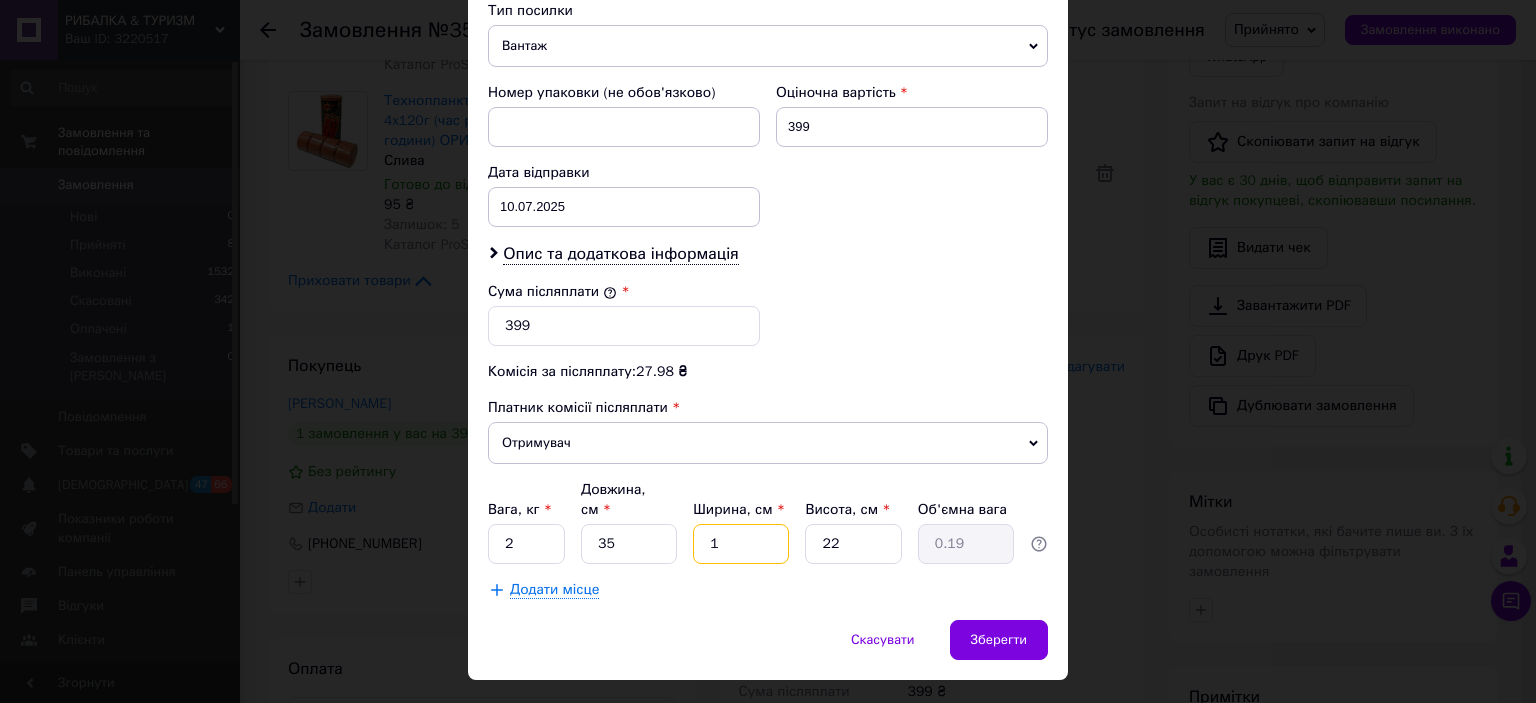 type on "14" 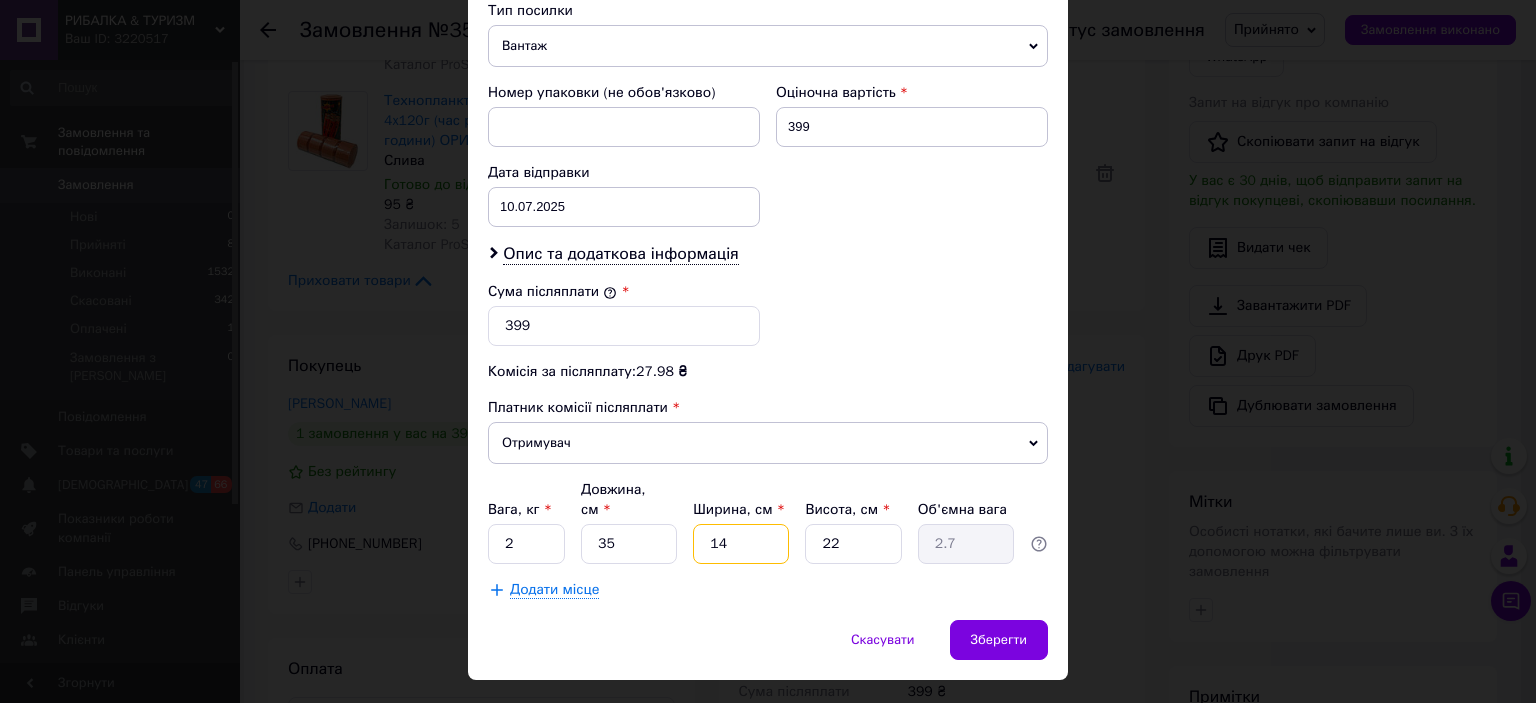 type on "14" 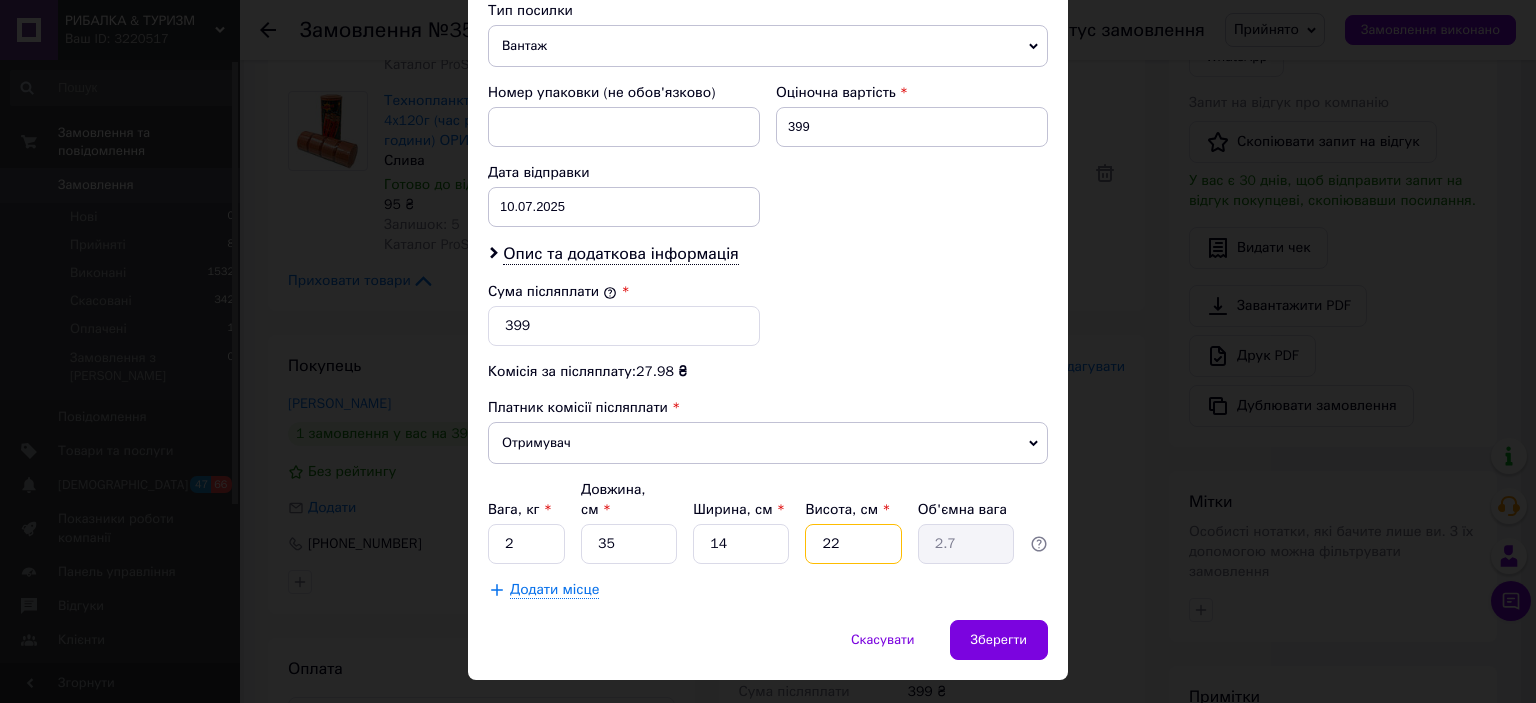 drag, startPoint x: 847, startPoint y: 503, endPoint x: 797, endPoint y: 496, distance: 50.48762 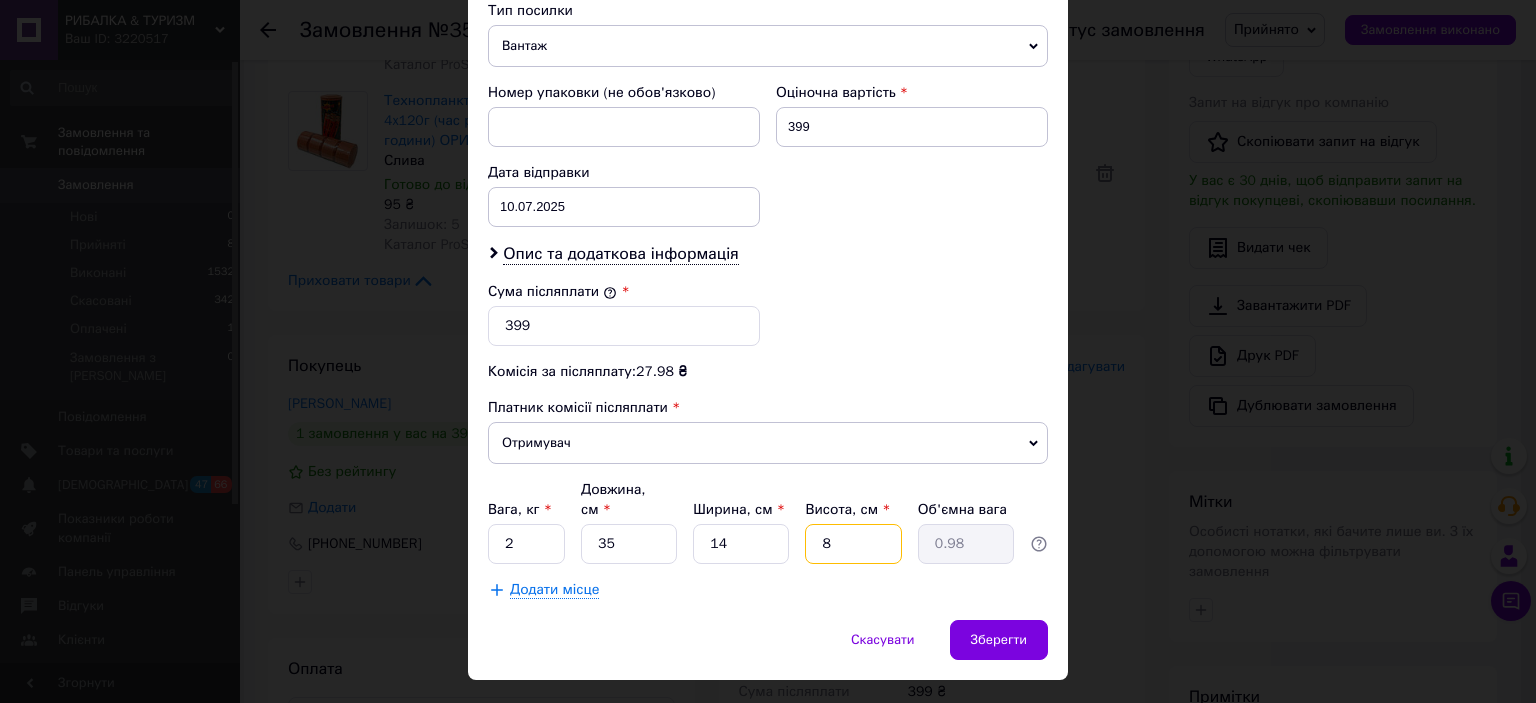 type on "8" 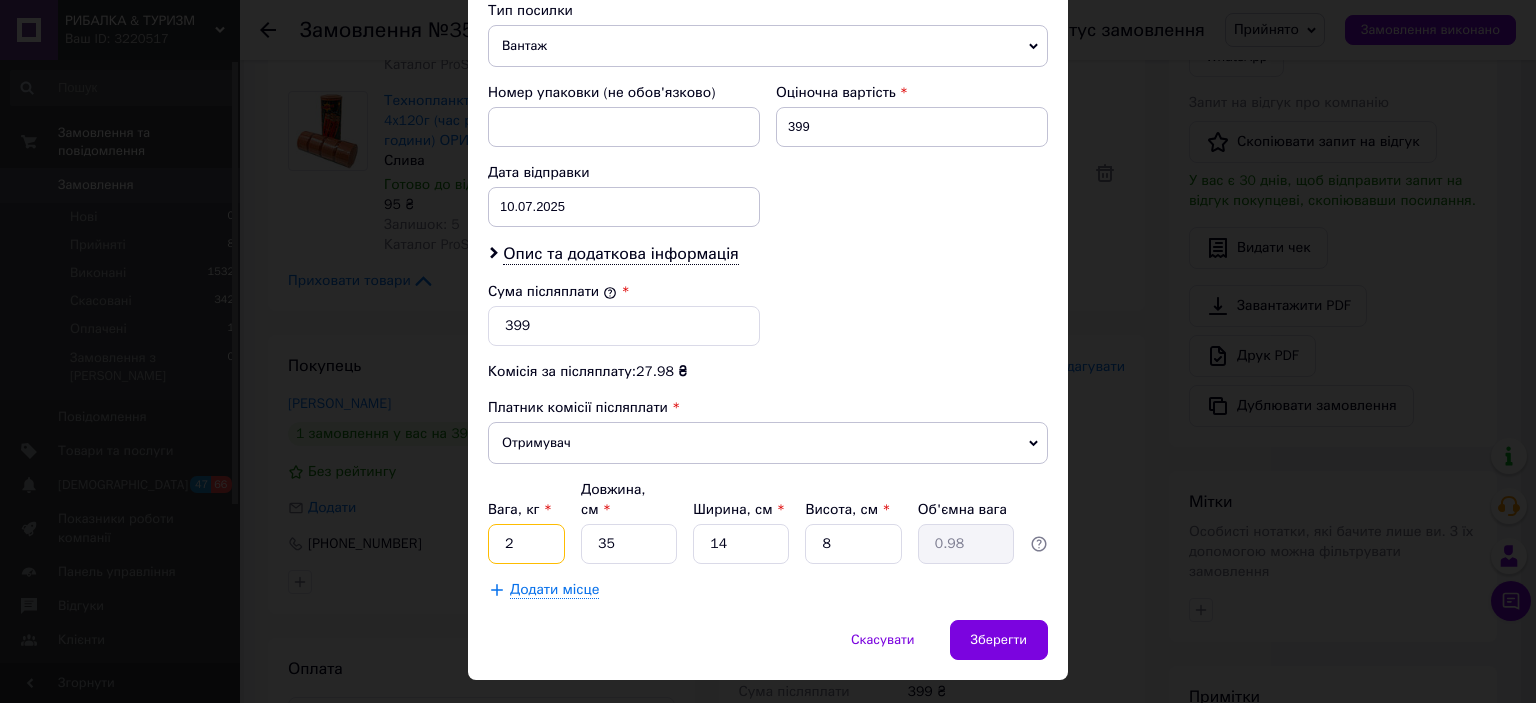 drag, startPoint x: 520, startPoint y: 499, endPoint x: 468, endPoint y: 494, distance: 52.23983 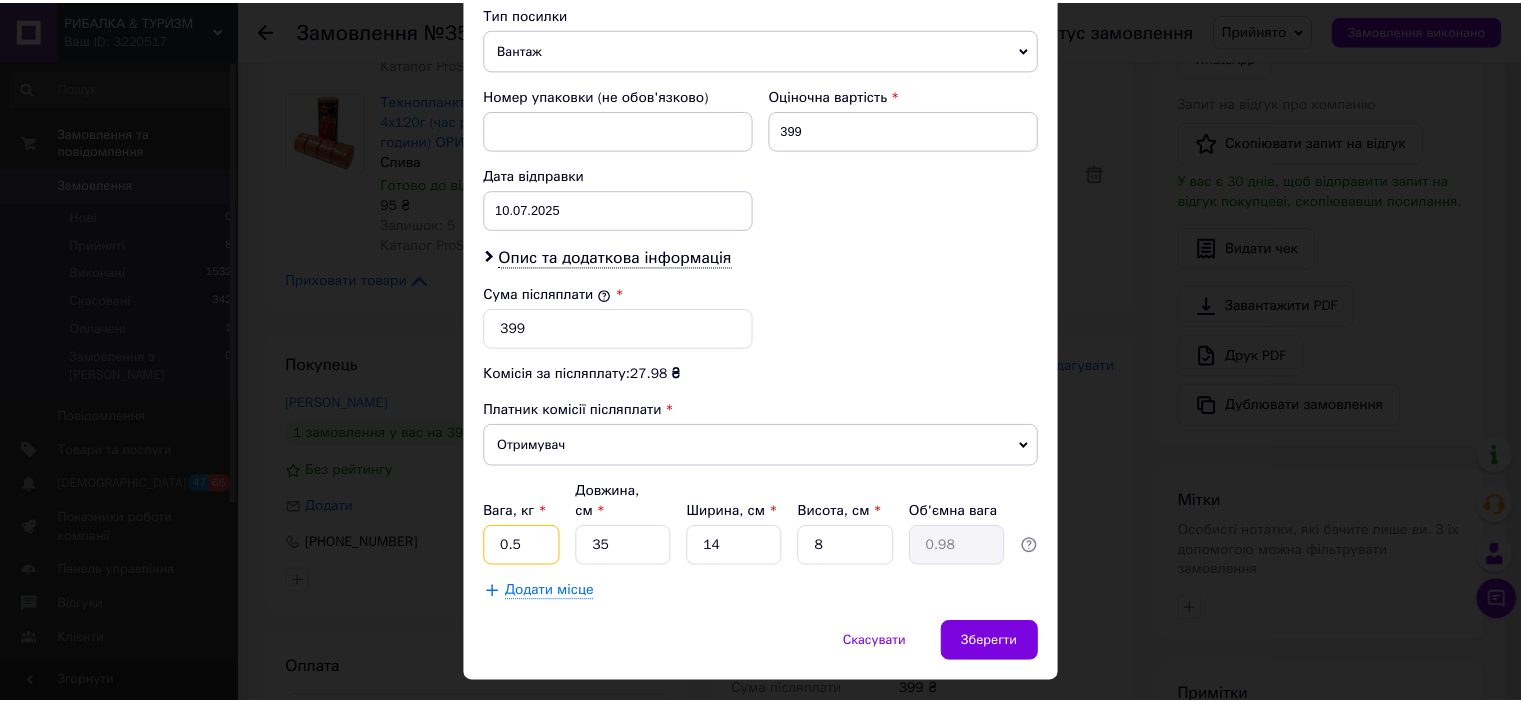 scroll, scrollTop: 816, scrollLeft: 0, axis: vertical 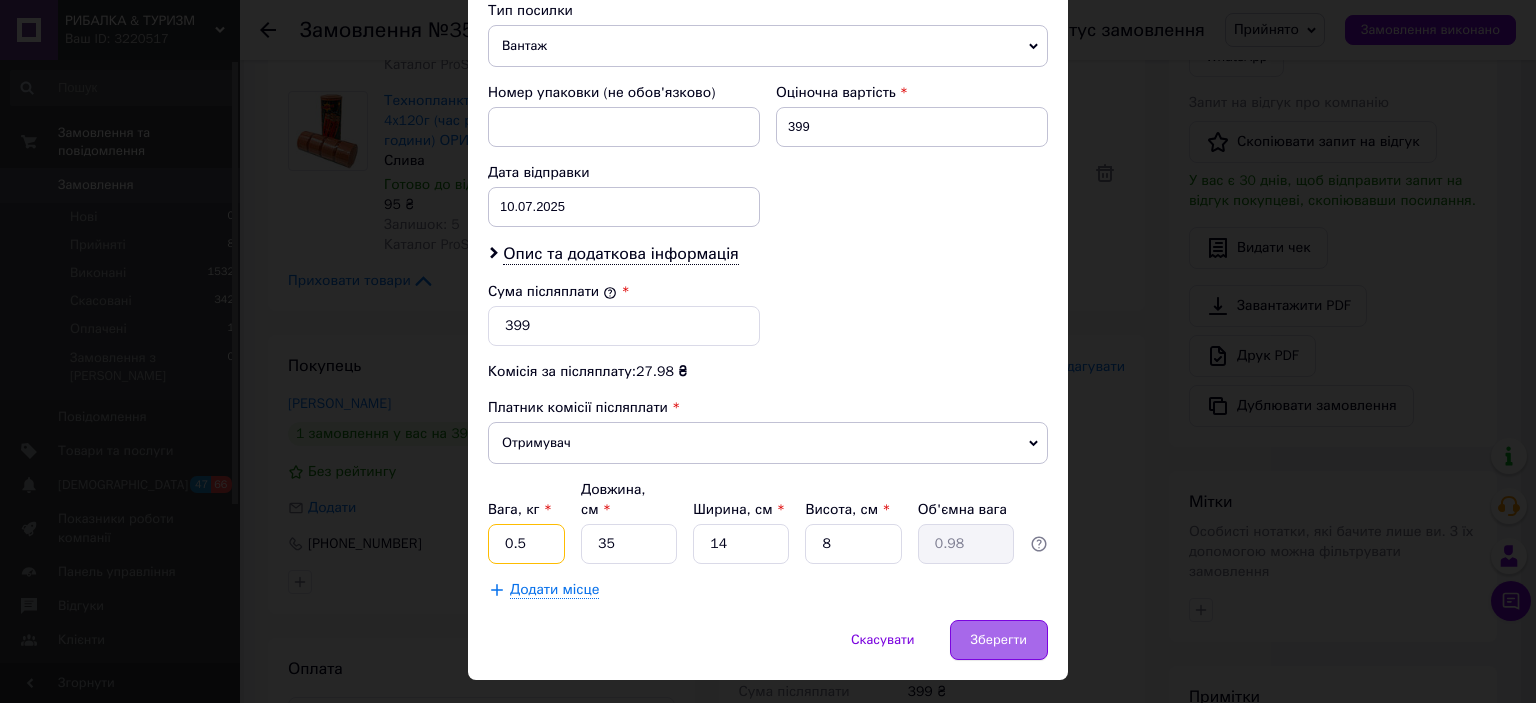 type on "0.5" 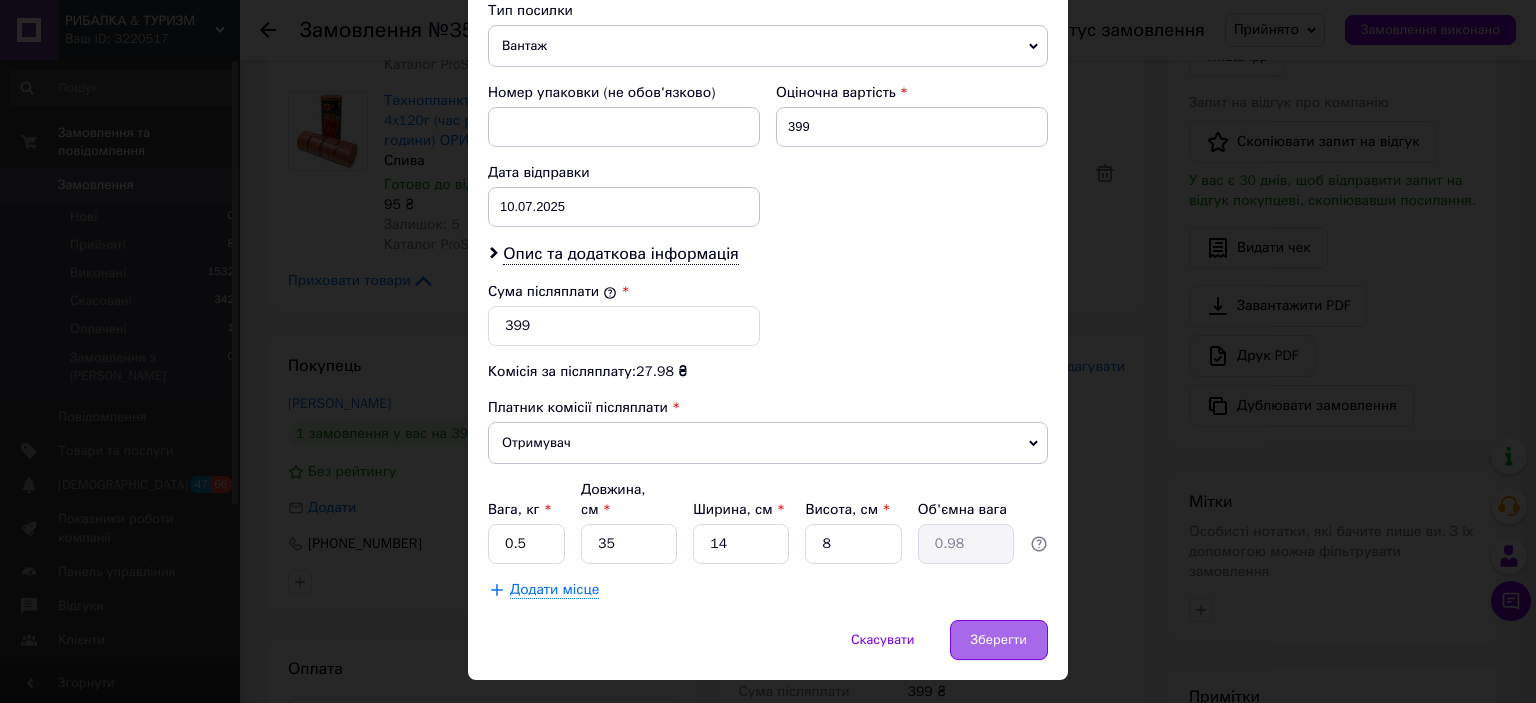click on "Зберегти" at bounding box center (999, 640) 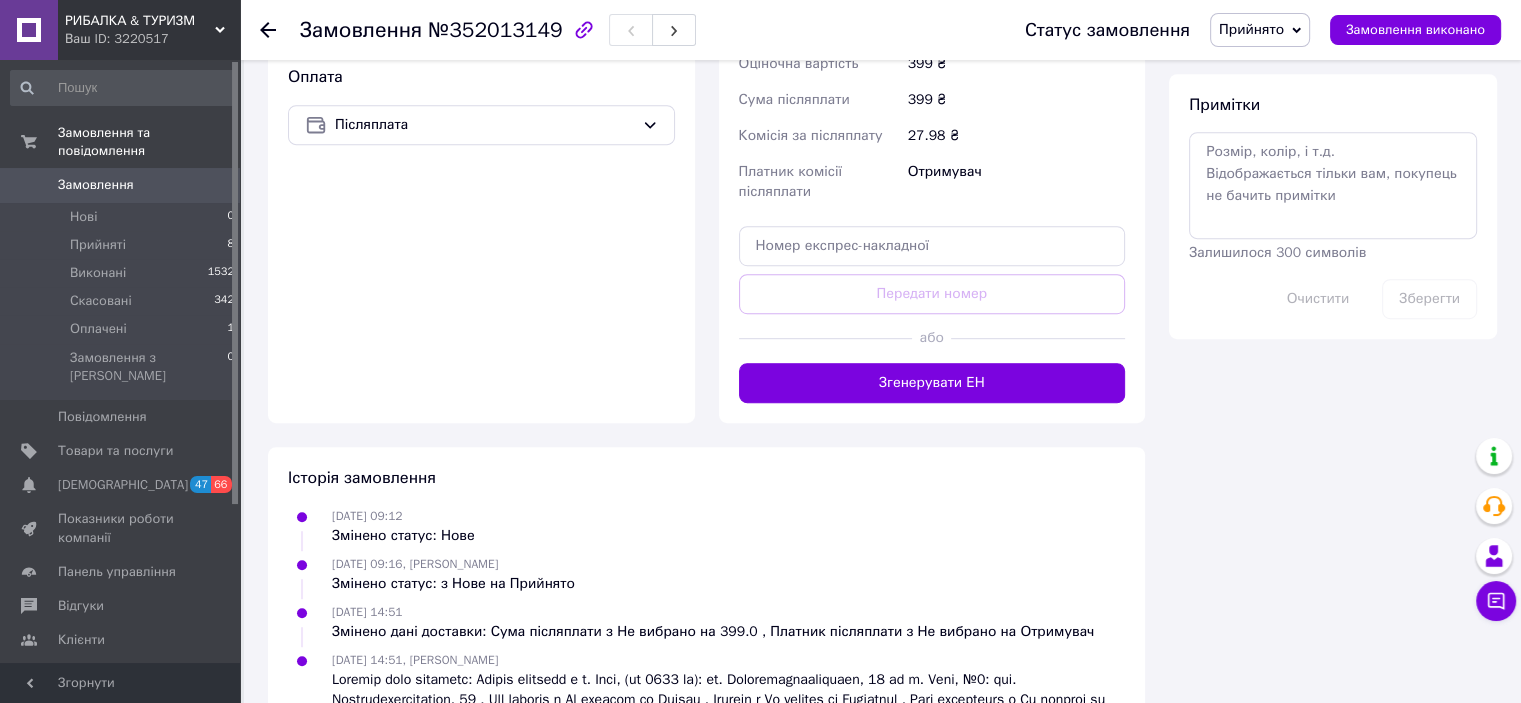 scroll, scrollTop: 1100, scrollLeft: 0, axis: vertical 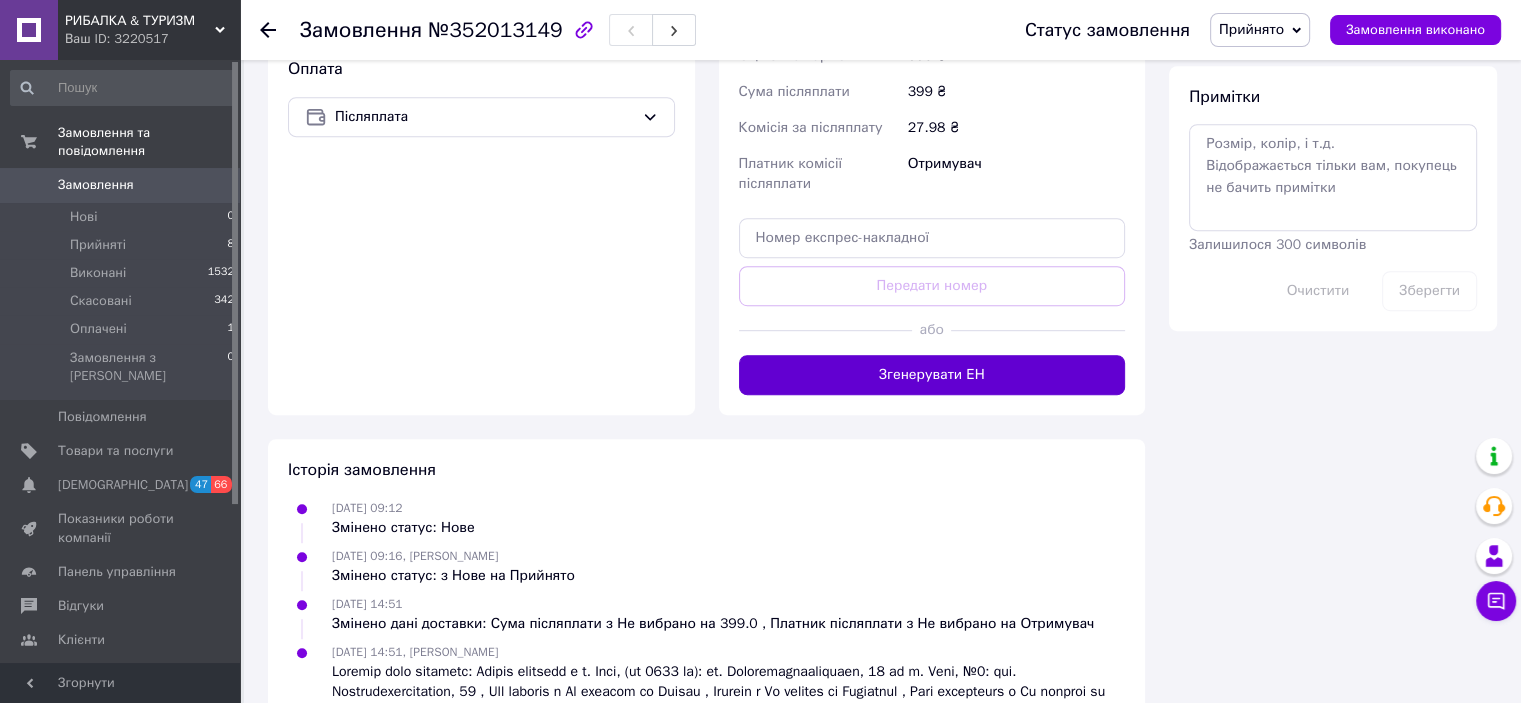 click on "Згенерувати ЕН" at bounding box center [932, 375] 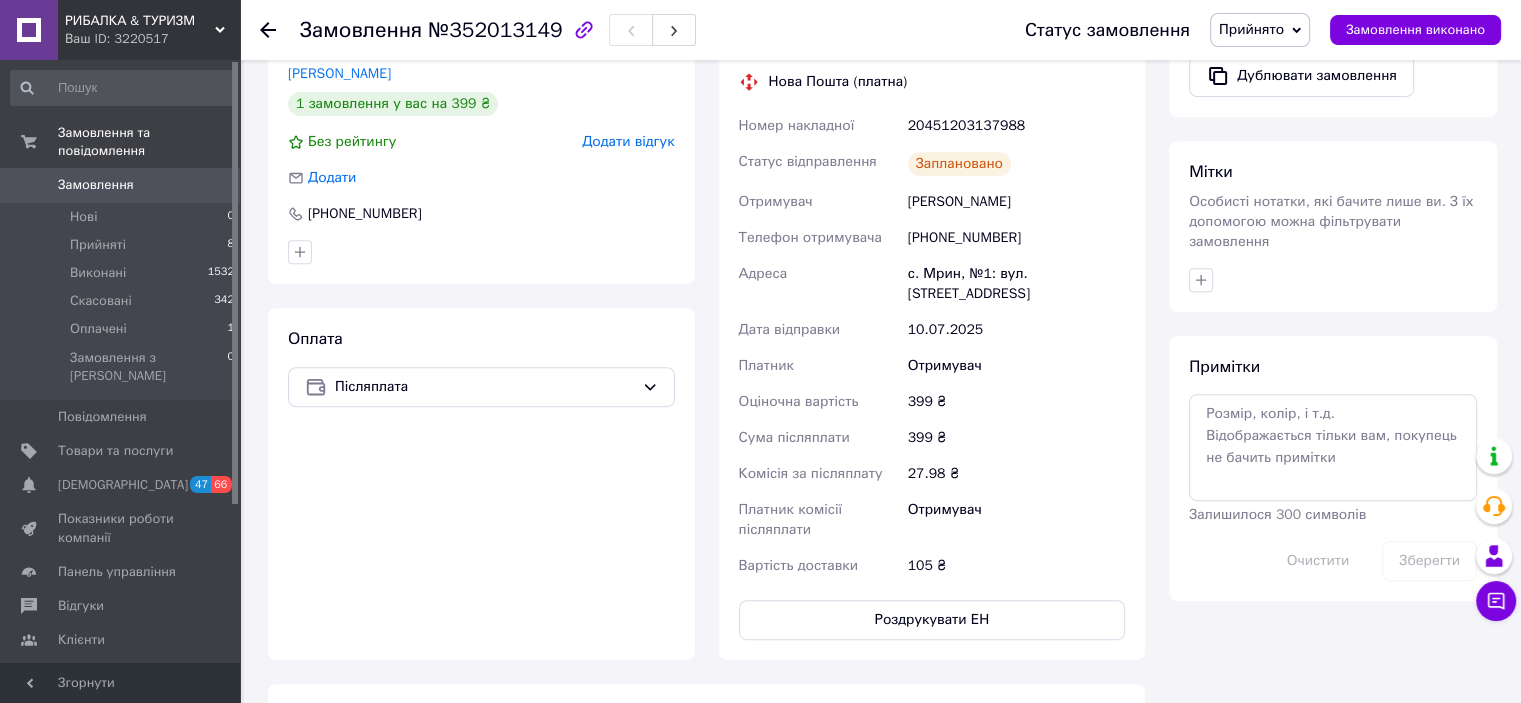 scroll, scrollTop: 900, scrollLeft: 0, axis: vertical 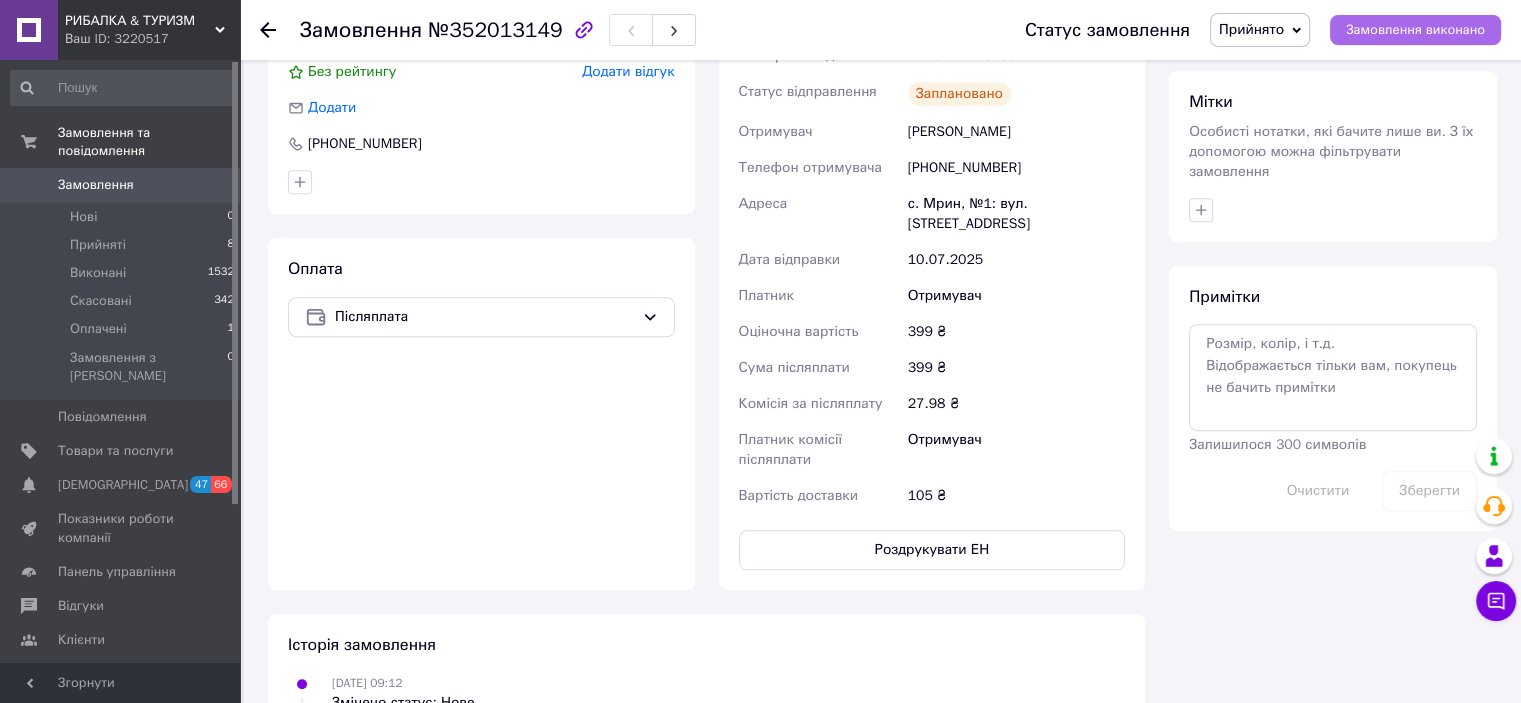 click on "Замовлення виконано" at bounding box center (1415, 30) 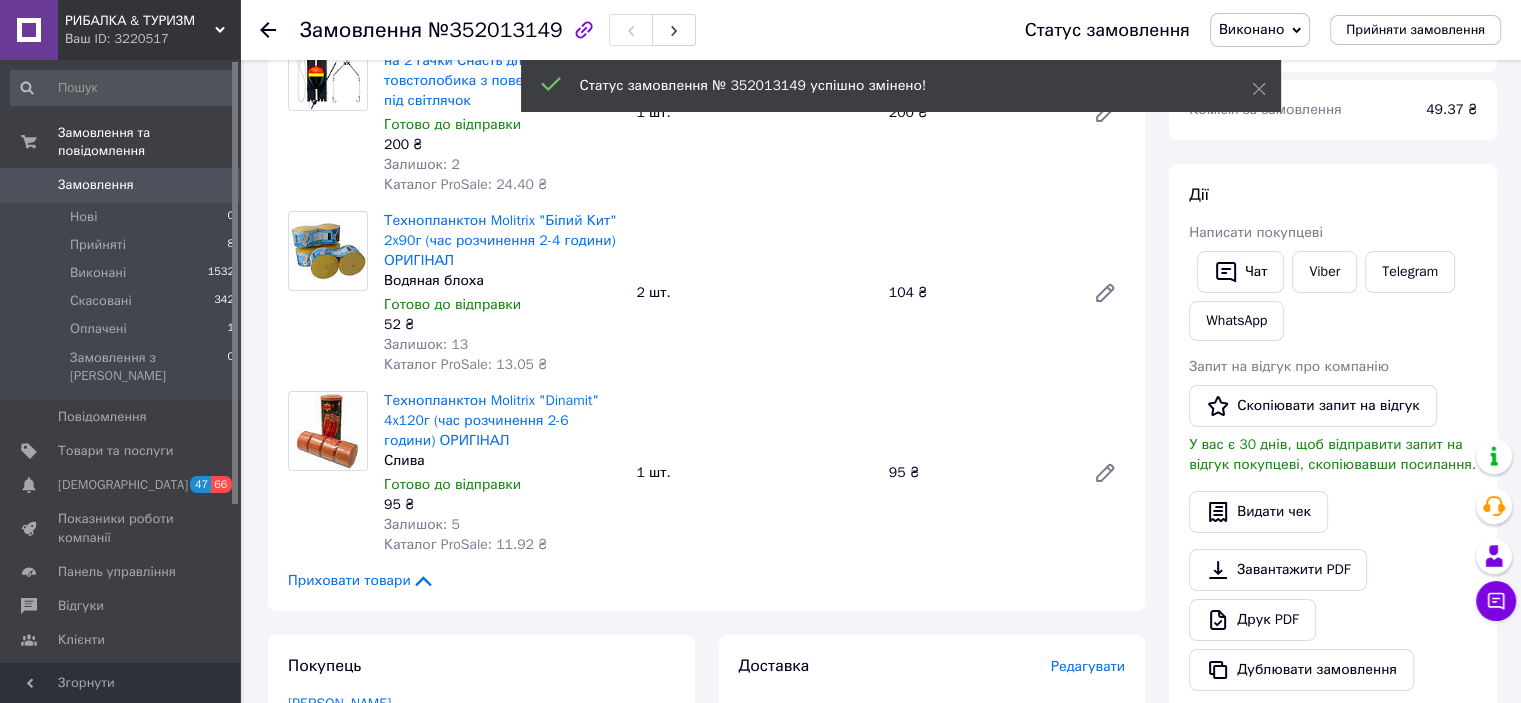 scroll, scrollTop: 200, scrollLeft: 0, axis: vertical 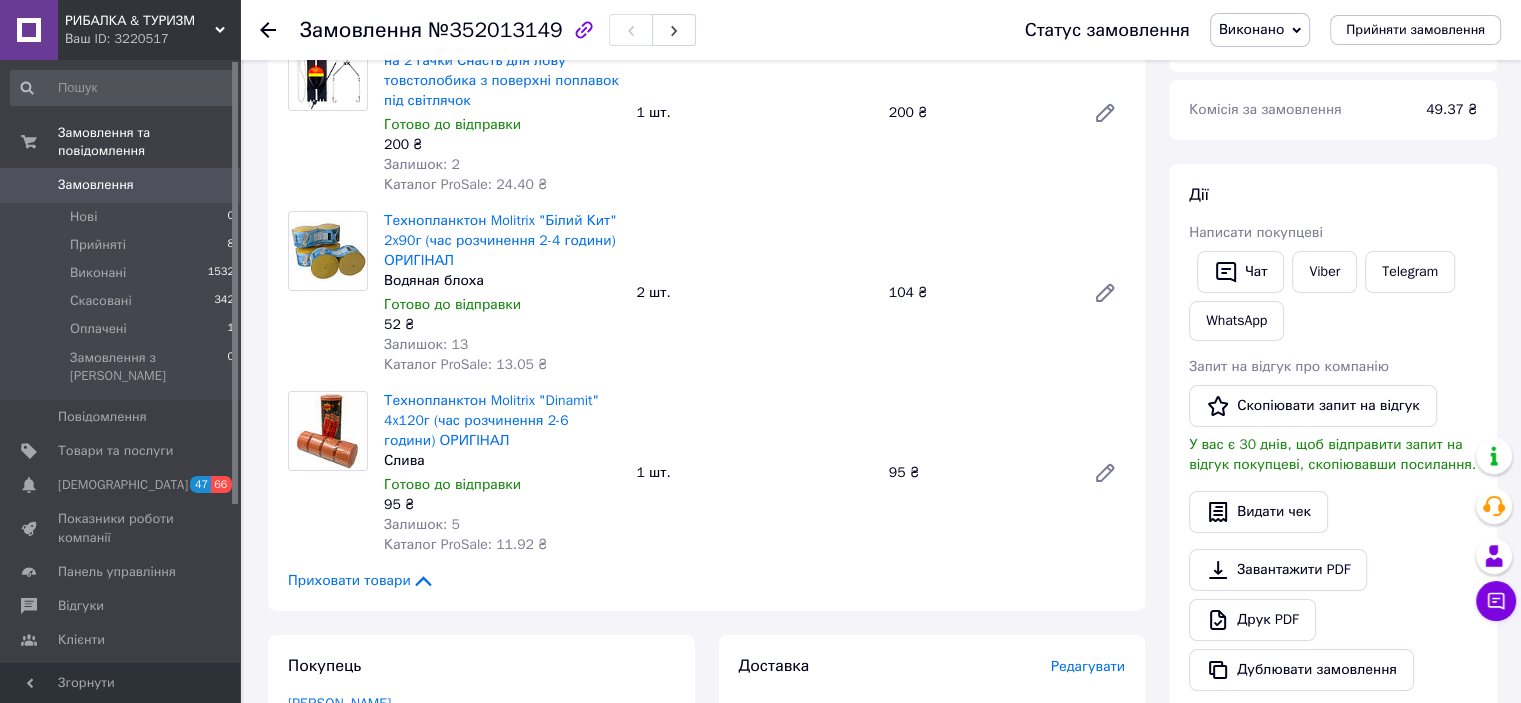 click on "Замовлення" at bounding box center (121, 185) 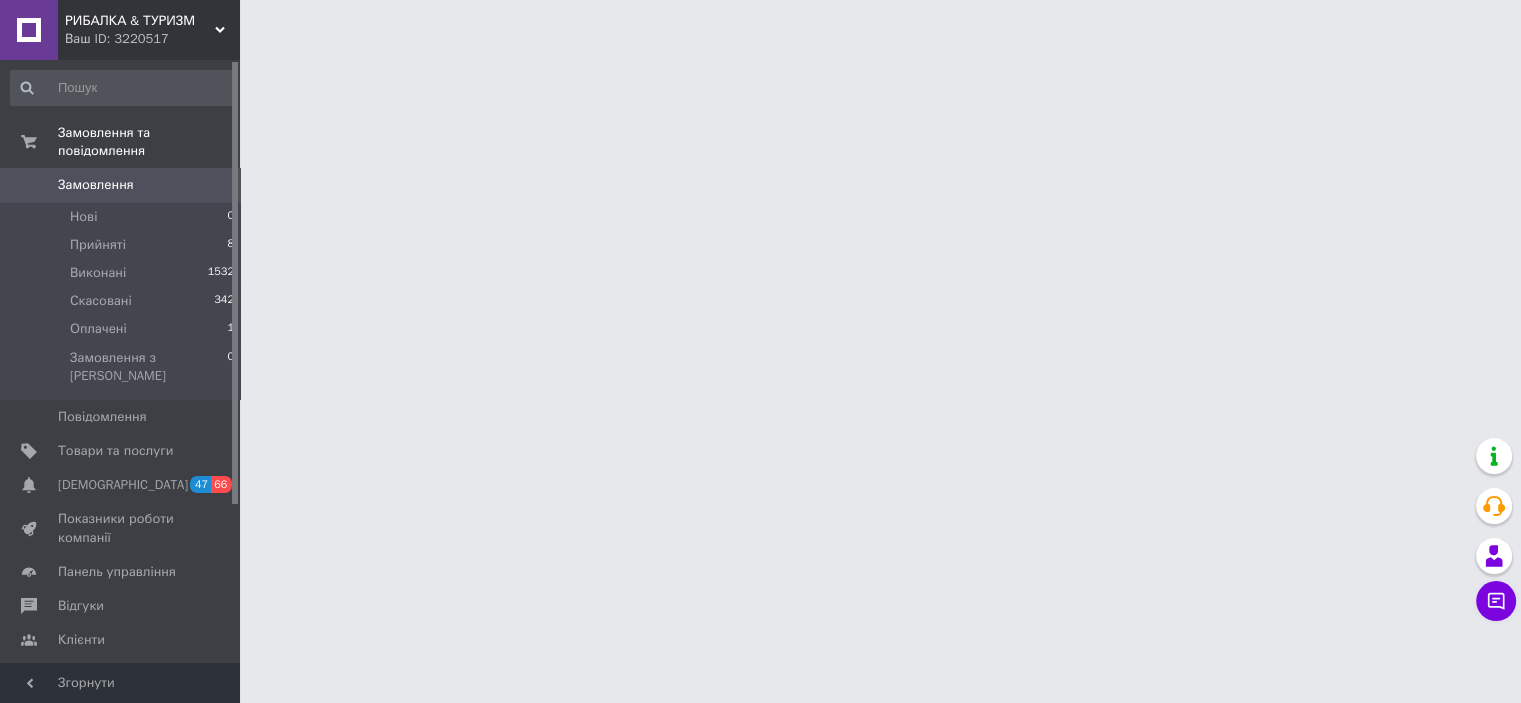 scroll, scrollTop: 0, scrollLeft: 0, axis: both 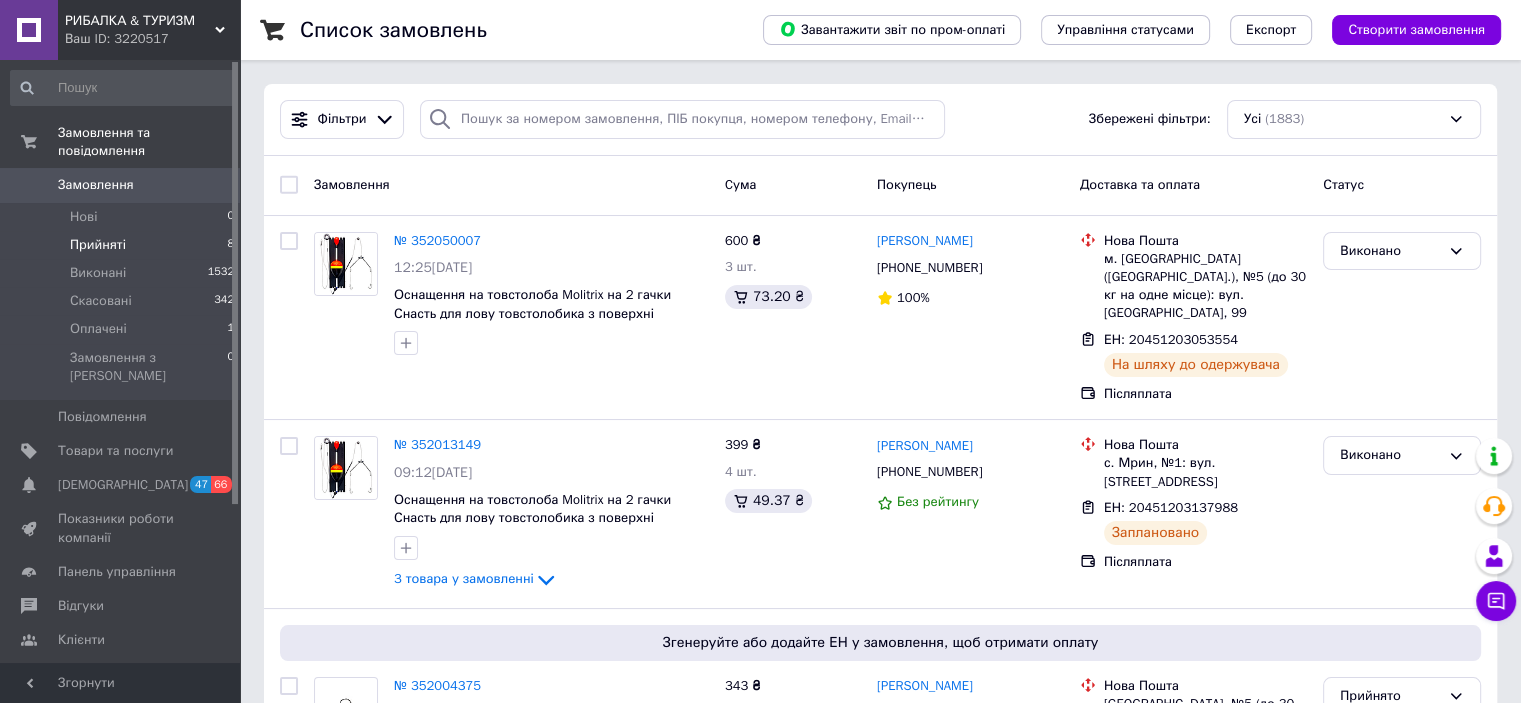 click on "Прийняті 8" at bounding box center (123, 245) 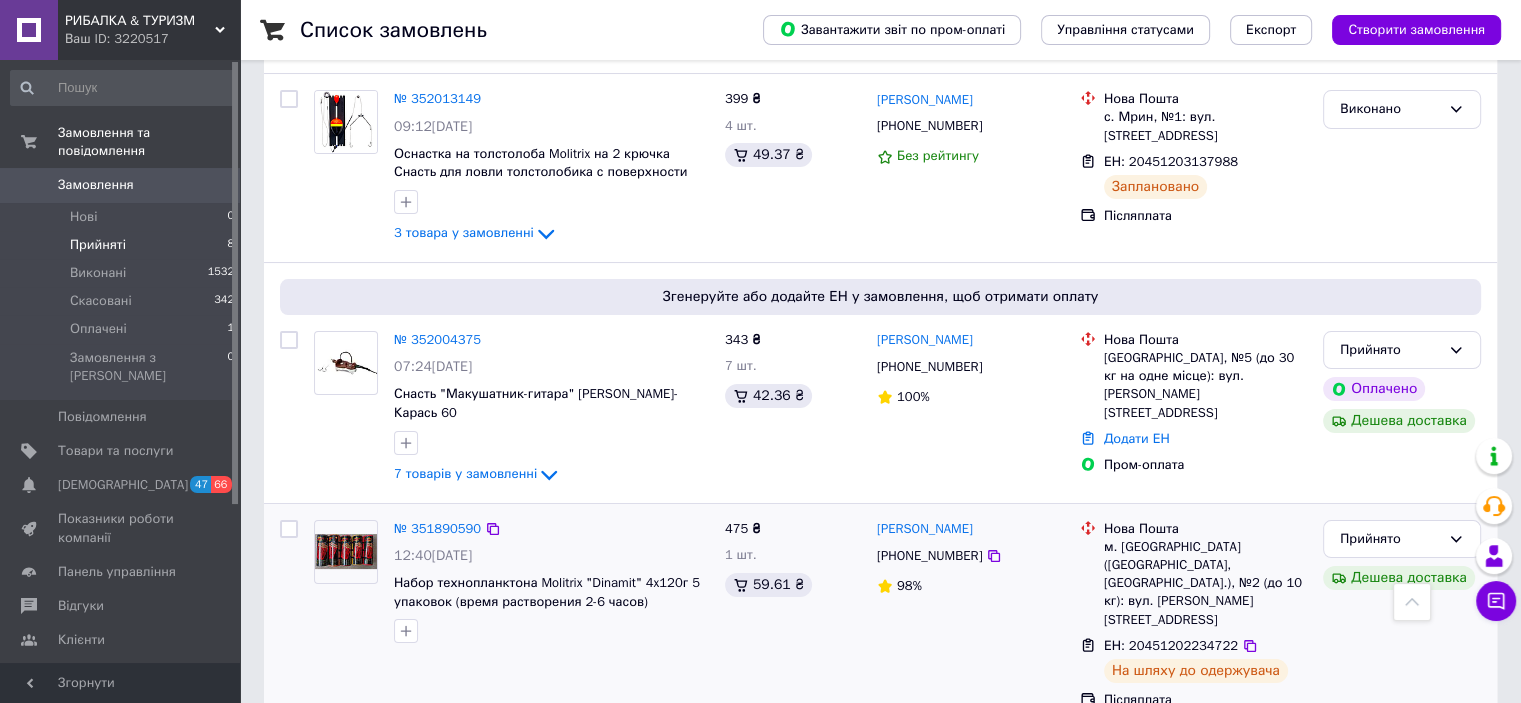 scroll, scrollTop: 200, scrollLeft: 0, axis: vertical 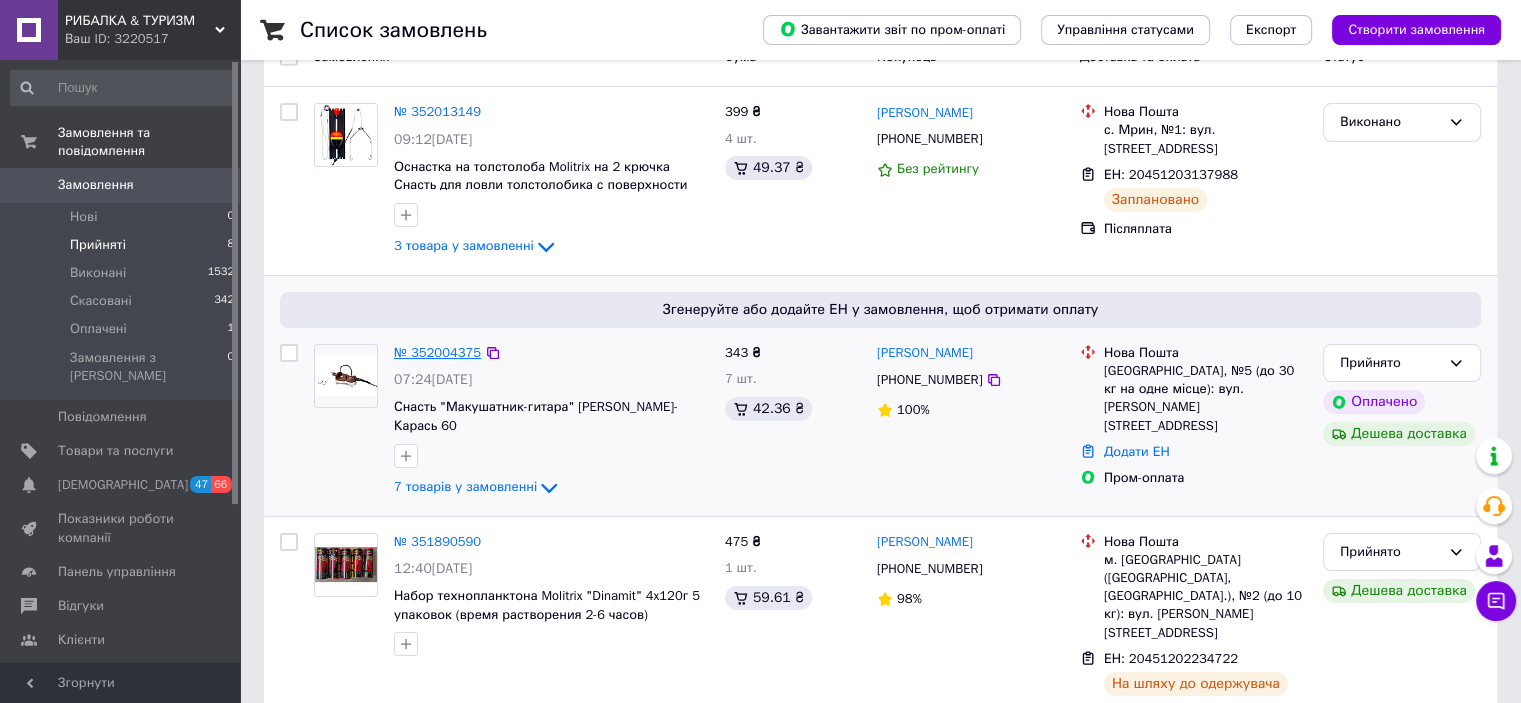 click on "№ 352004375" at bounding box center (437, 352) 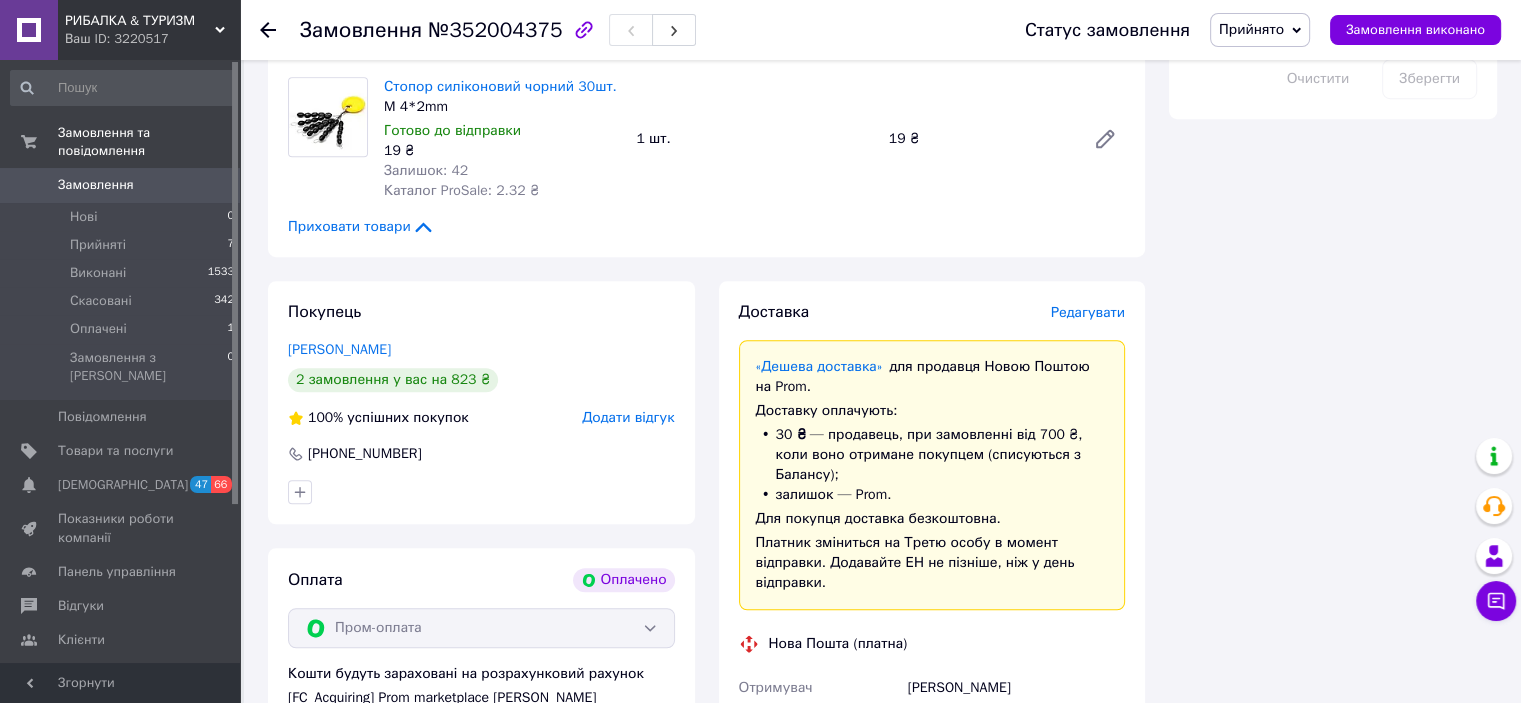 scroll, scrollTop: 1400, scrollLeft: 0, axis: vertical 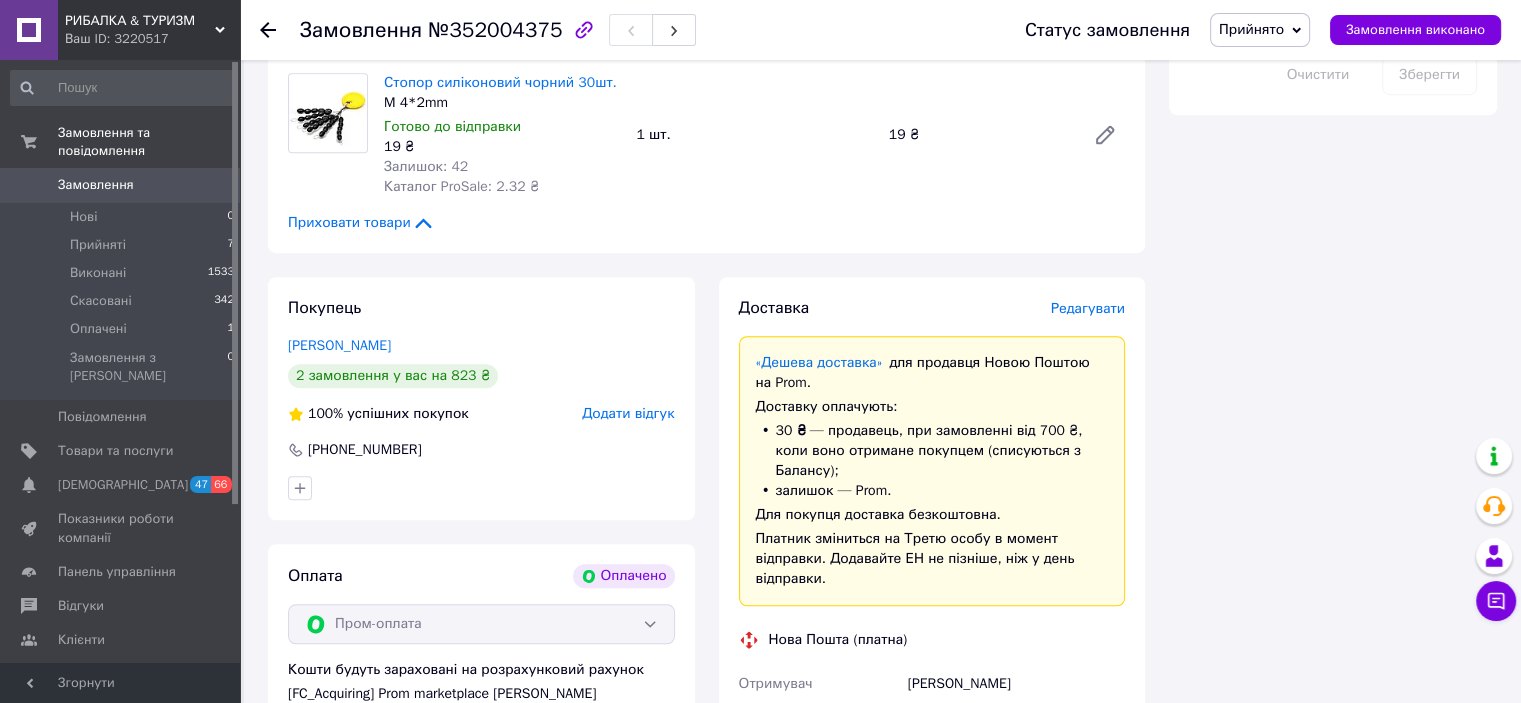 click on "2 замовлення у вас на 823 ₴" at bounding box center [393, 376] 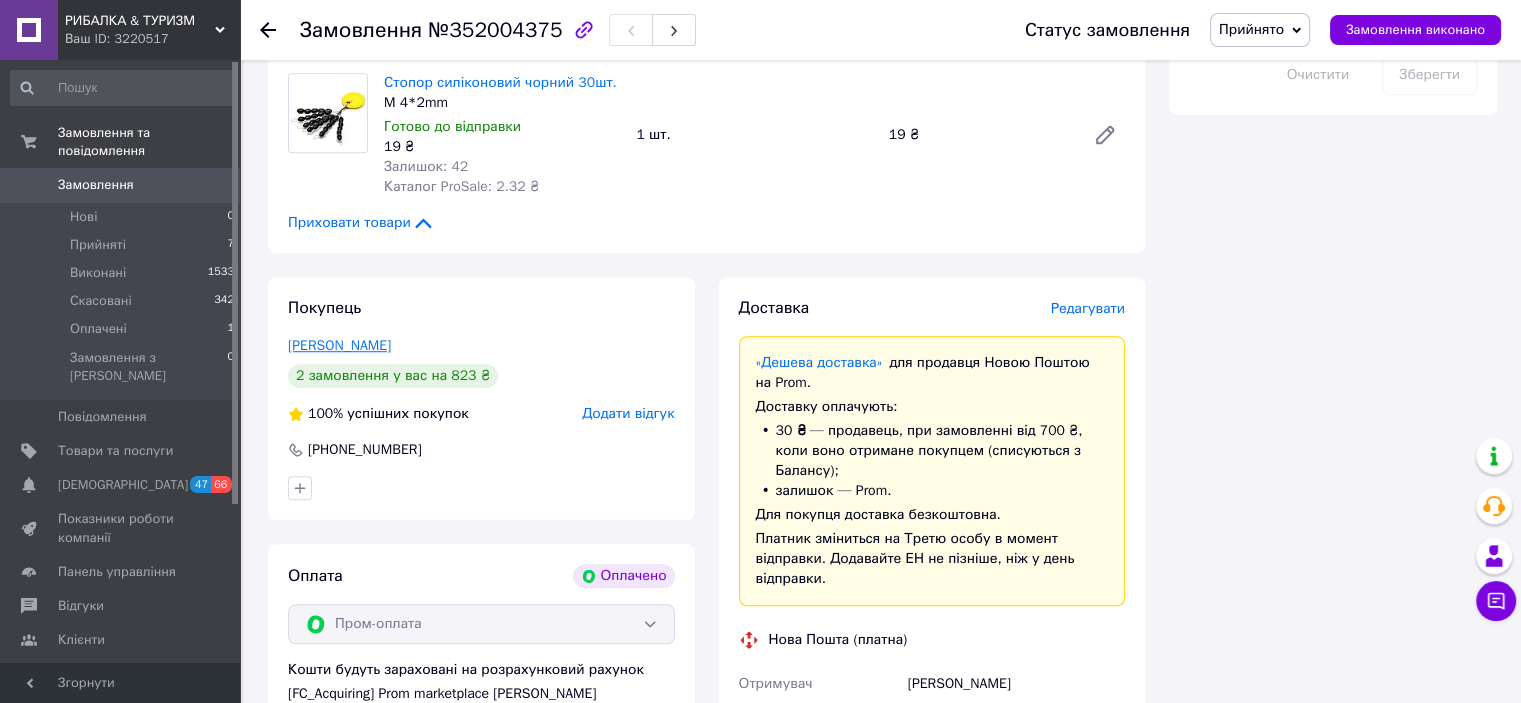 click on "[PERSON_NAME]" at bounding box center (339, 345) 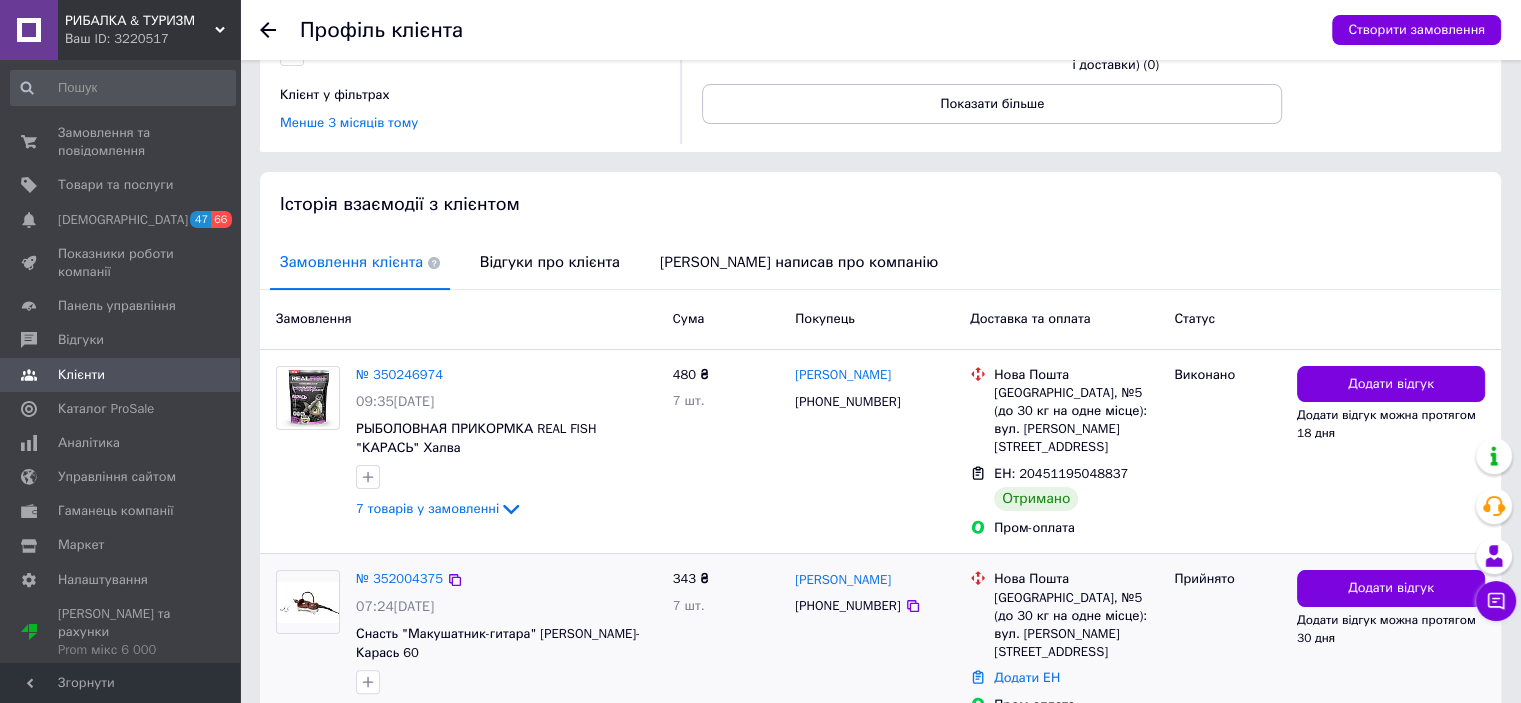 scroll, scrollTop: 374, scrollLeft: 0, axis: vertical 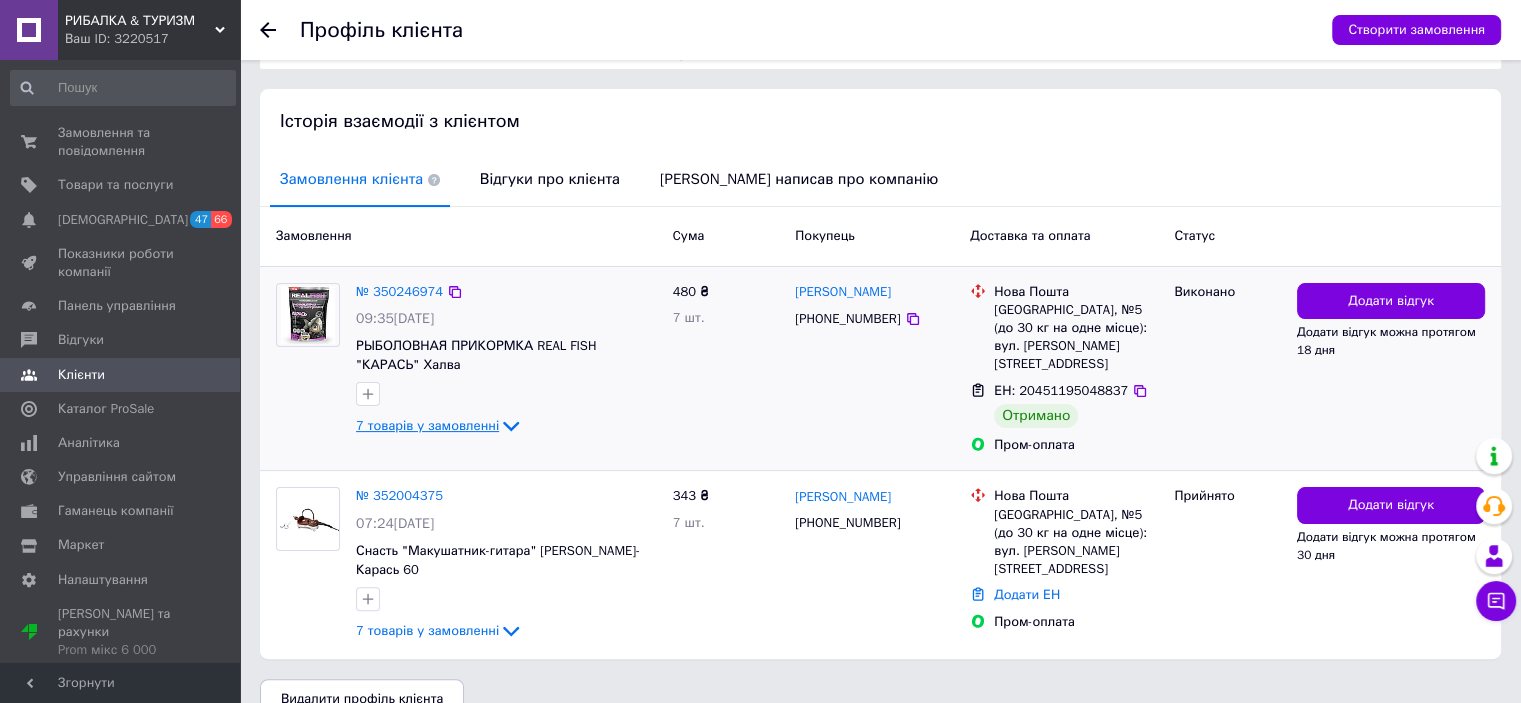 click on "7 товарів у замовленні" at bounding box center [427, 425] 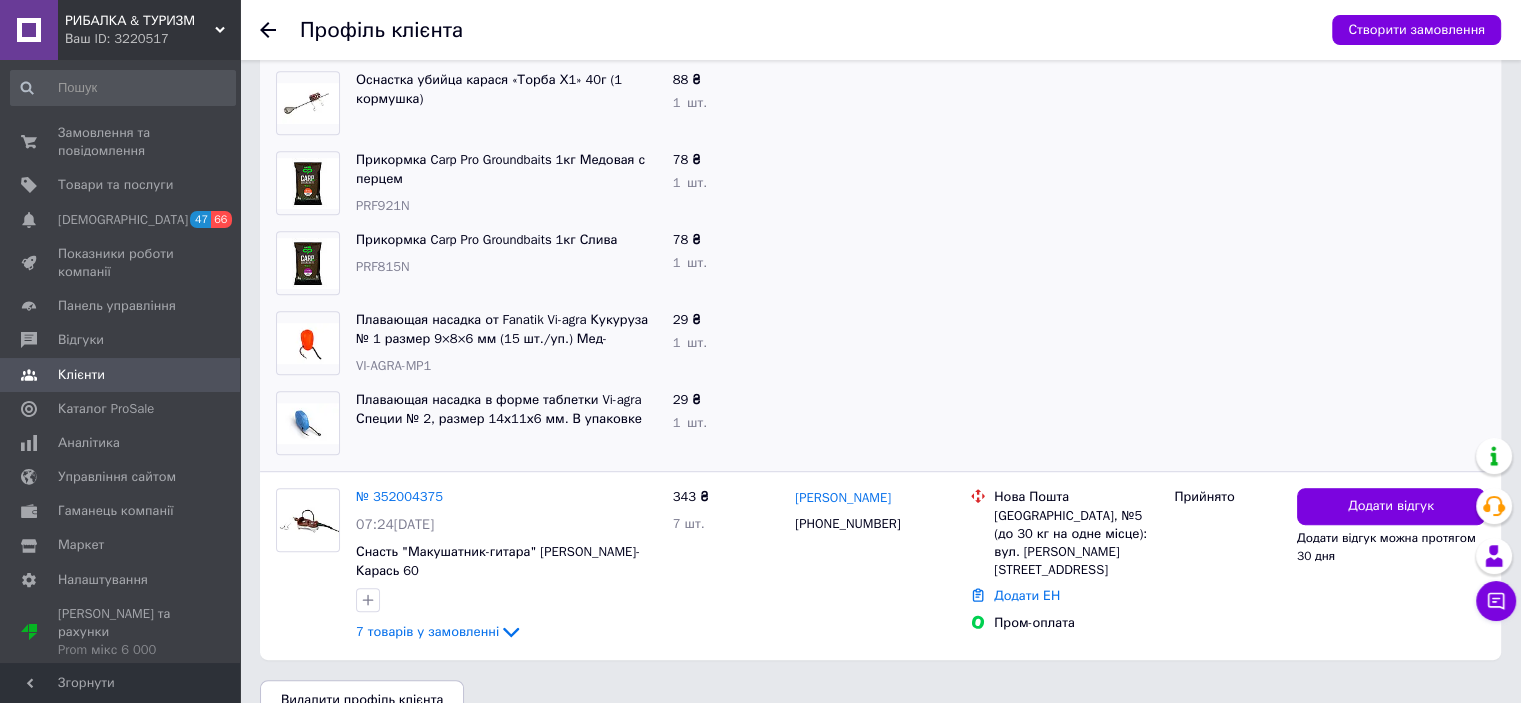 scroll, scrollTop: 934, scrollLeft: 0, axis: vertical 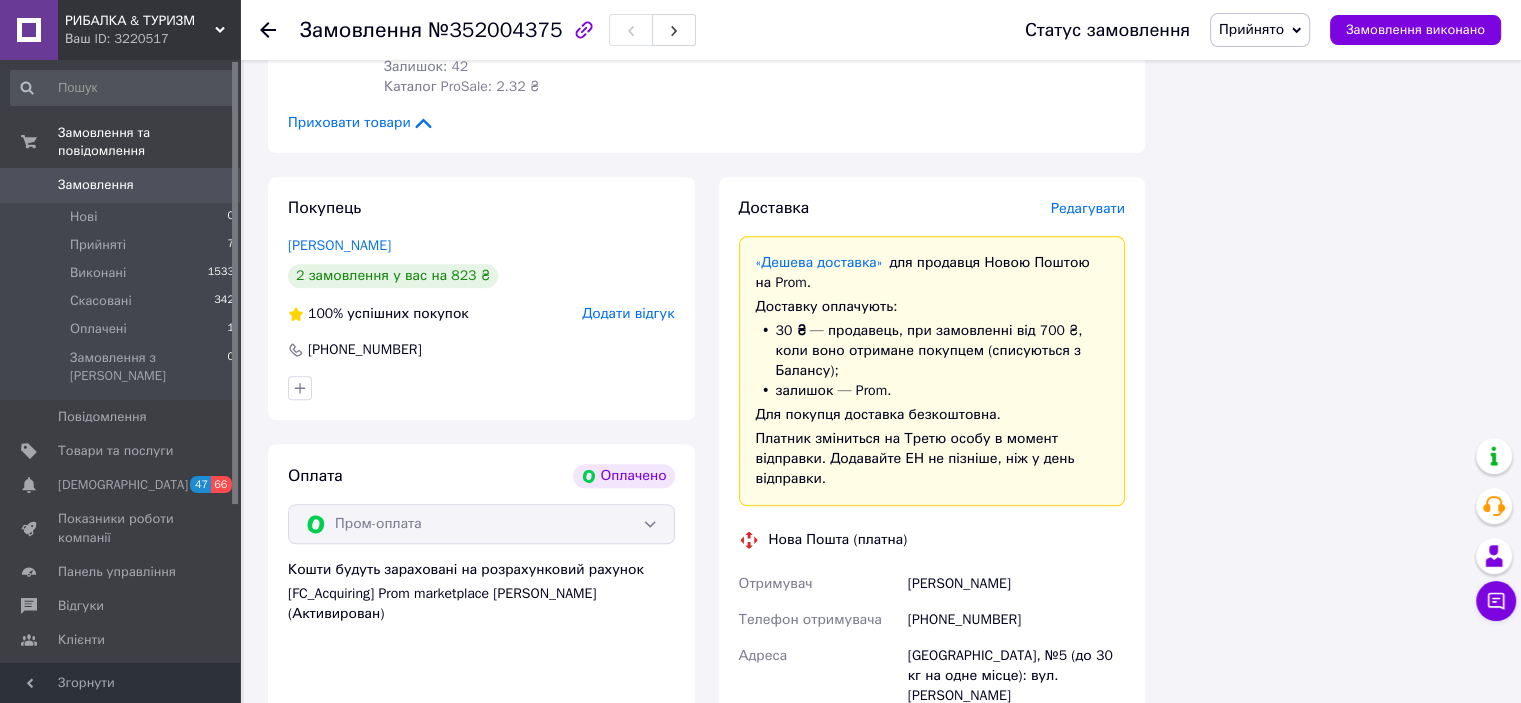 click on "Редагувати" at bounding box center (1088, 208) 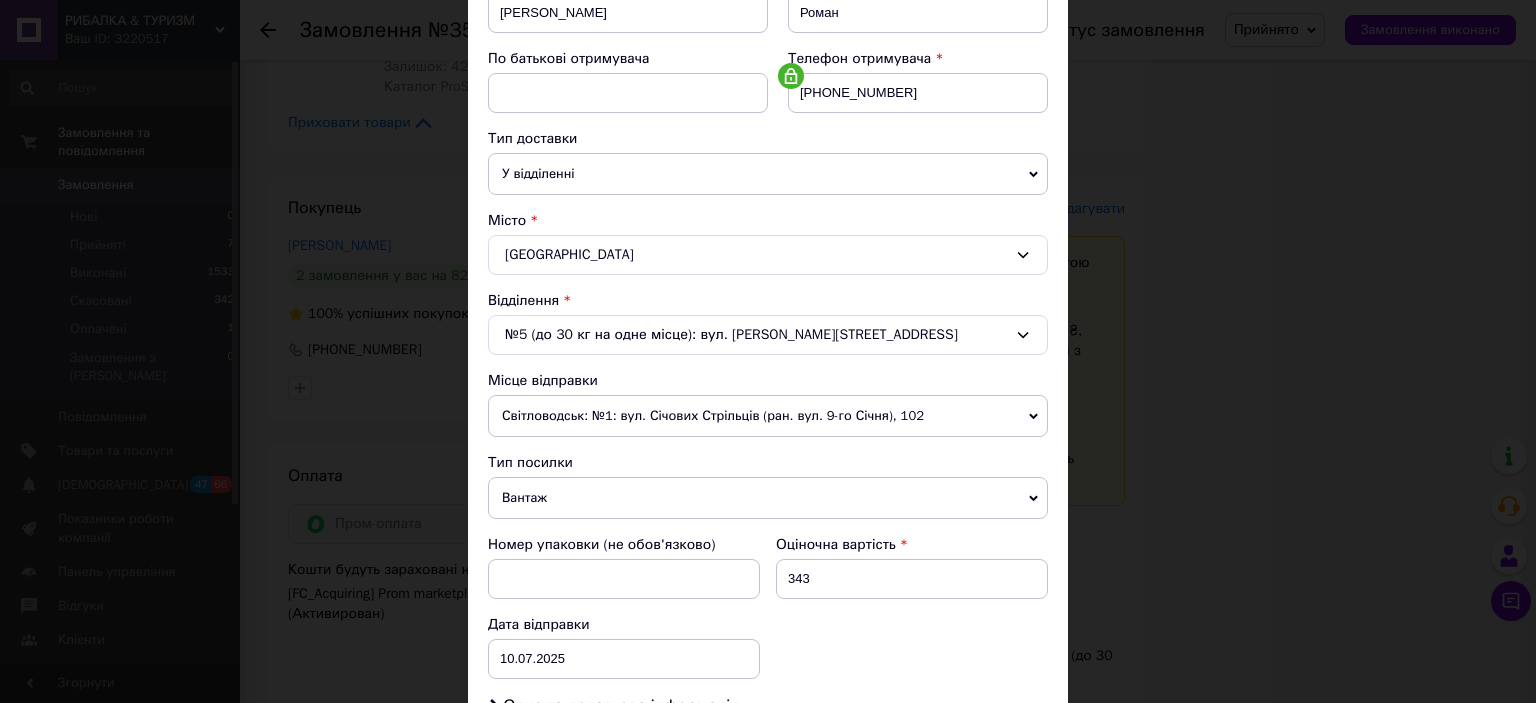 scroll, scrollTop: 400, scrollLeft: 0, axis: vertical 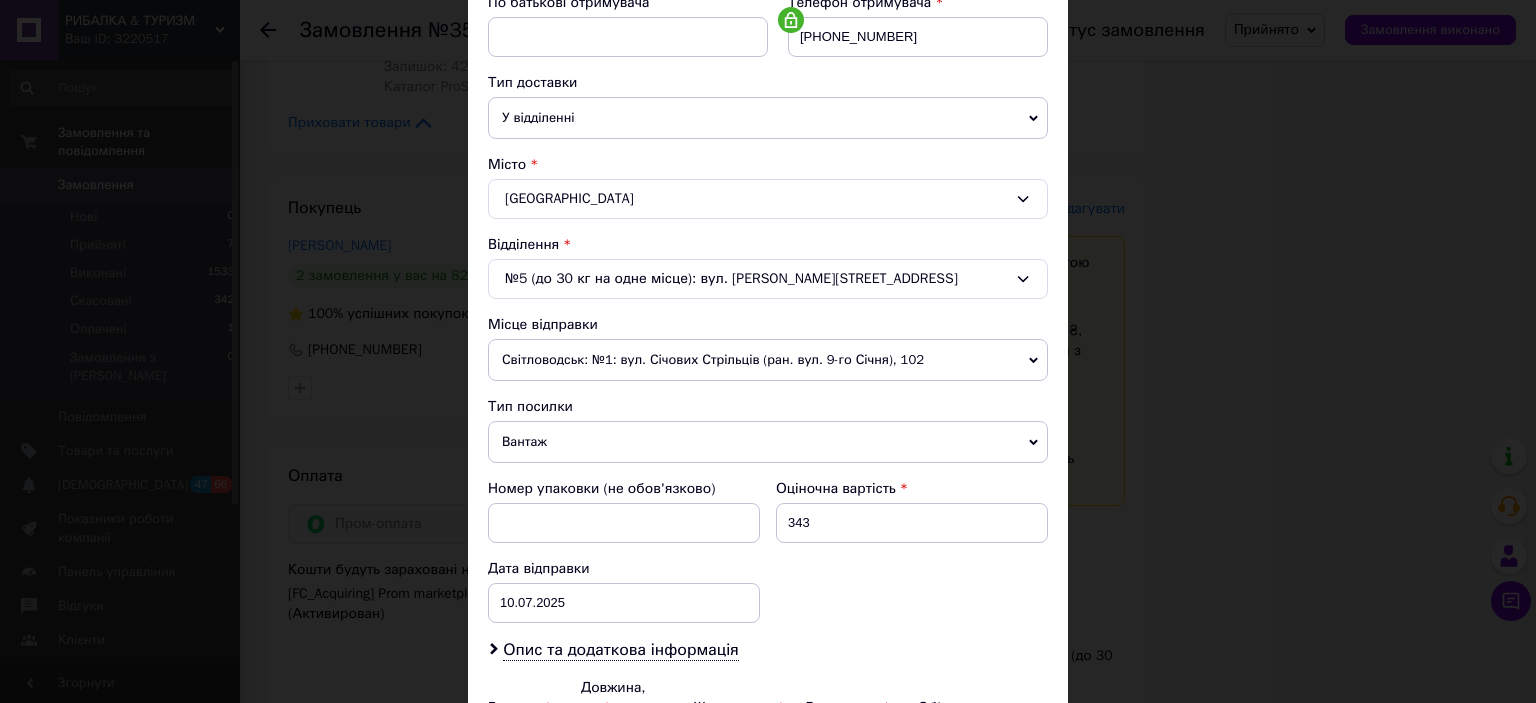 click on "Світловодськ: №1: вул. Січових Стрільців (ран. вул. 9-го Січня), 102" at bounding box center [768, 360] 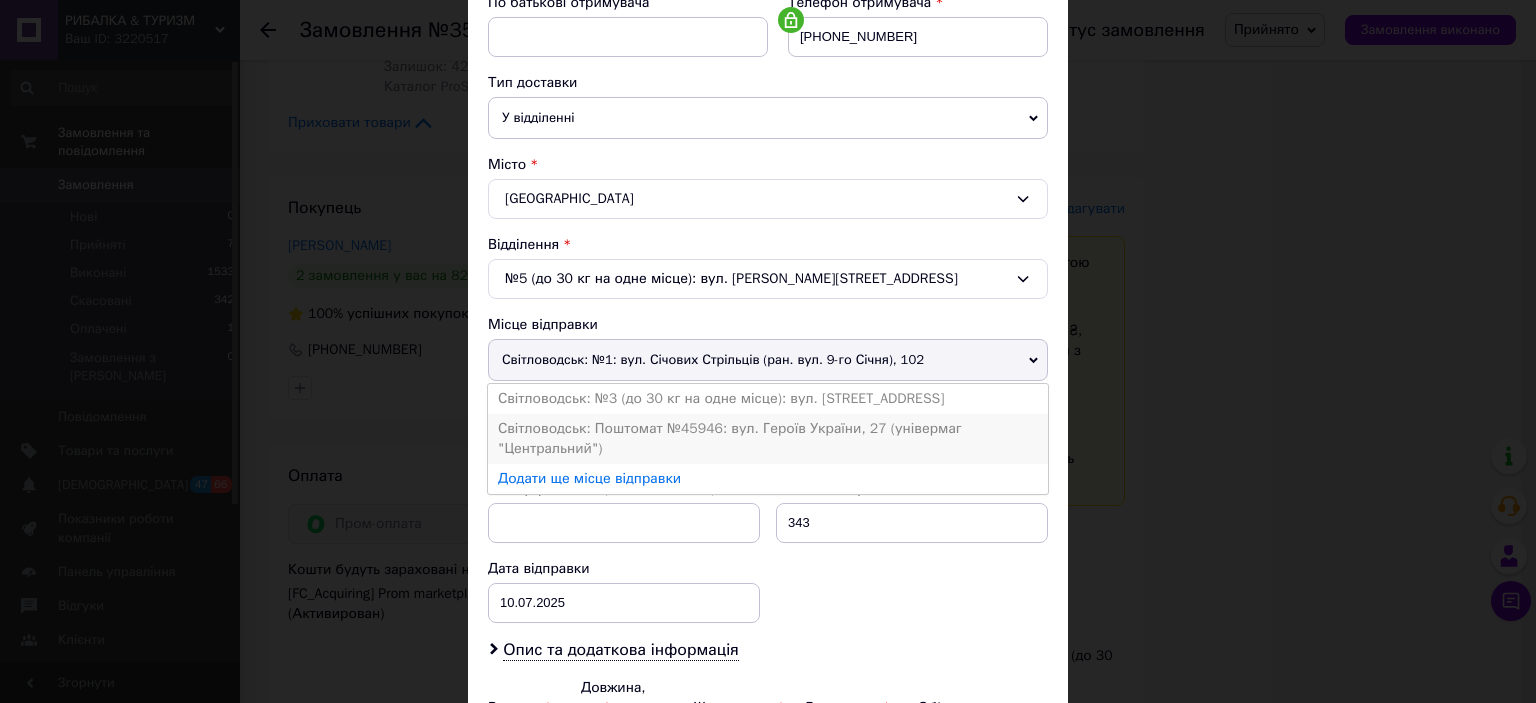 click on "Світловодськ: Поштомат №45946: вул. Героїв України, 27 (універмаг "Центральний")" at bounding box center (768, 439) 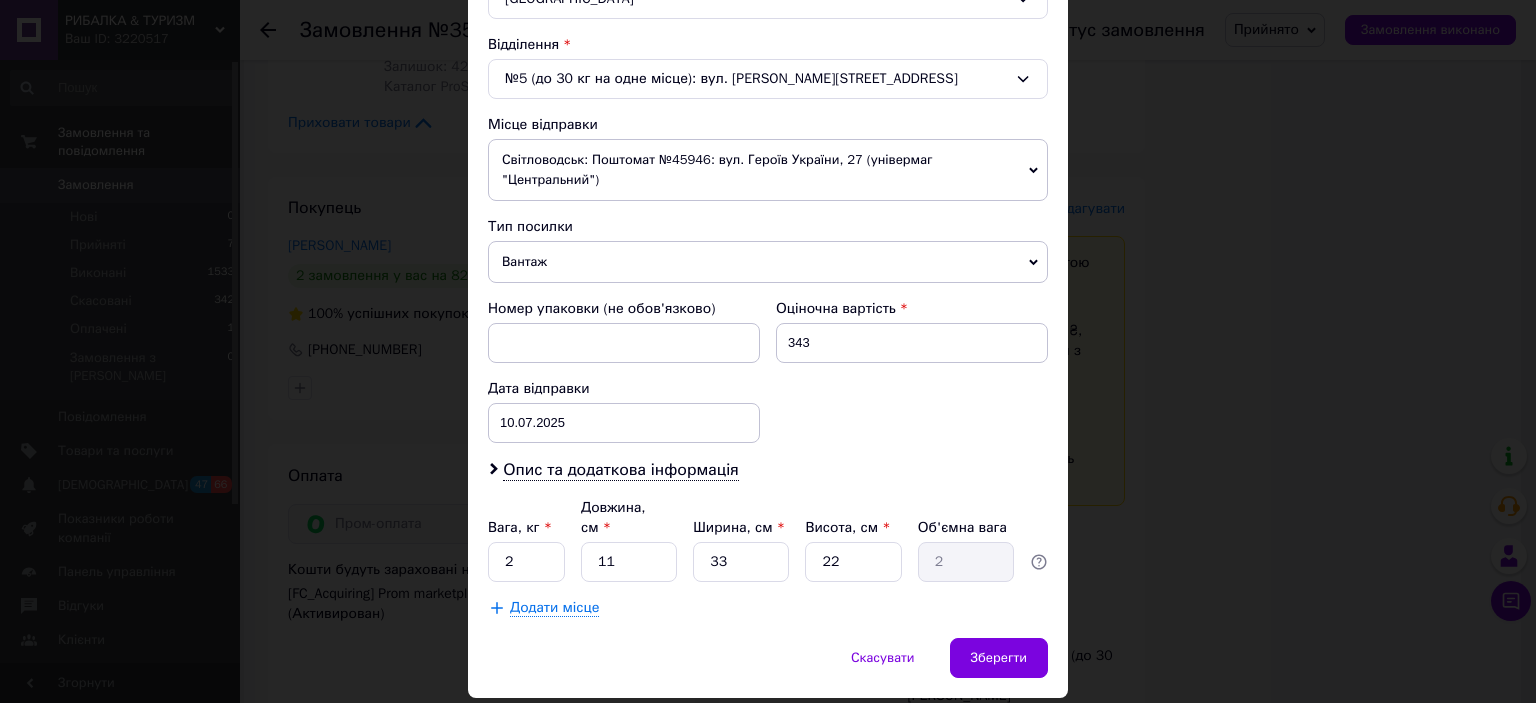 scroll, scrollTop: 619, scrollLeft: 0, axis: vertical 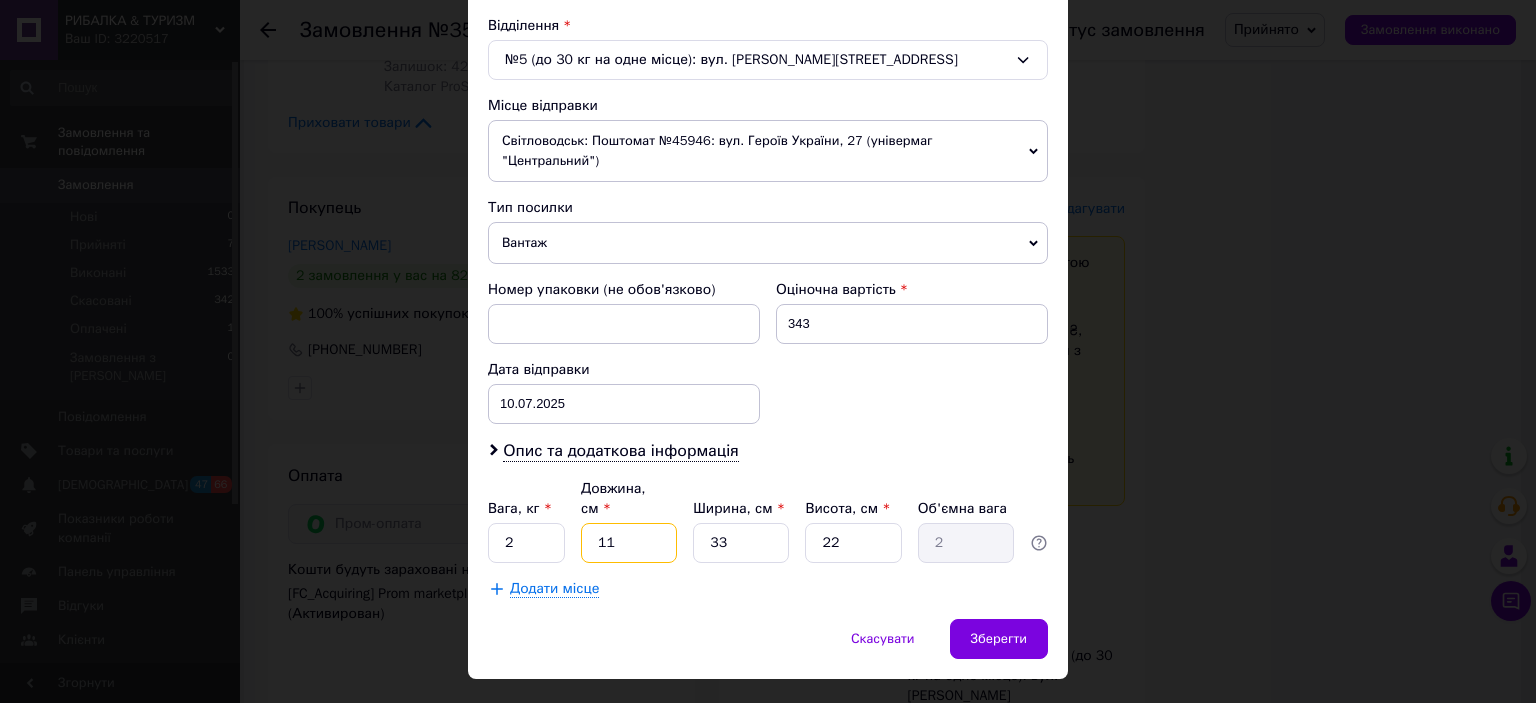 drag, startPoint x: 641, startPoint y: 502, endPoint x: 578, endPoint y: 498, distance: 63.126858 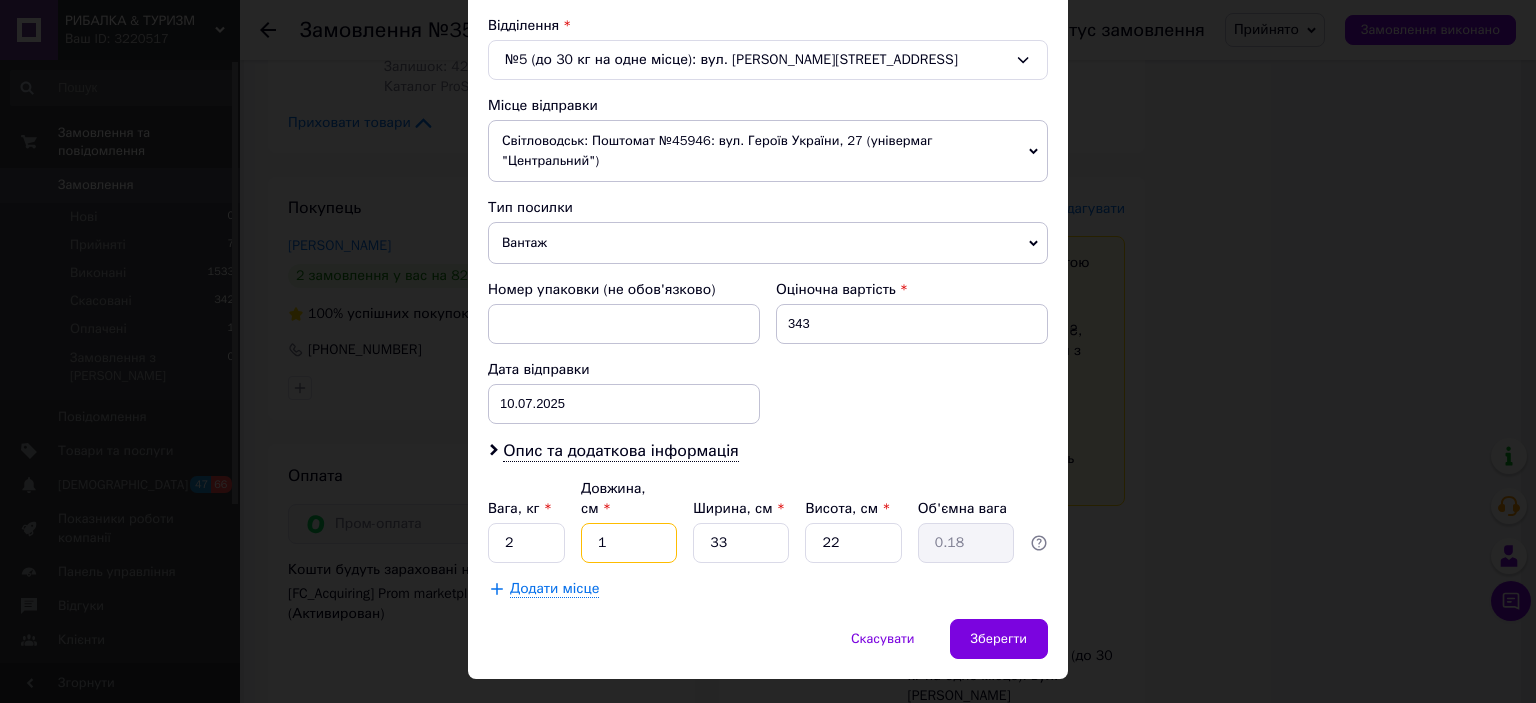 type on "18" 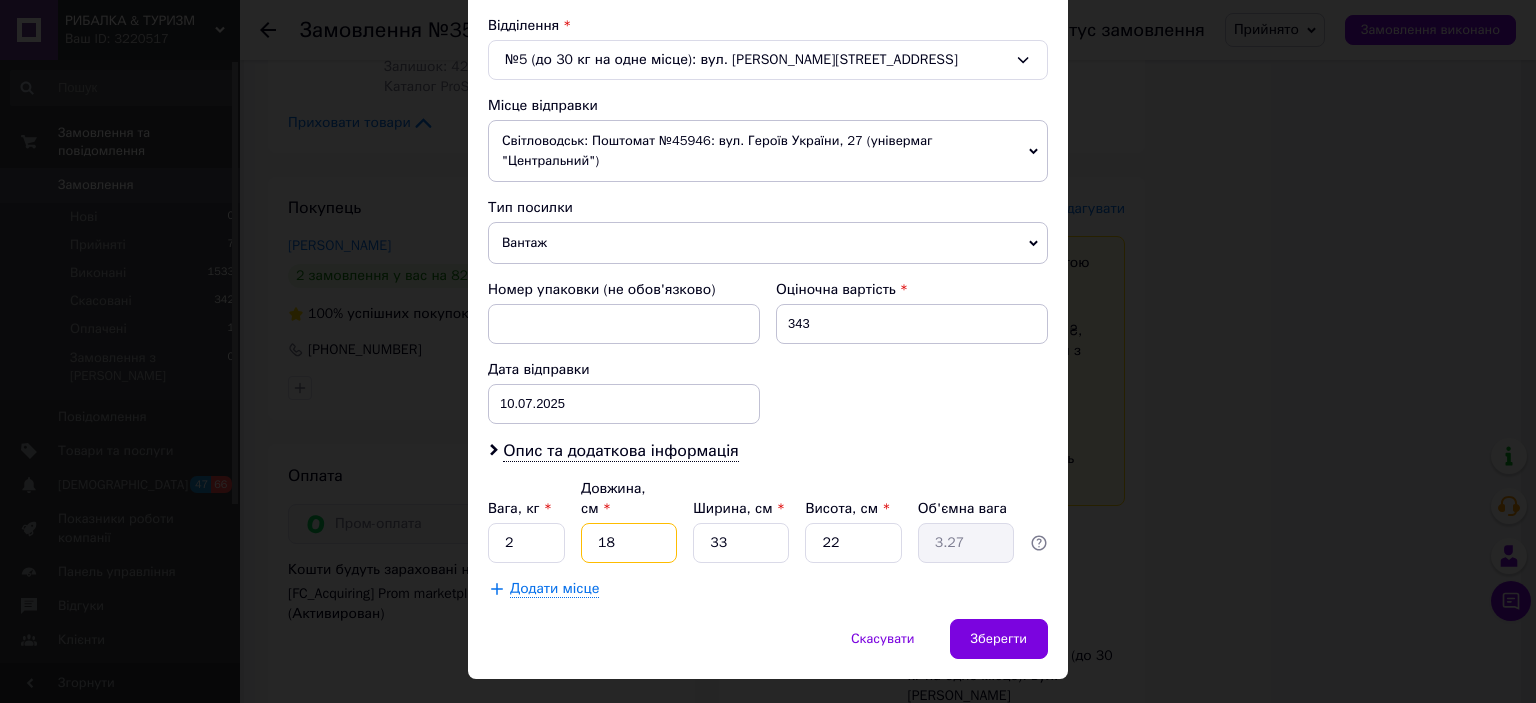 type on "18" 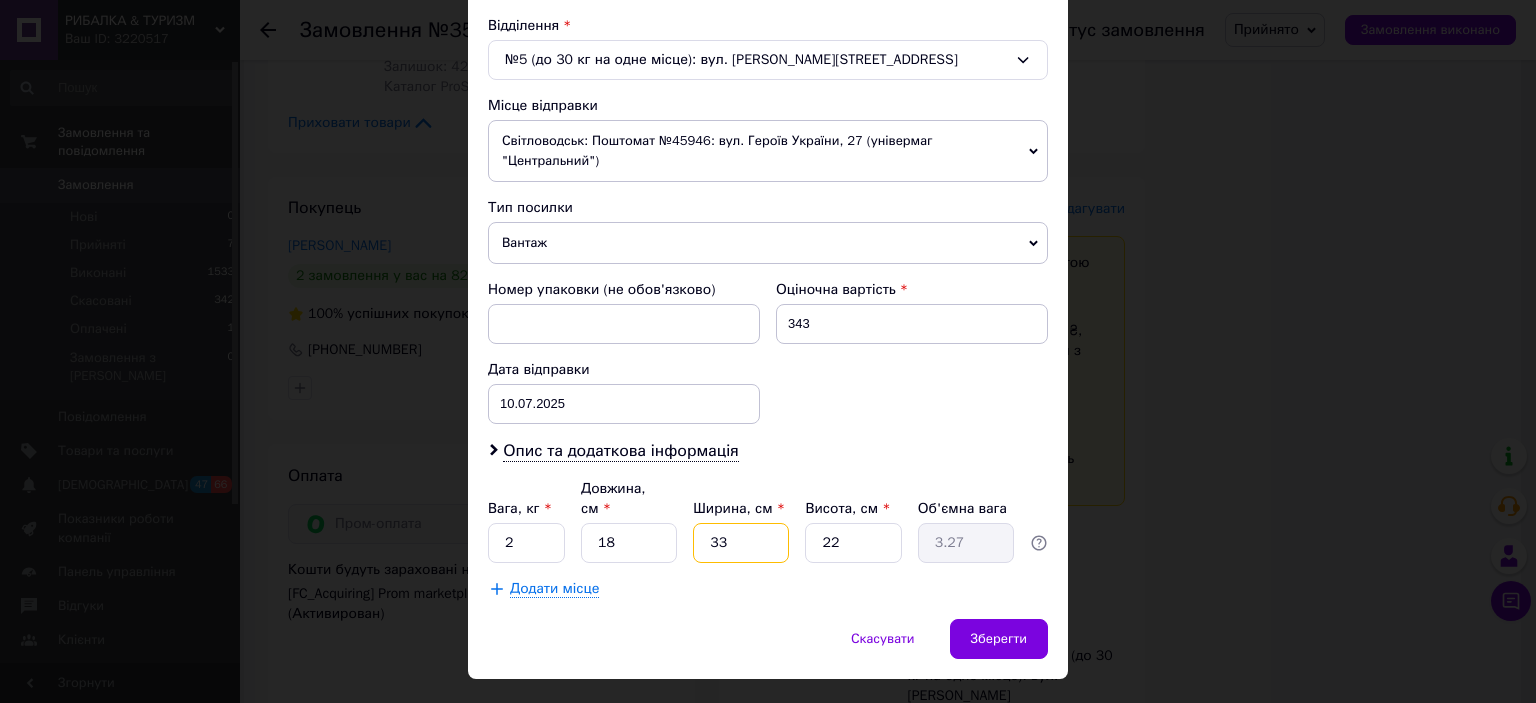 drag, startPoint x: 748, startPoint y: 495, endPoint x: 687, endPoint y: 493, distance: 61.03278 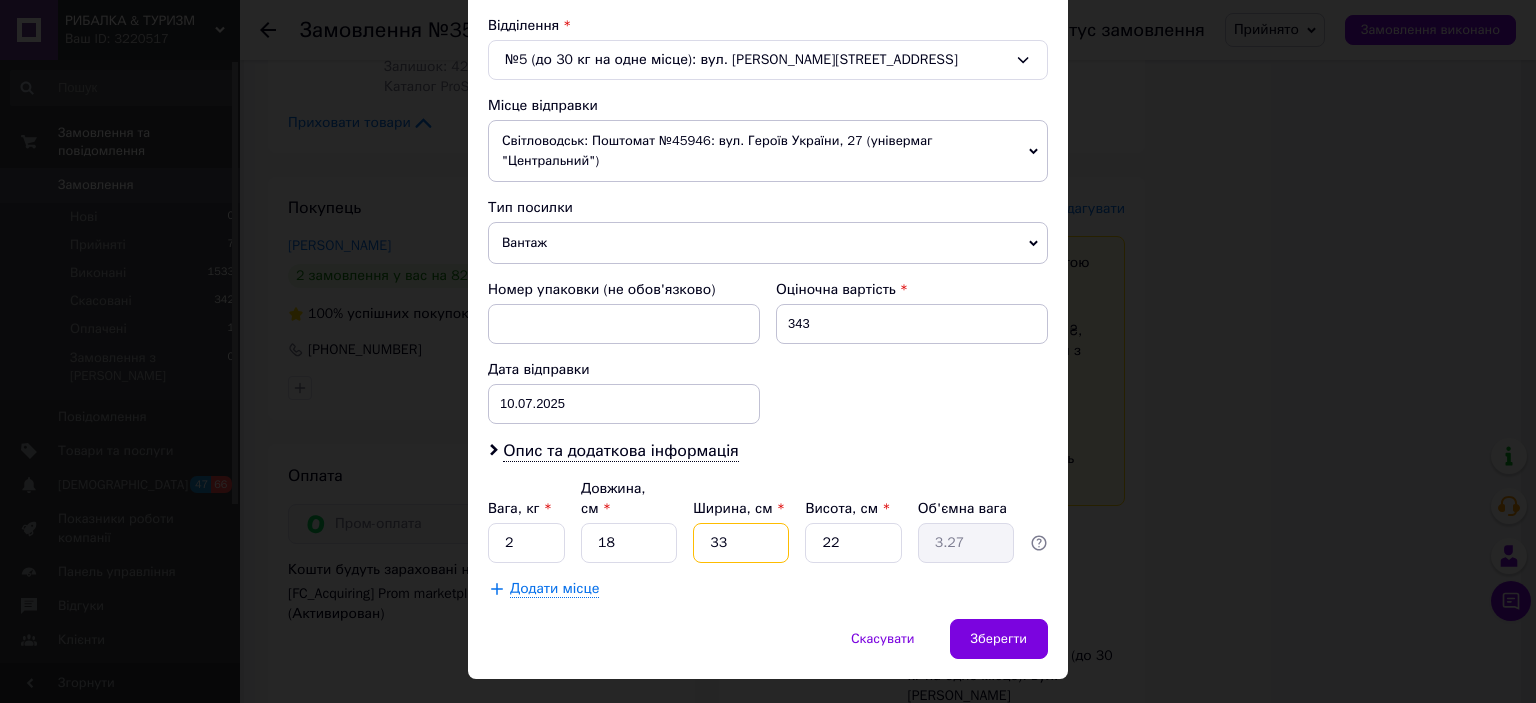 type on "9" 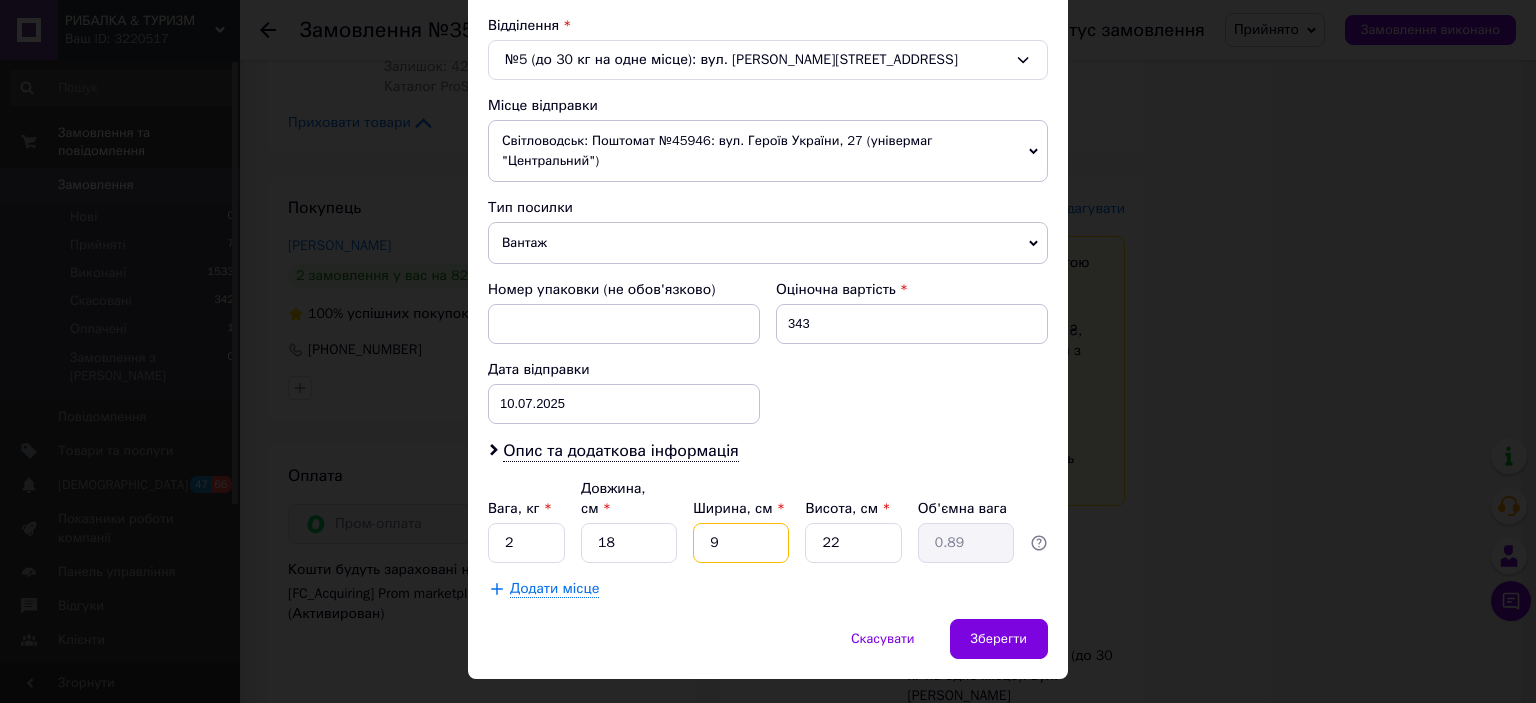 type on "9" 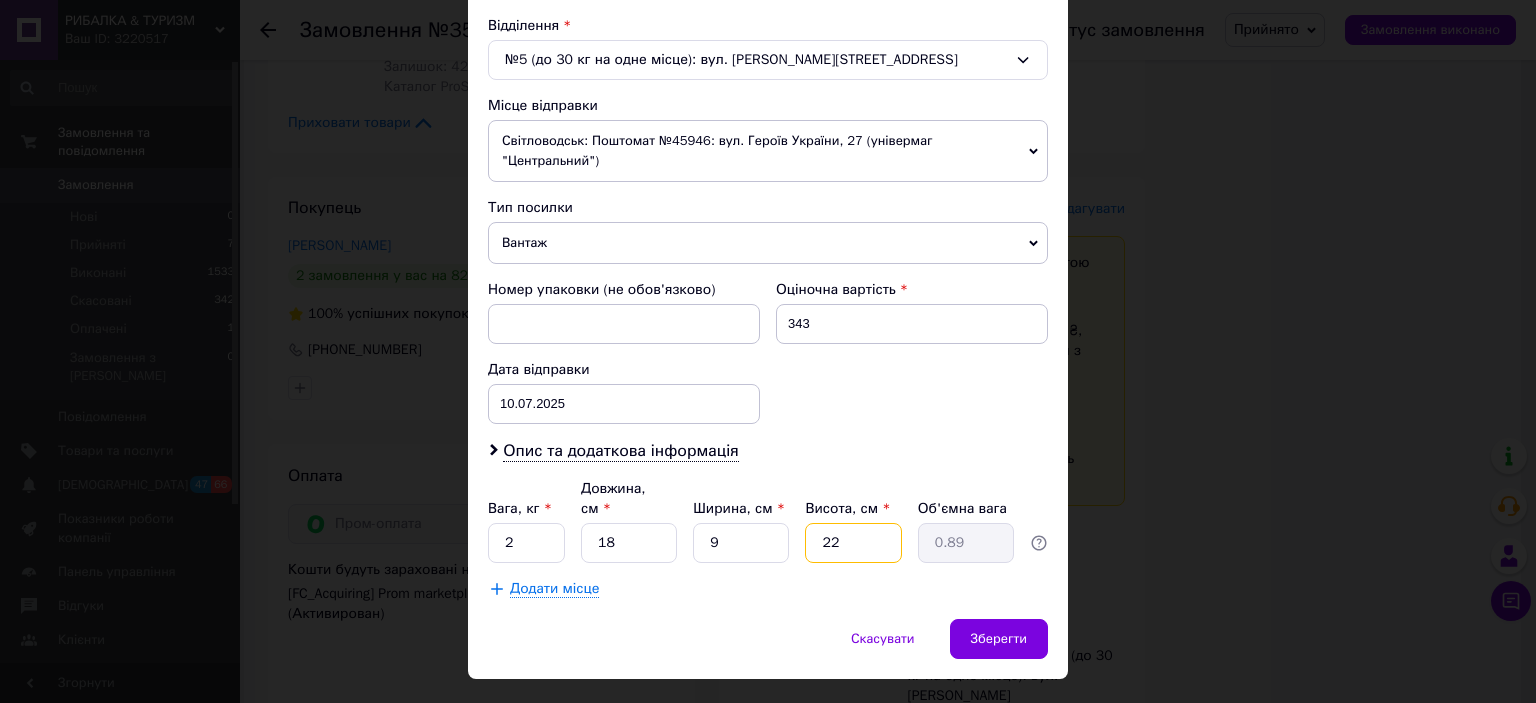 drag, startPoint x: 864, startPoint y: 490, endPoint x: 781, endPoint y: 491, distance: 83.00603 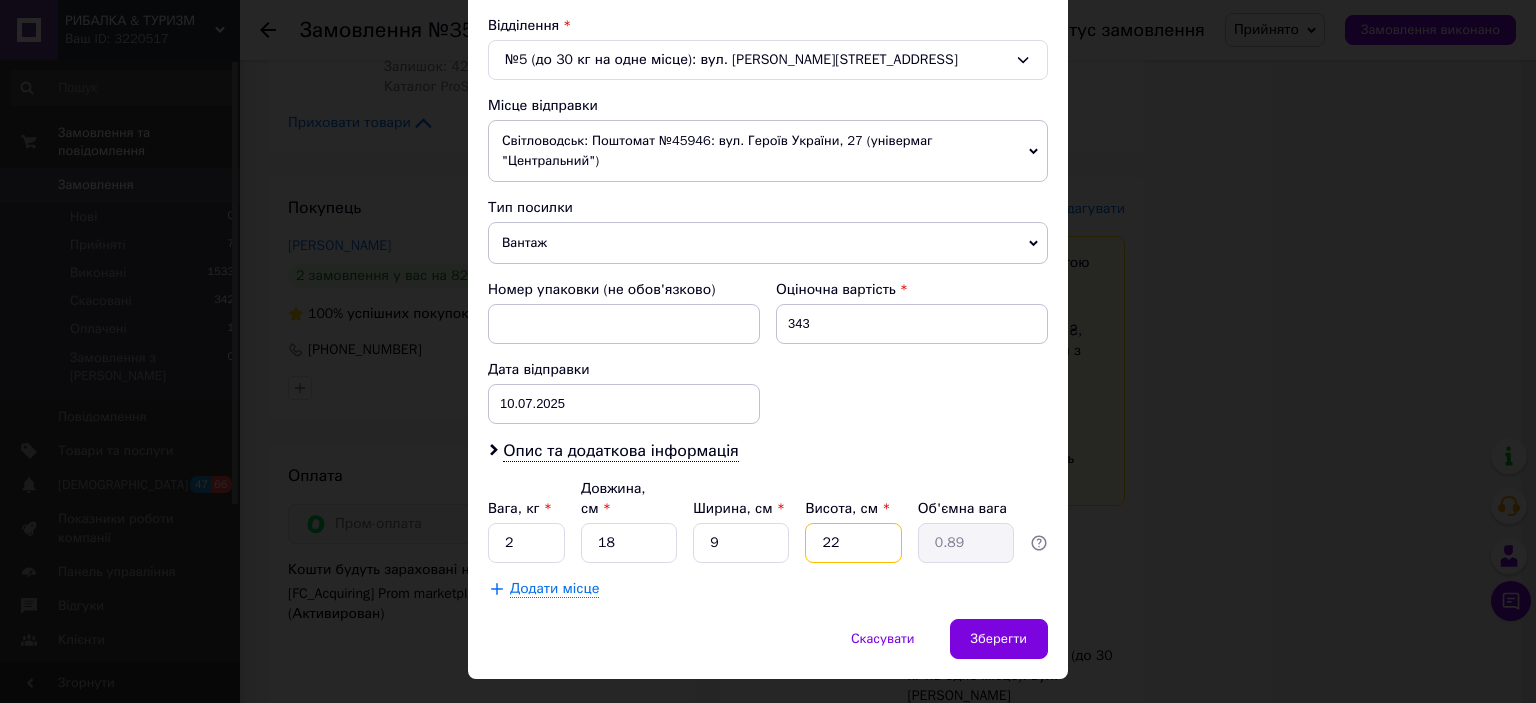 type on "1" 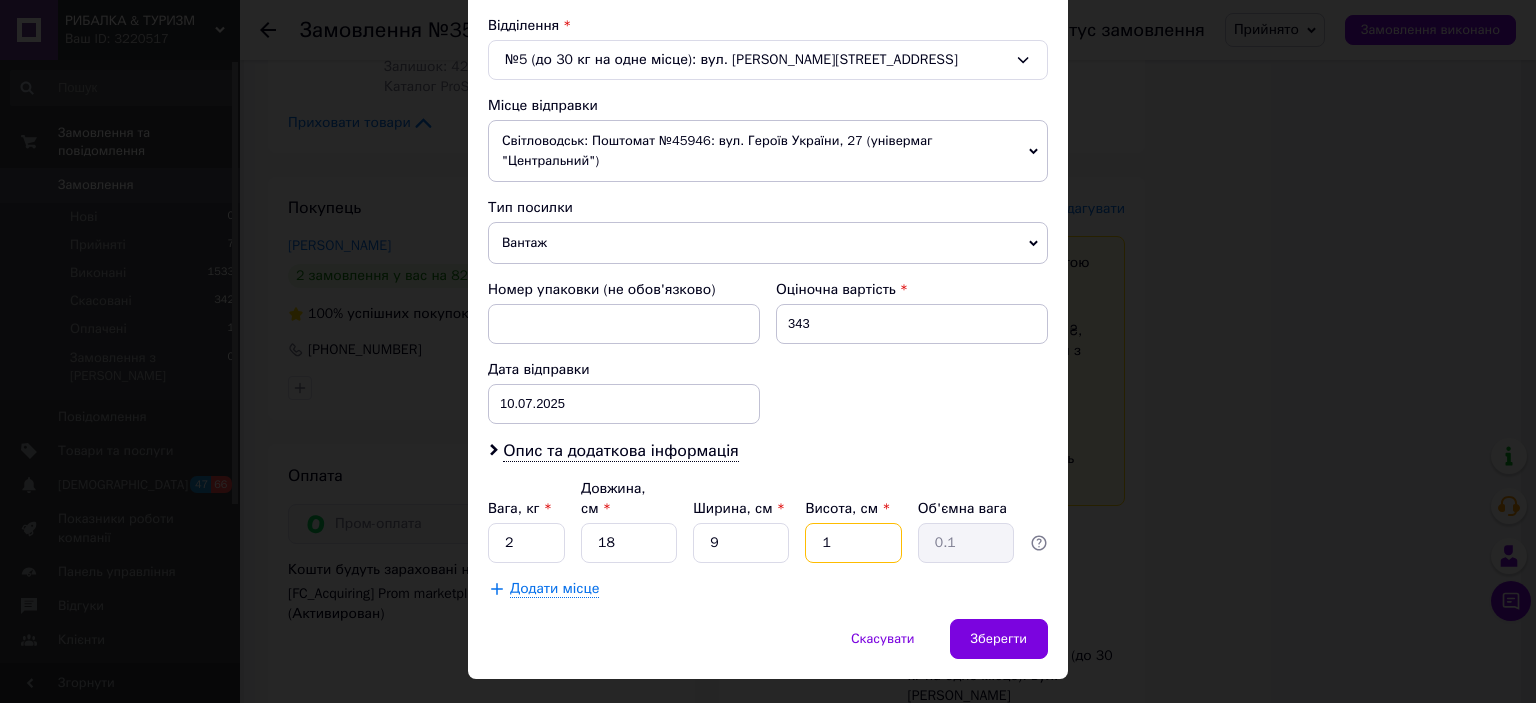type on "14" 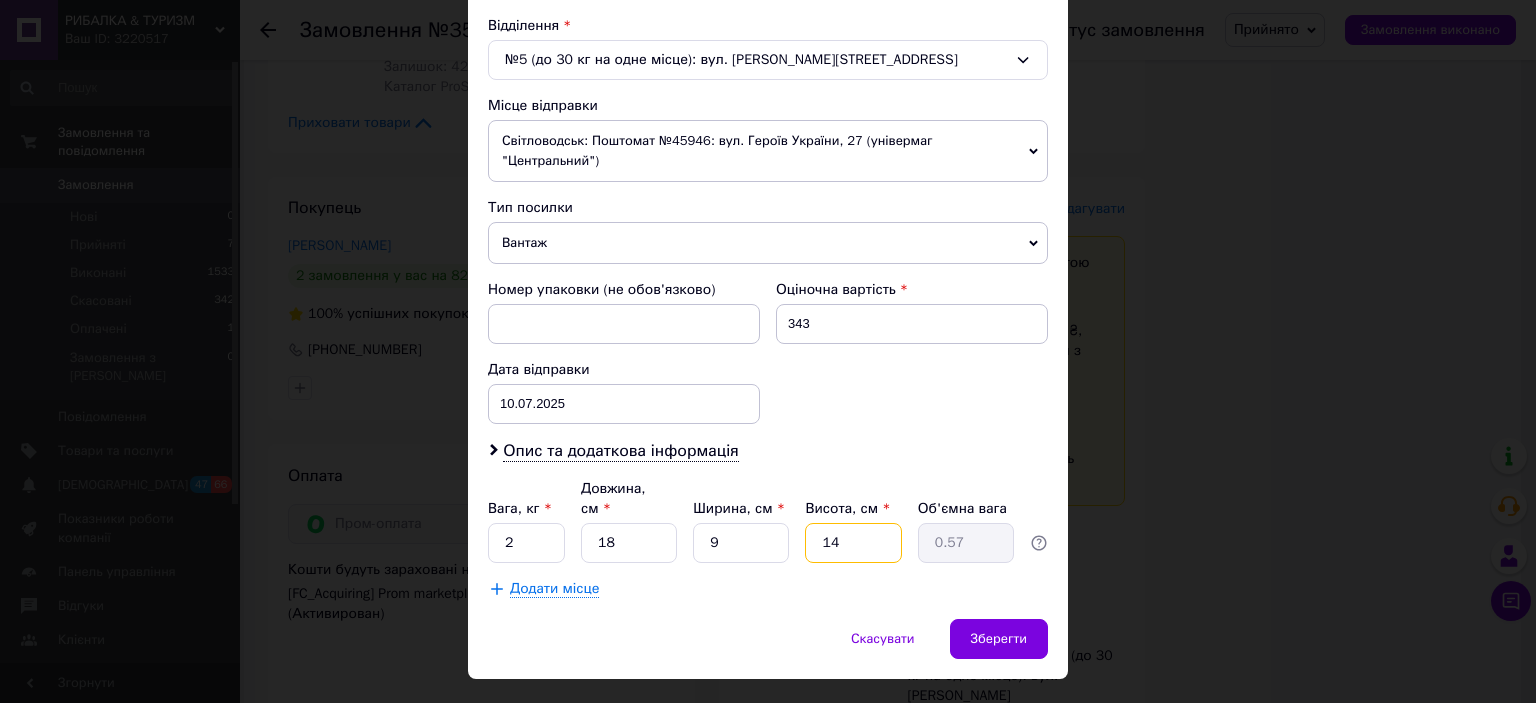 type on "14" 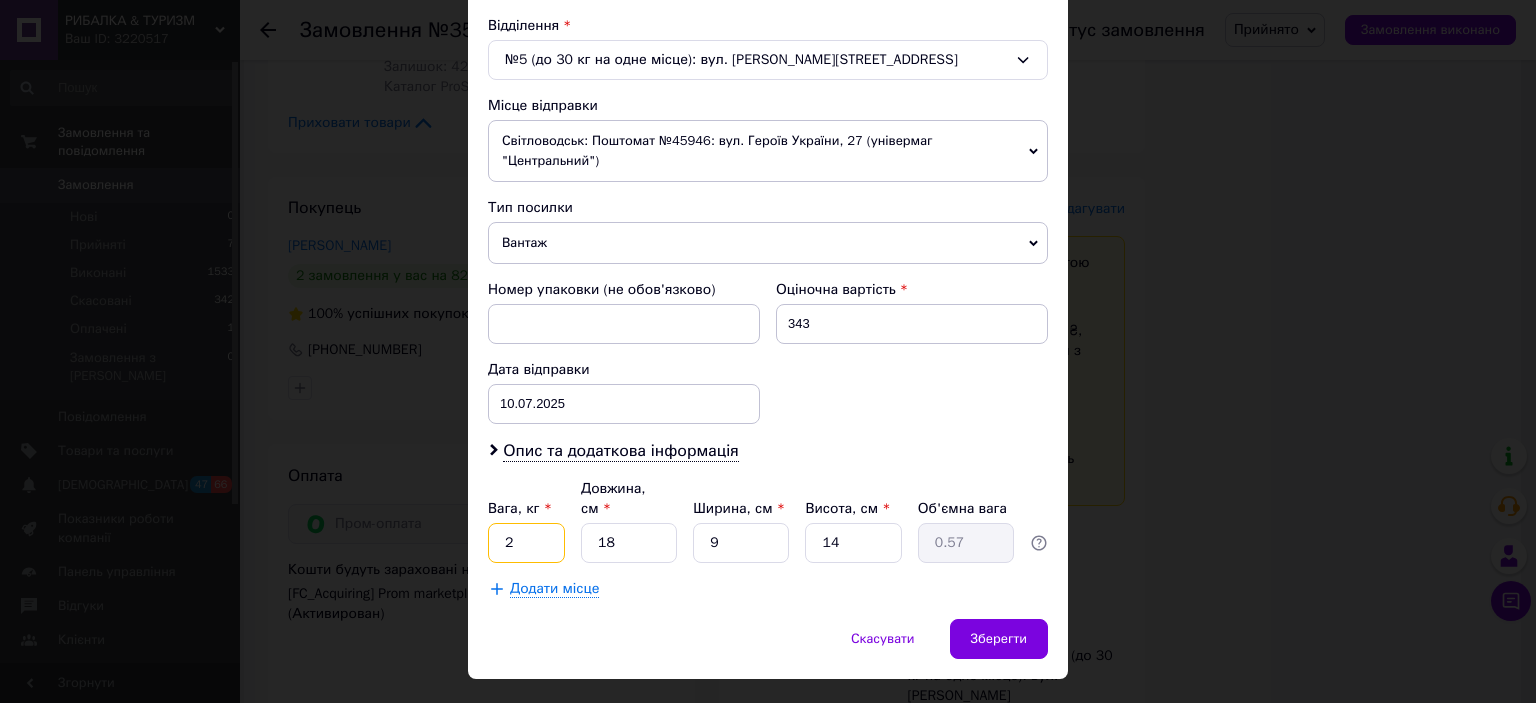 drag, startPoint x: 517, startPoint y: 502, endPoint x: 478, endPoint y: 500, distance: 39.051247 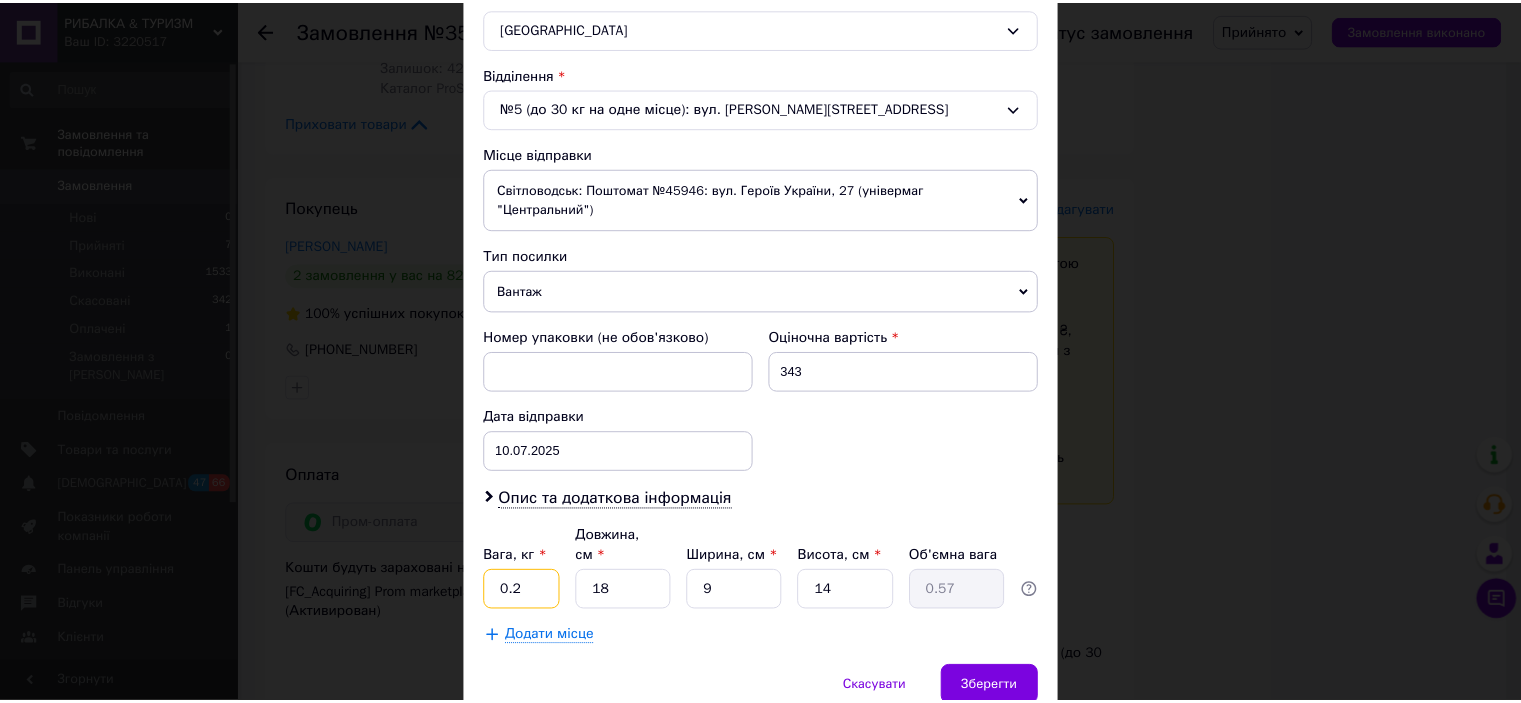 scroll, scrollTop: 619, scrollLeft: 0, axis: vertical 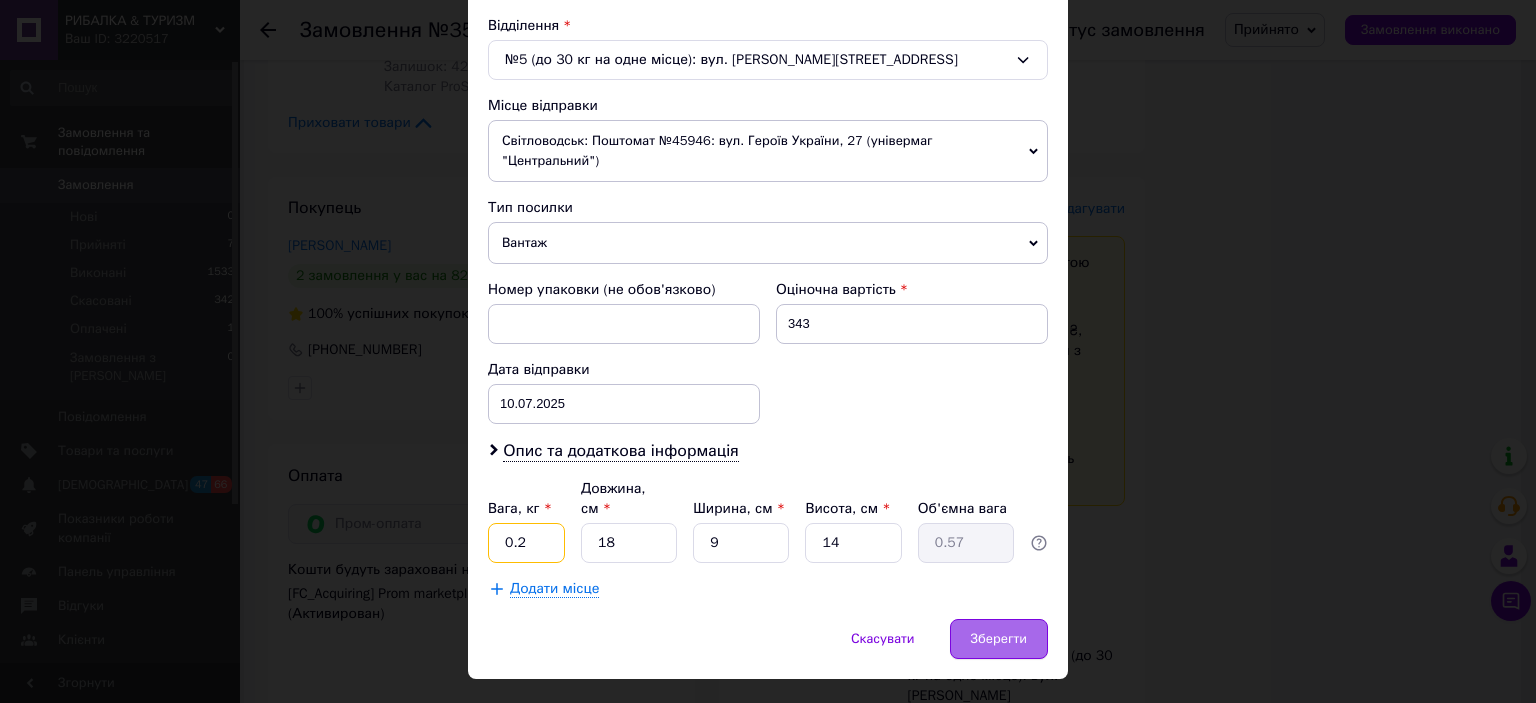 type on "0.2" 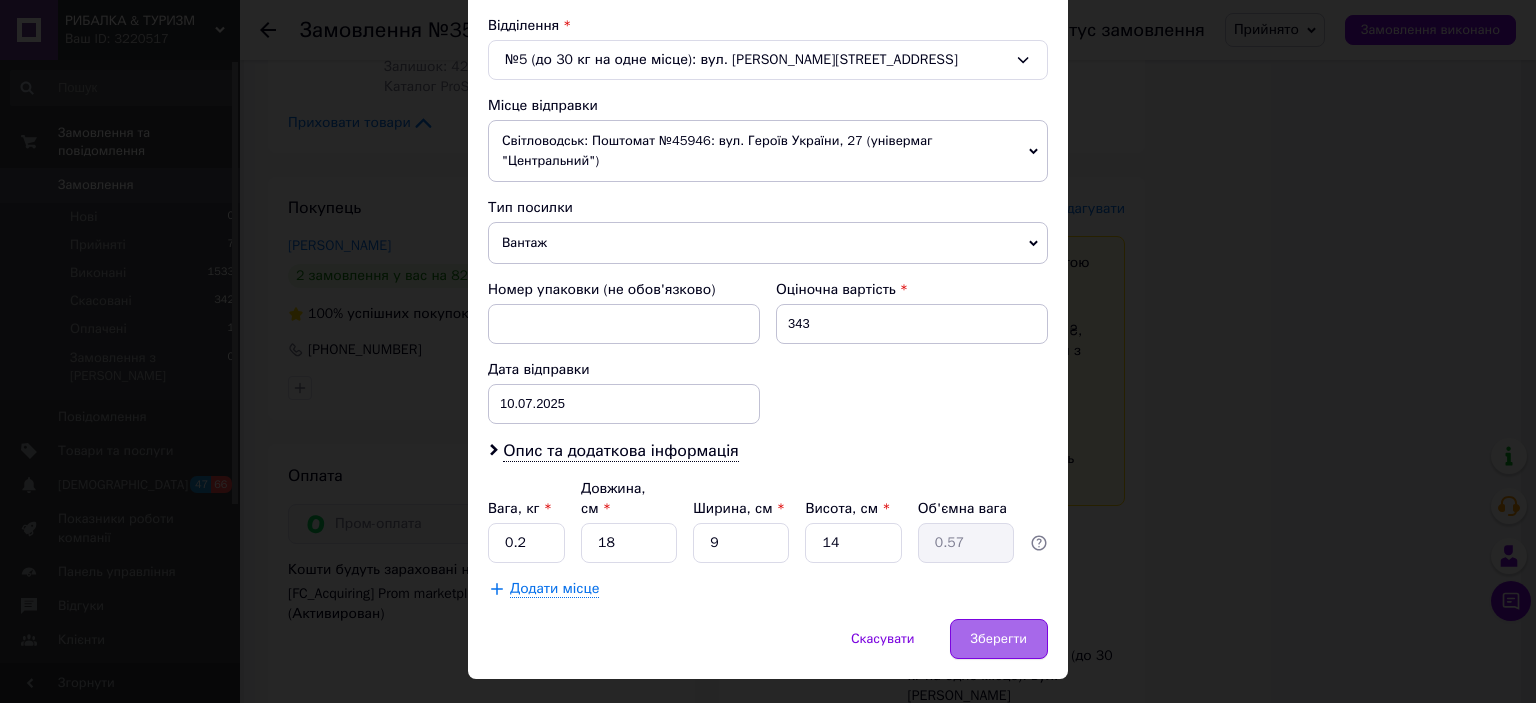 click on "Зберегти" at bounding box center (999, 639) 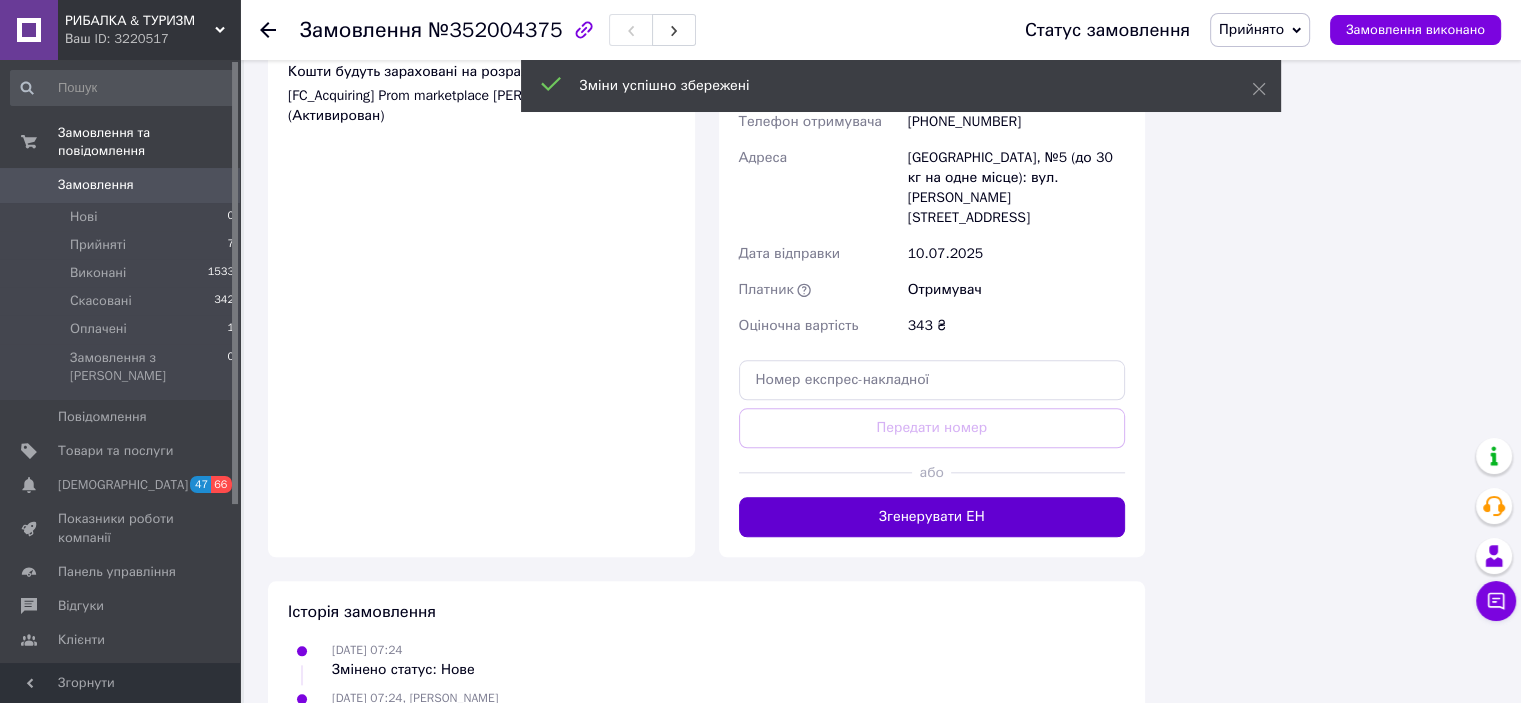 scroll, scrollTop: 2000, scrollLeft: 0, axis: vertical 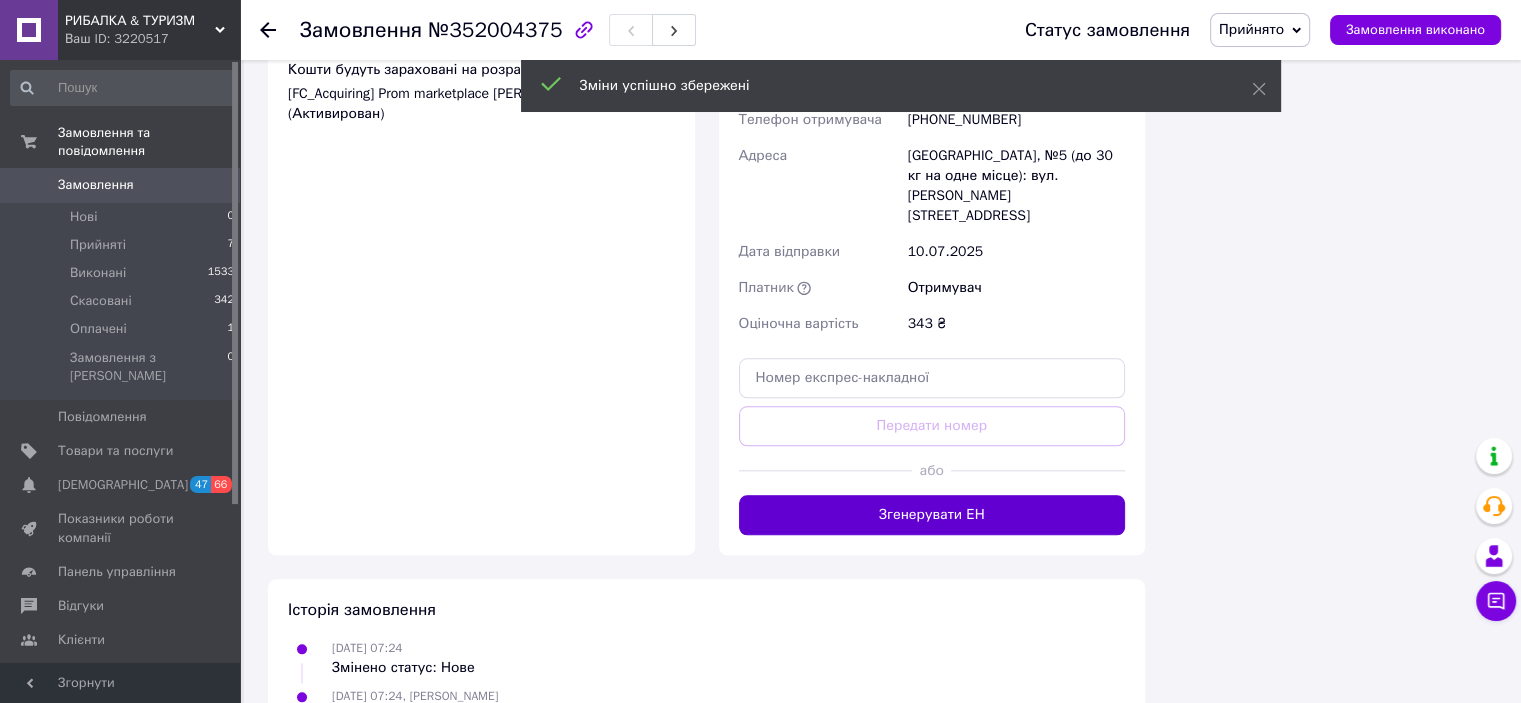 click on "Згенерувати ЕН" at bounding box center (932, 515) 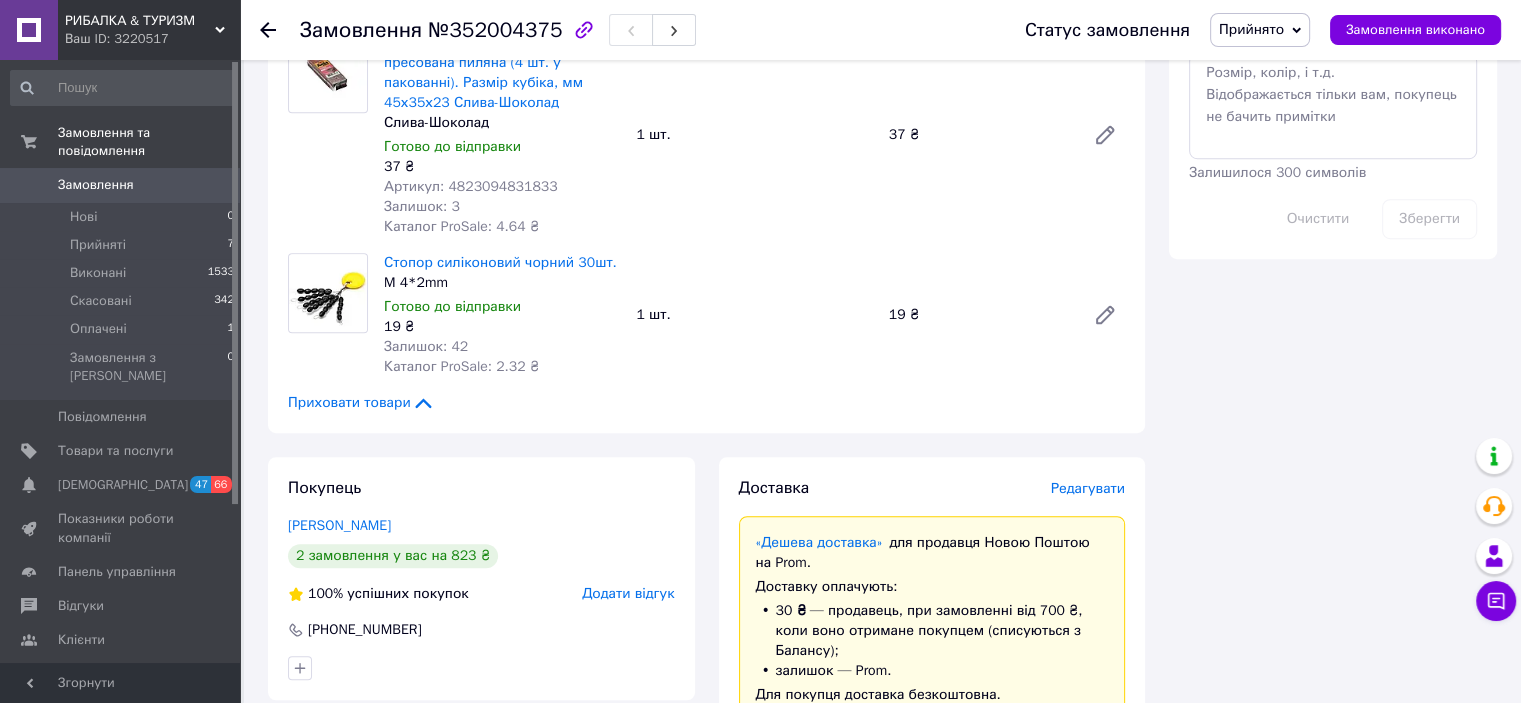 scroll, scrollTop: 1600, scrollLeft: 0, axis: vertical 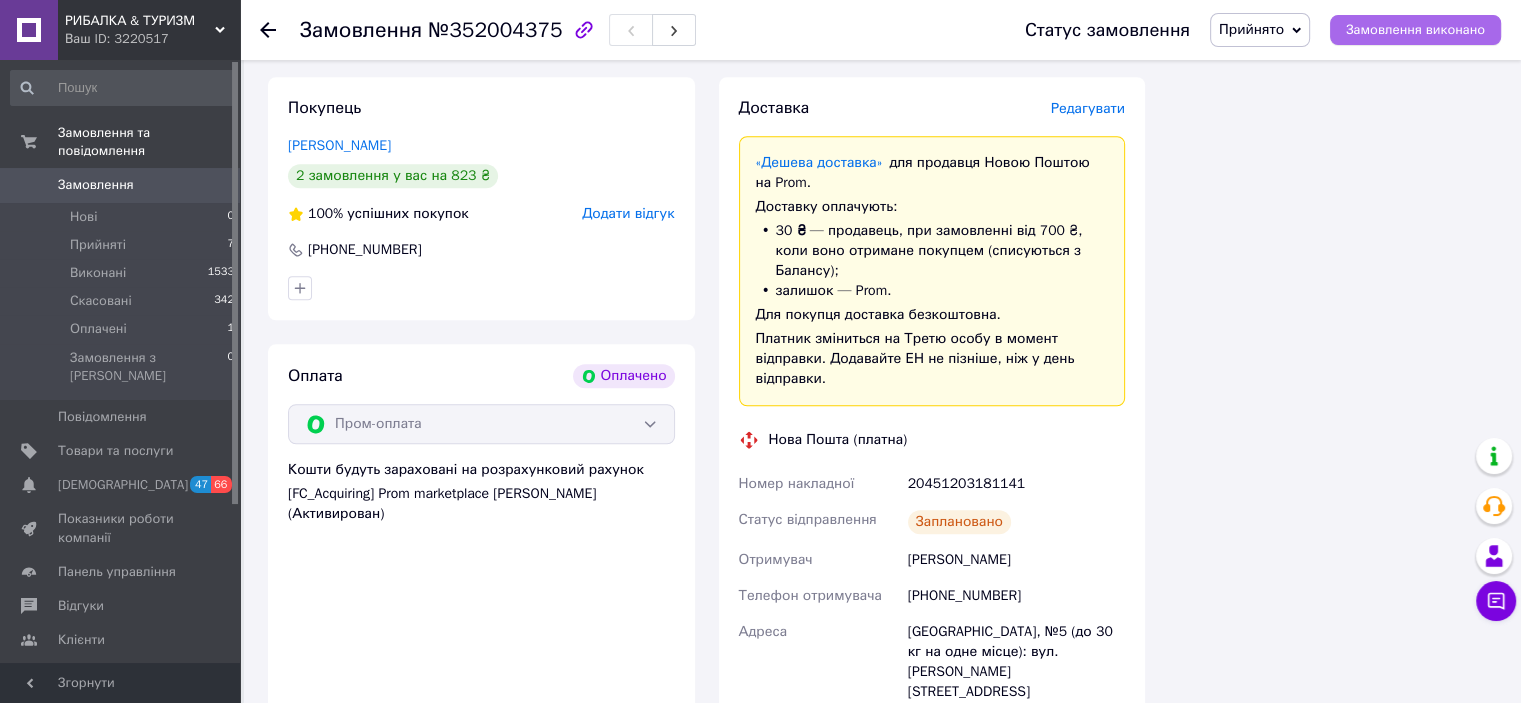 click on "Замовлення виконано" at bounding box center (1415, 30) 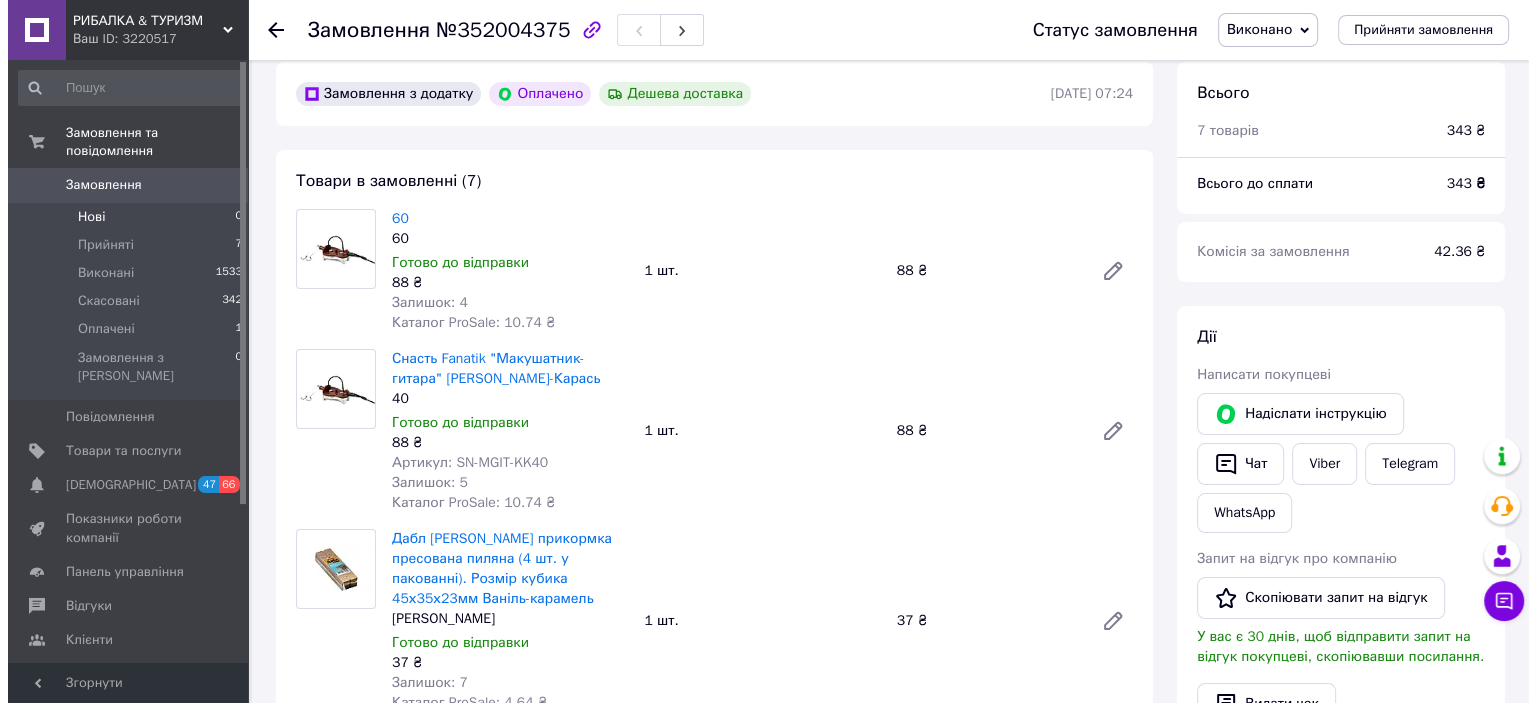 scroll, scrollTop: 0, scrollLeft: 0, axis: both 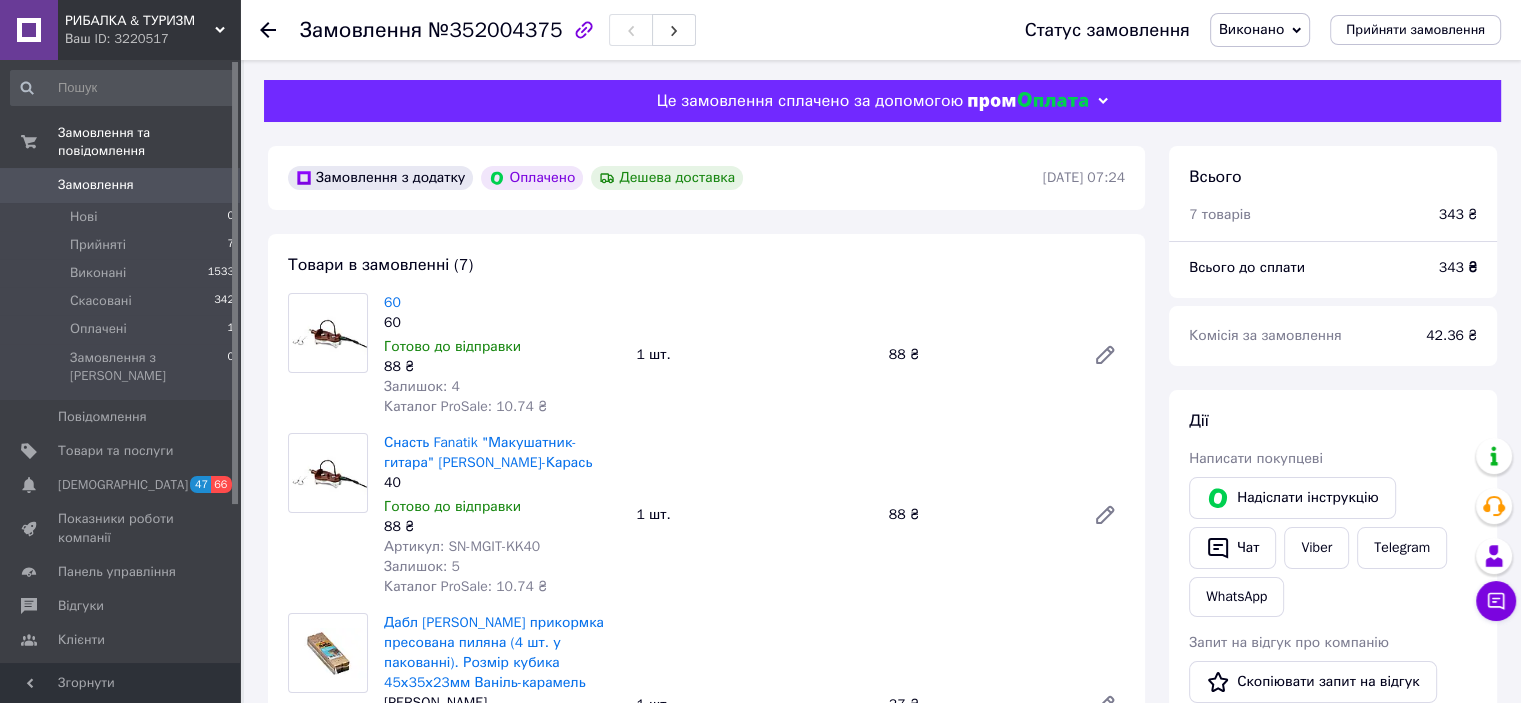 click on "0" at bounding box center [212, 185] 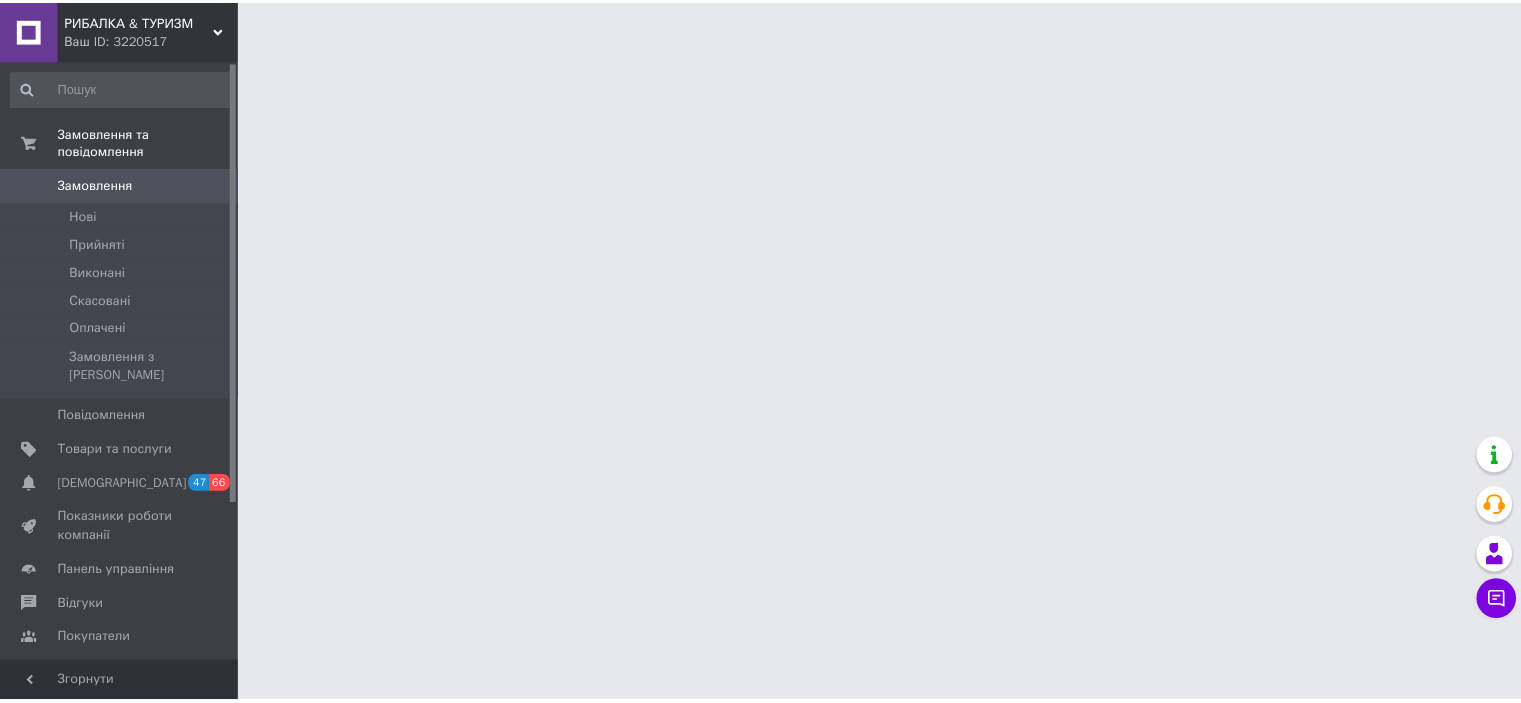 scroll, scrollTop: 0, scrollLeft: 0, axis: both 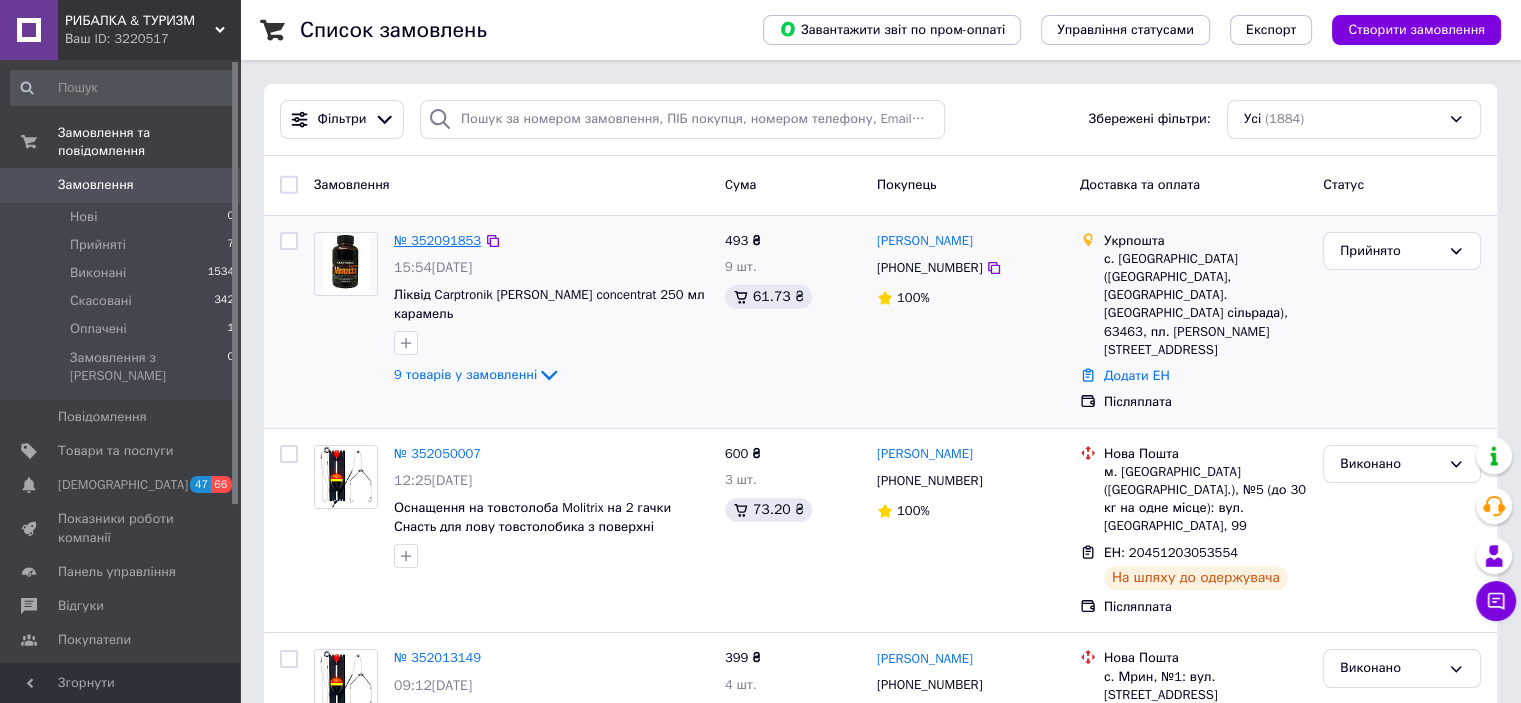 click on "№ 352091853" at bounding box center (437, 240) 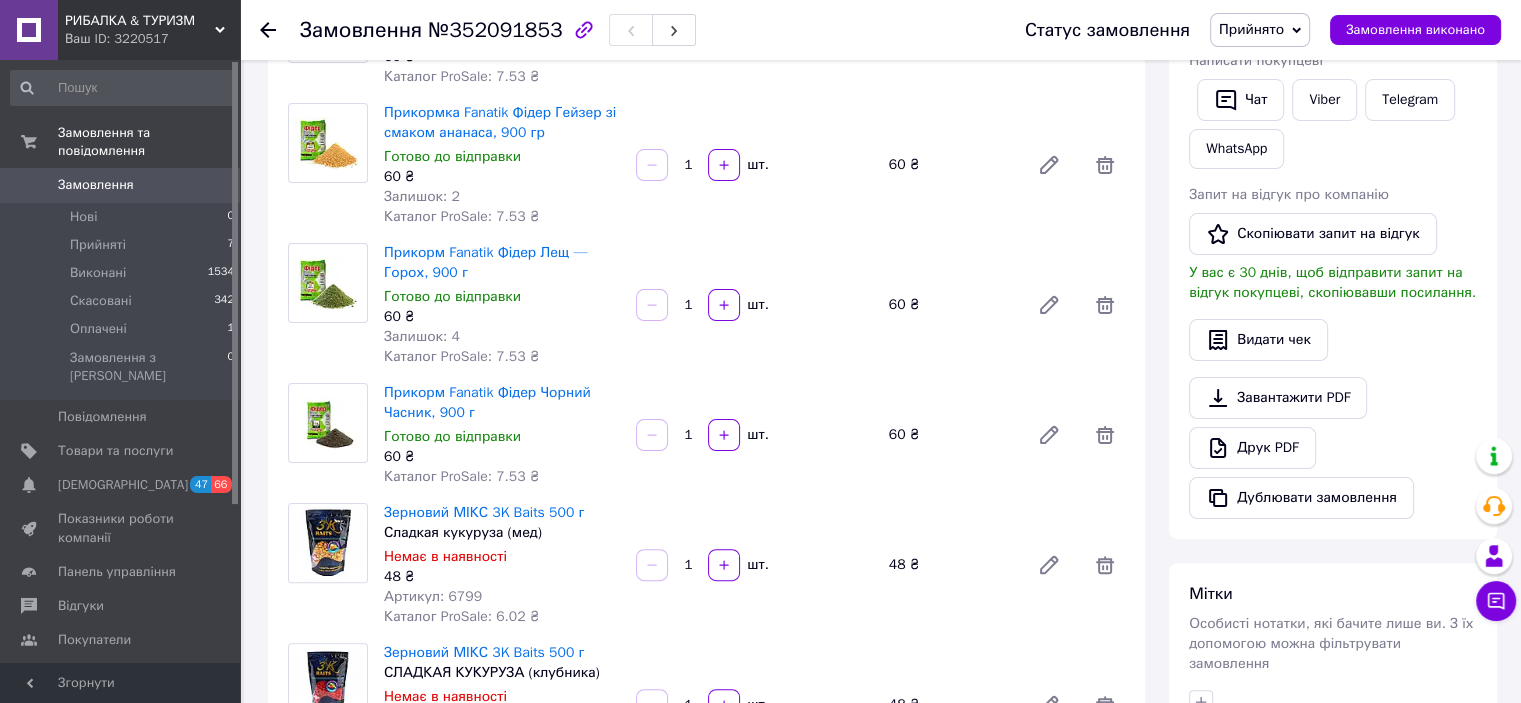 scroll, scrollTop: 500, scrollLeft: 0, axis: vertical 